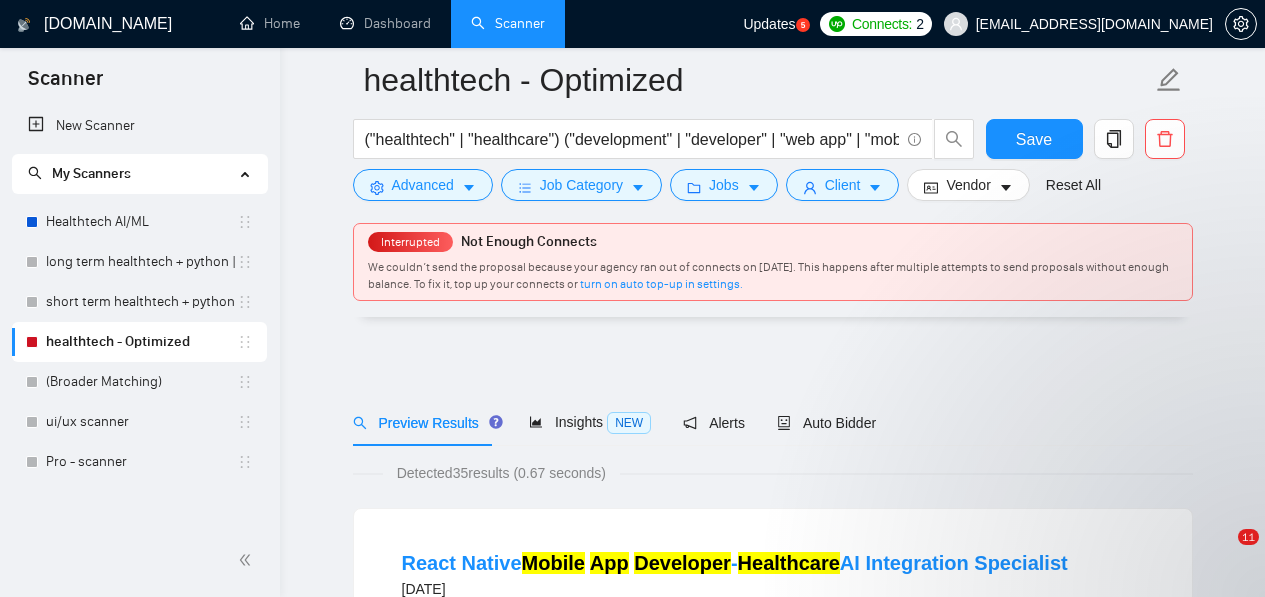 scroll, scrollTop: 105, scrollLeft: 0, axis: vertical 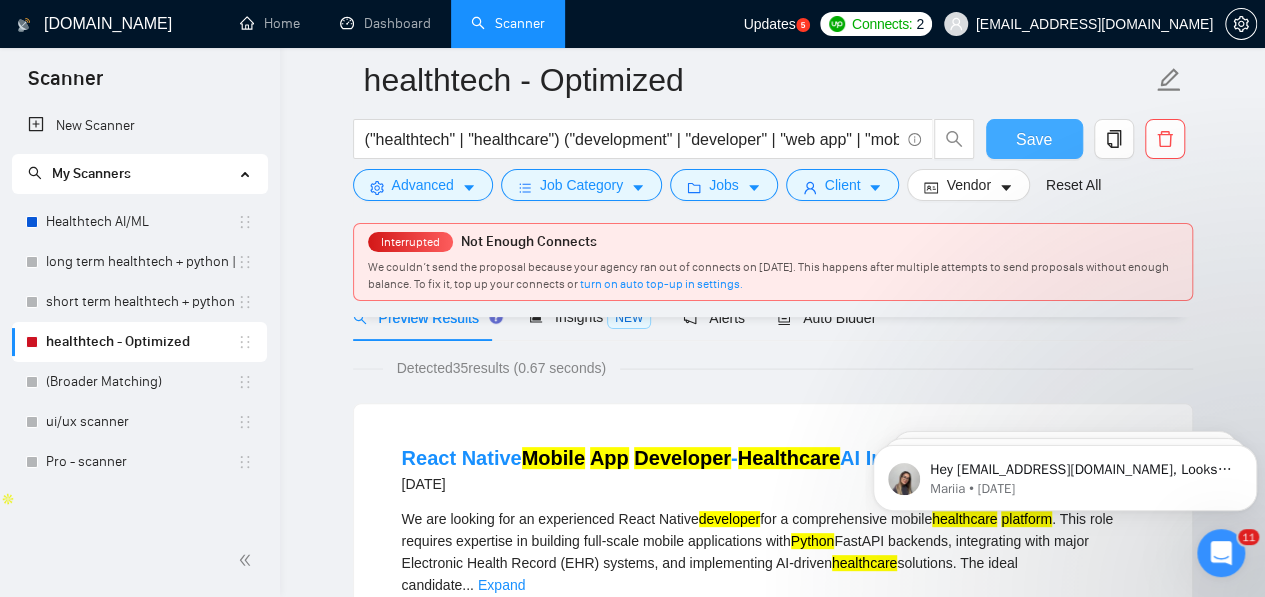 click on "Save" at bounding box center [1034, 139] 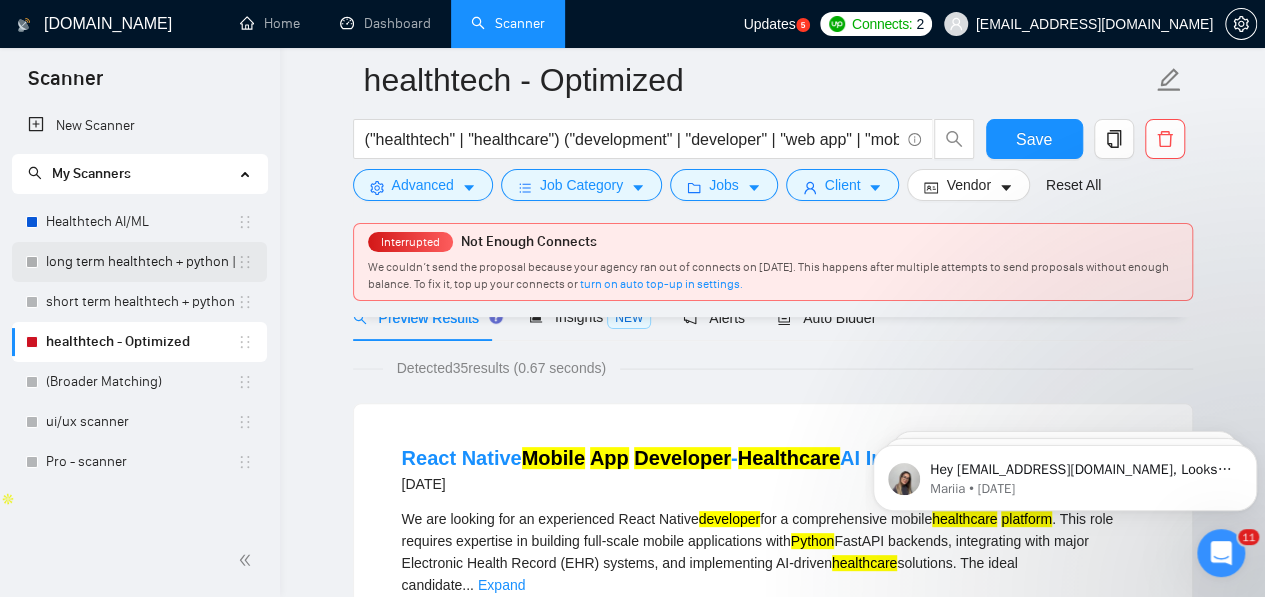 click on "long term healthtech + python | react | flutter" at bounding box center (141, 262) 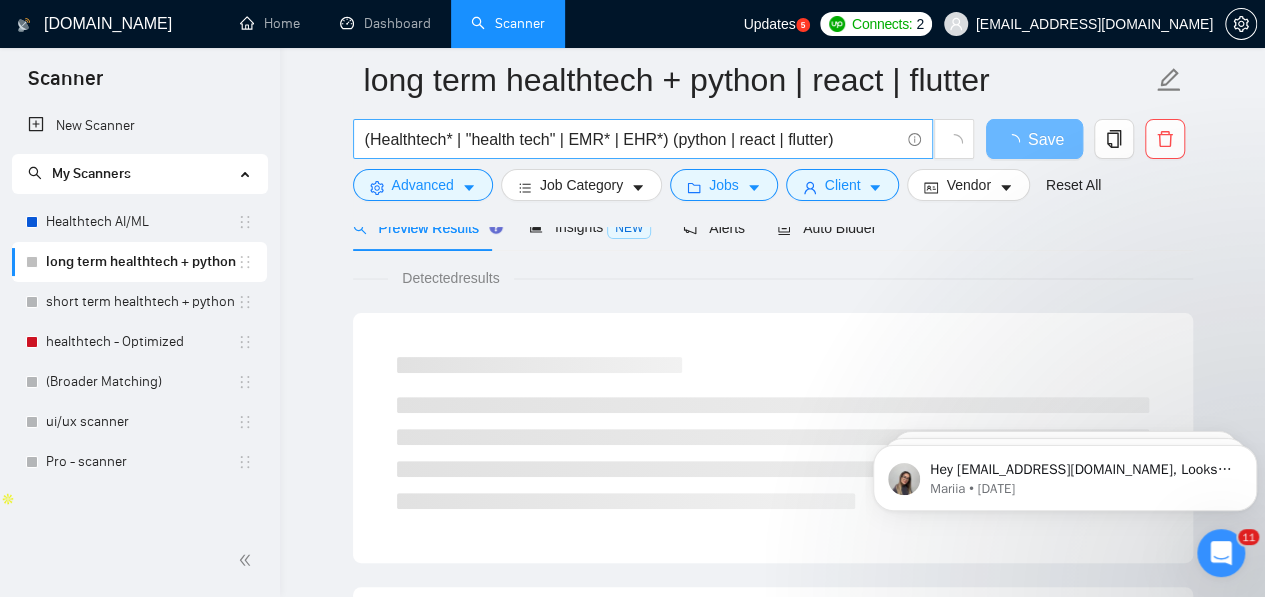 click on "(Healthtech* | "health tech" | EMR* | EHR*) (python | react | flutter)" at bounding box center (632, 139) 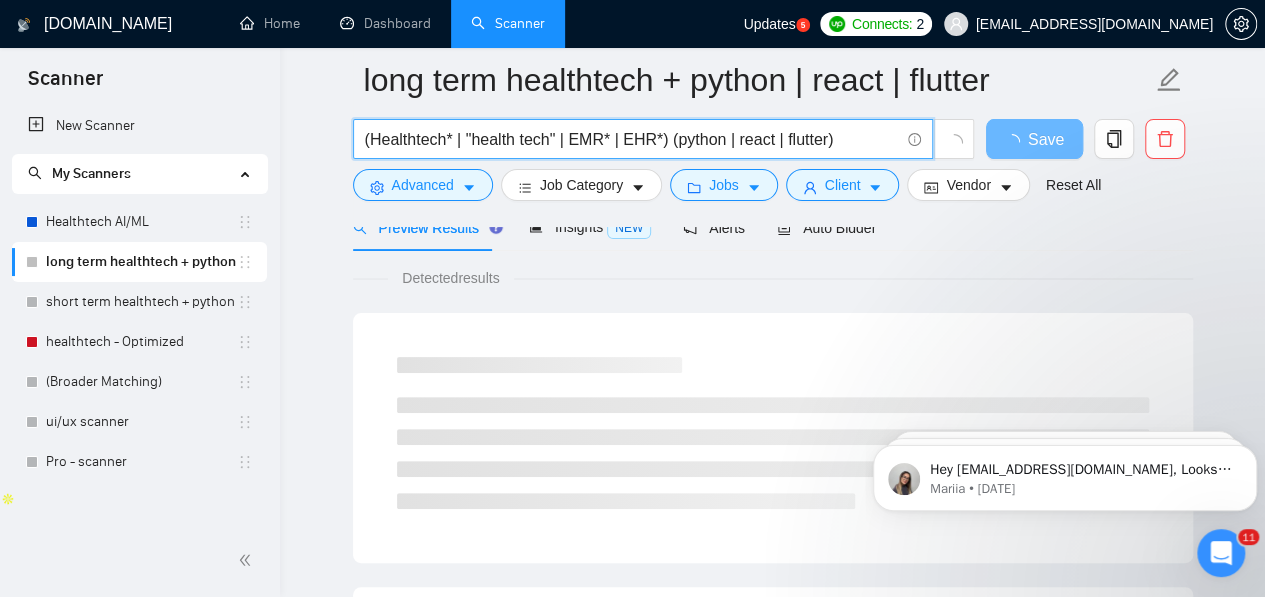 click on "(Healthtech* | "health tech" | EMR* | EHR*) (python | react | flutter)" at bounding box center [632, 139] 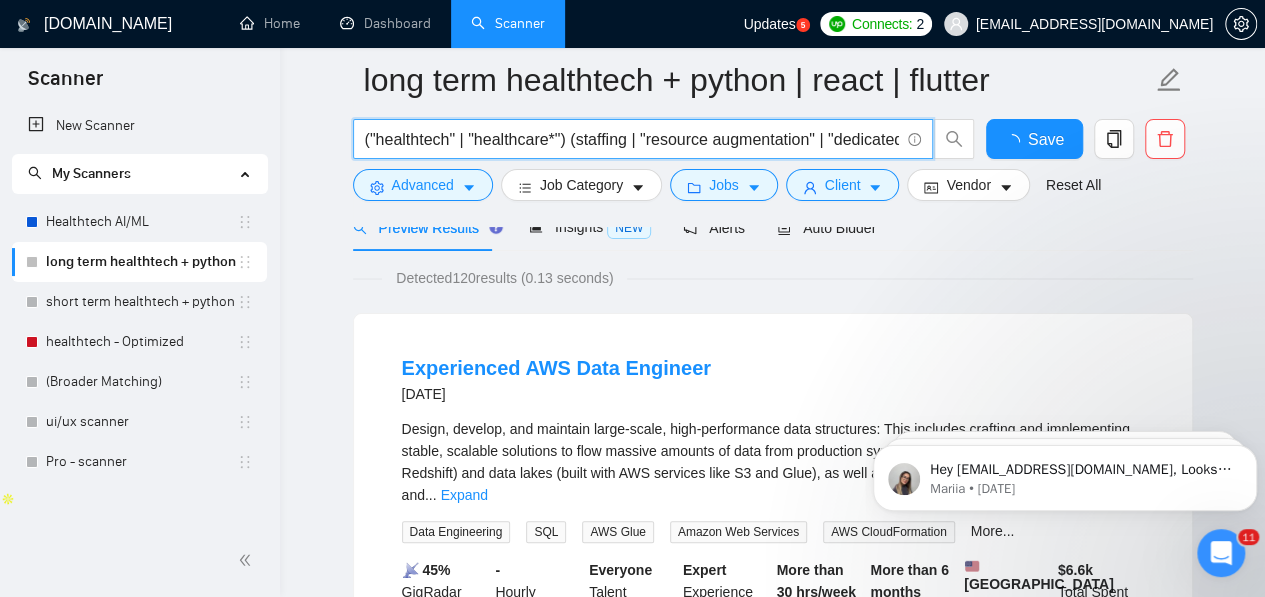 scroll, scrollTop: 0, scrollLeft: 3298, axis: horizontal 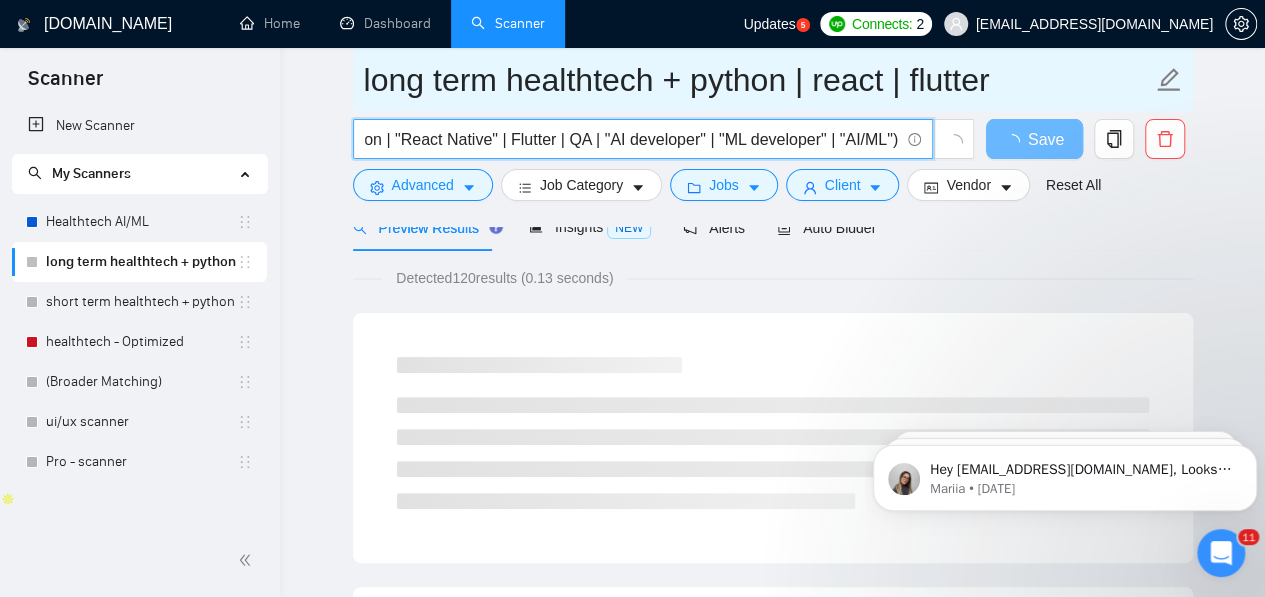 type on "("healthtech" | "healthcare*") (staffing | "resource augmentation" | "dedicated developer" | "remote developer" | "hire developer" | "monthly basis" | "hourly basis" | "C2C" | "contract basis" | "team extension" | "developer needed" | "need developer" | "long term developer" | "ongoing support" | "frontend developer" | "backend developer" | "full stack developer" | "React developer" | "Node developer" | "MERN developer" | "mobile app developer" | "web developer" | Python | "React Native" | Flutter | QA | "AI developer" | "ML developer" | "AI/ML")" 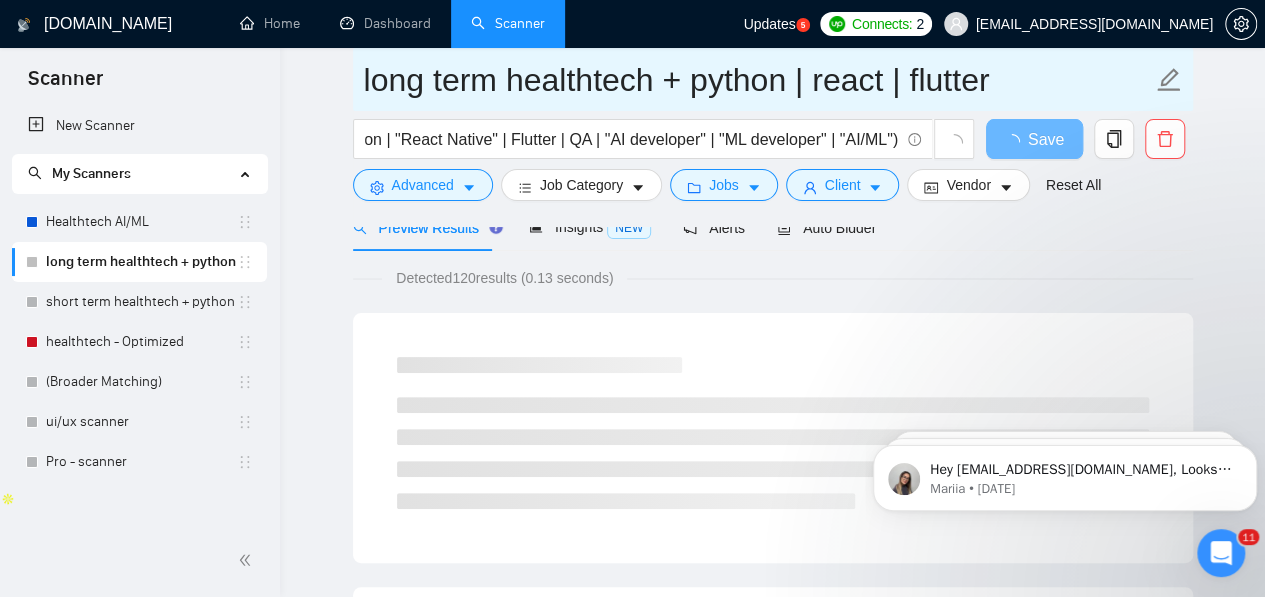 scroll, scrollTop: 0, scrollLeft: 0, axis: both 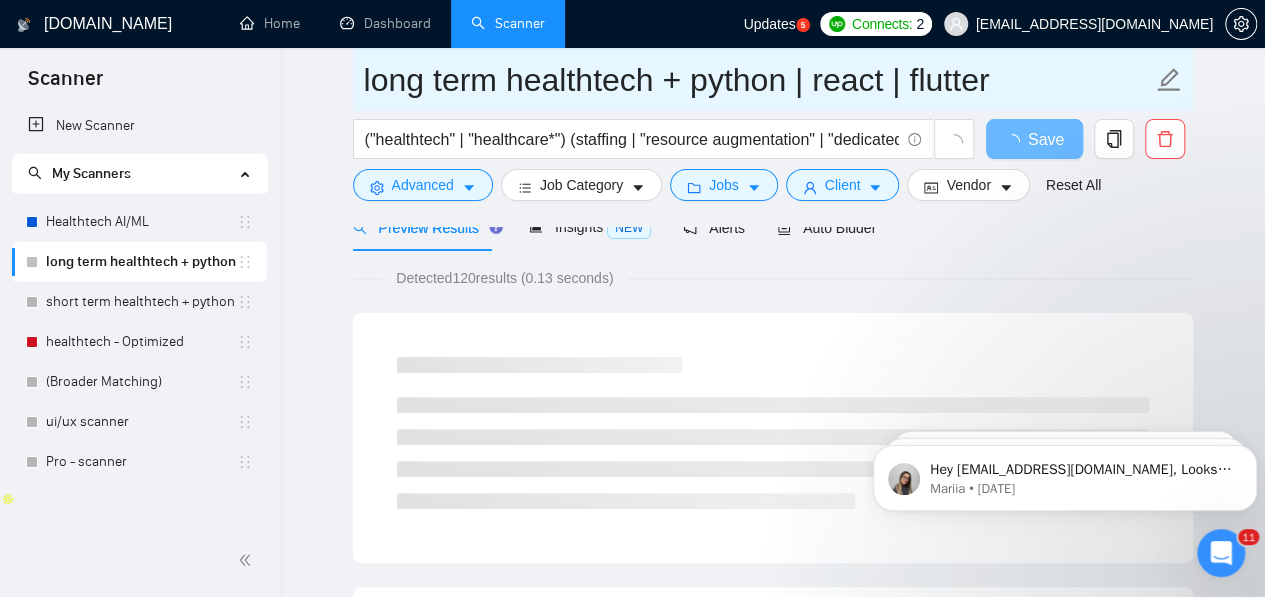 click 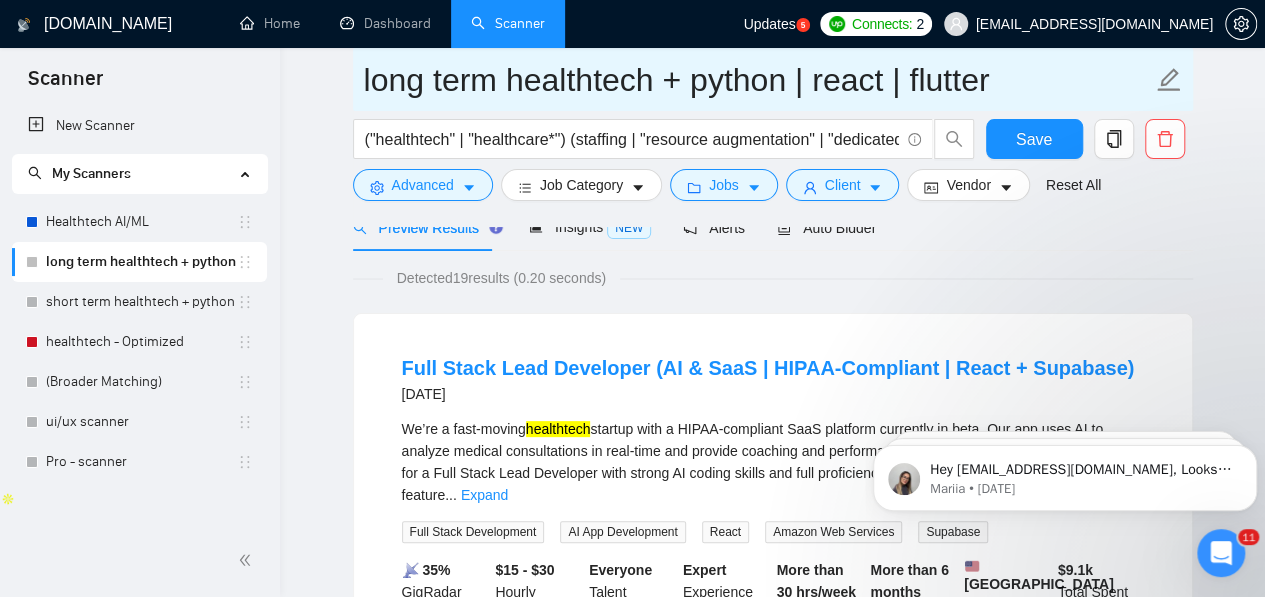 click 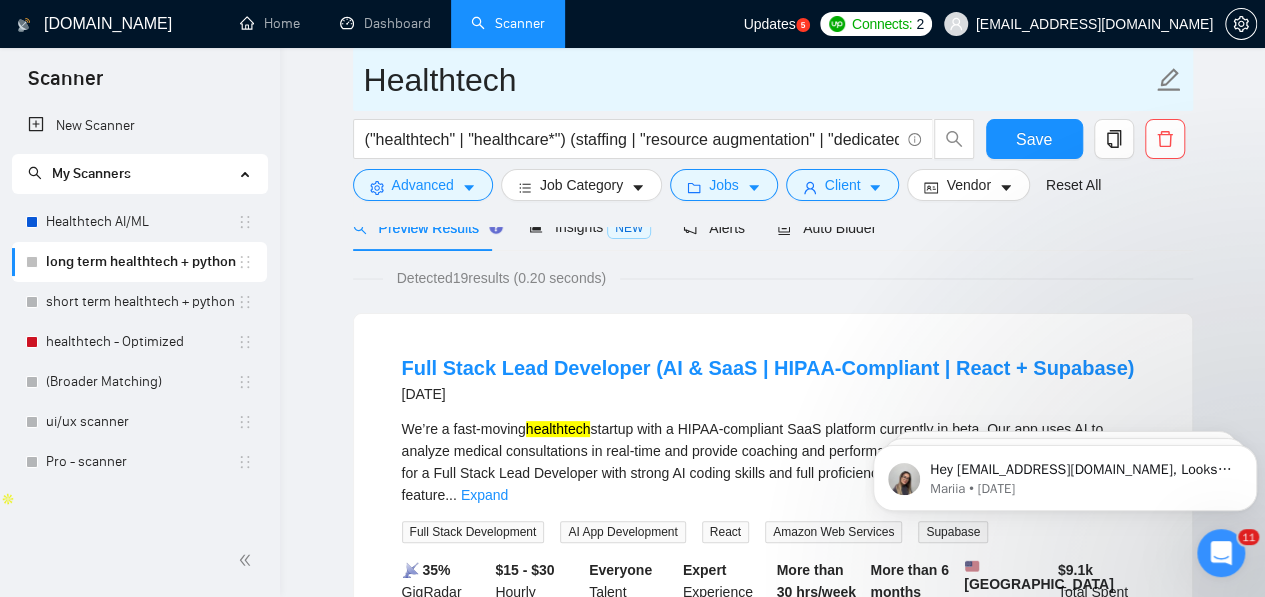 click on "Healthtech" at bounding box center [758, 80] 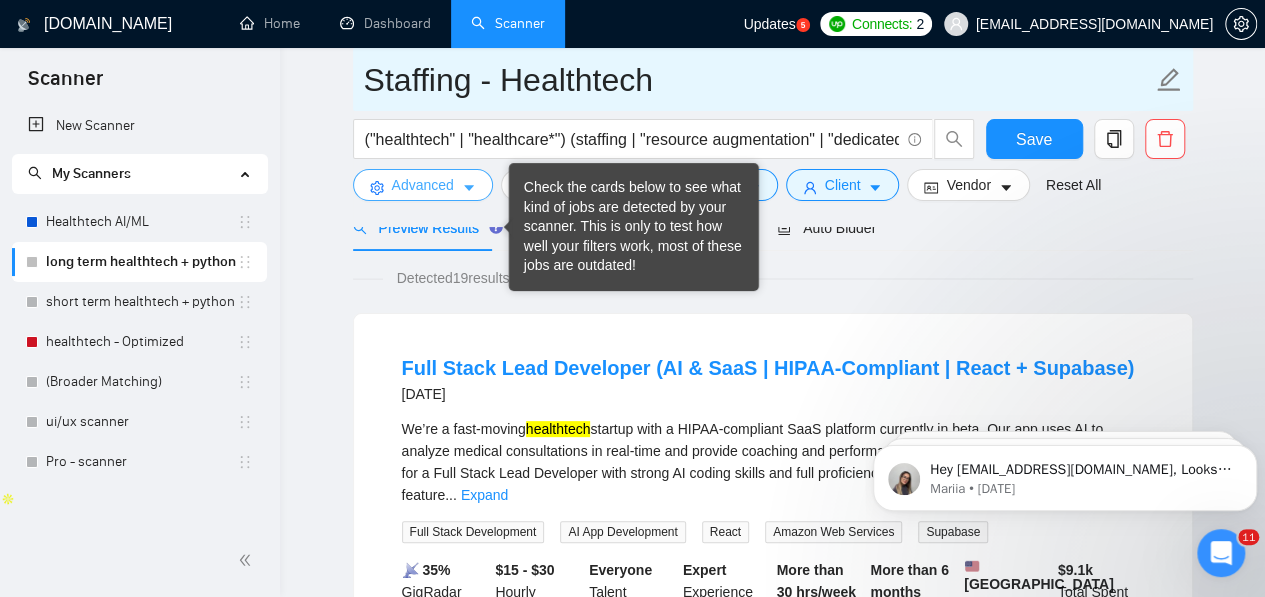type on "Staffing - Healthtech" 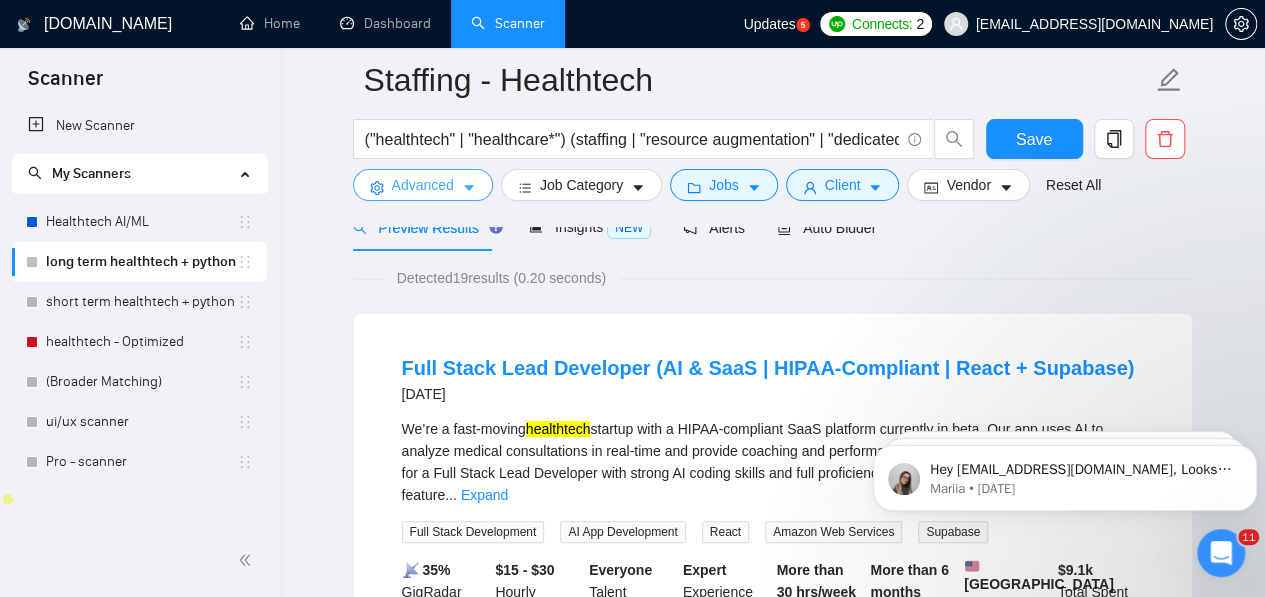 click on "Advanced" at bounding box center (423, 185) 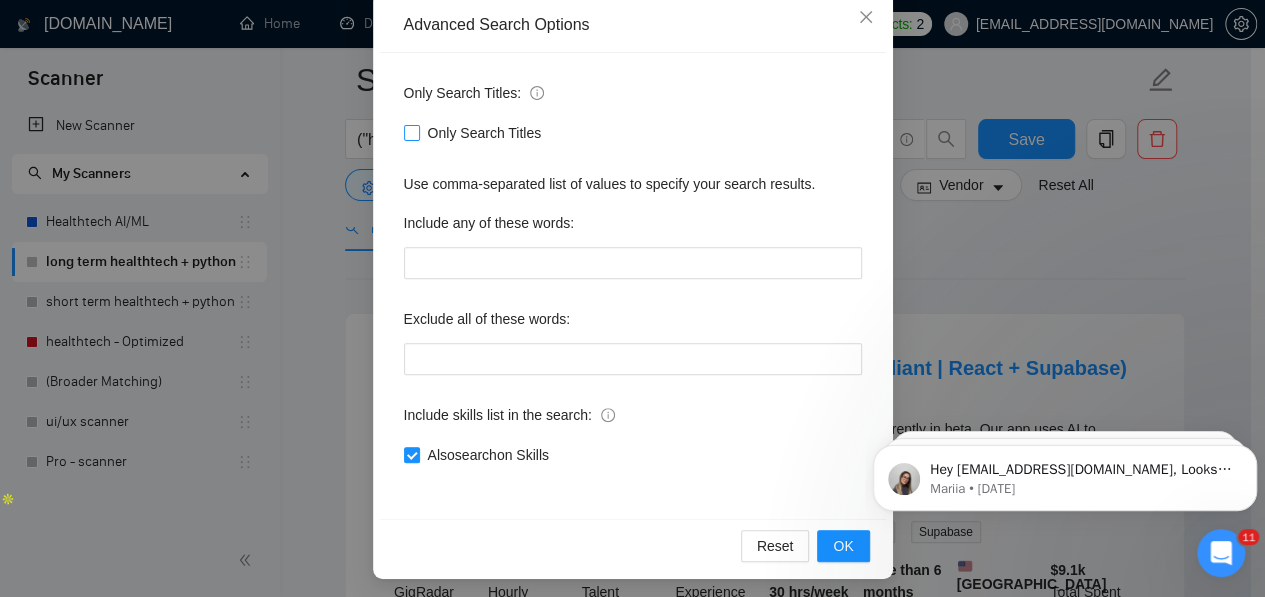 scroll, scrollTop: 234, scrollLeft: 0, axis: vertical 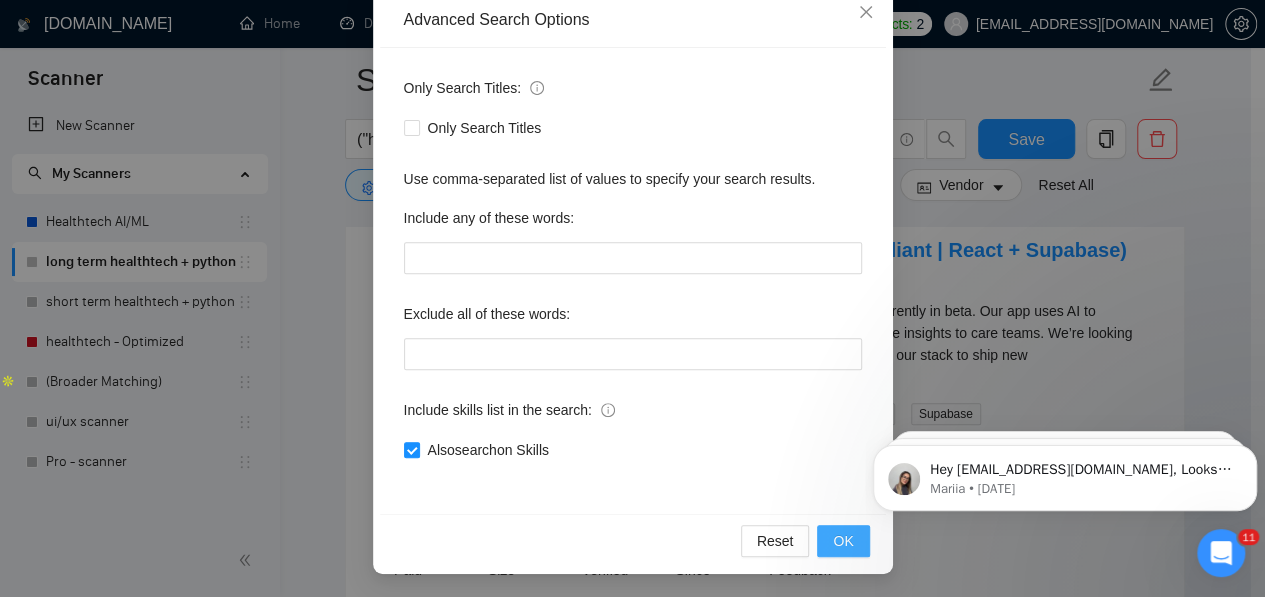 click on "OK" at bounding box center (843, 541) 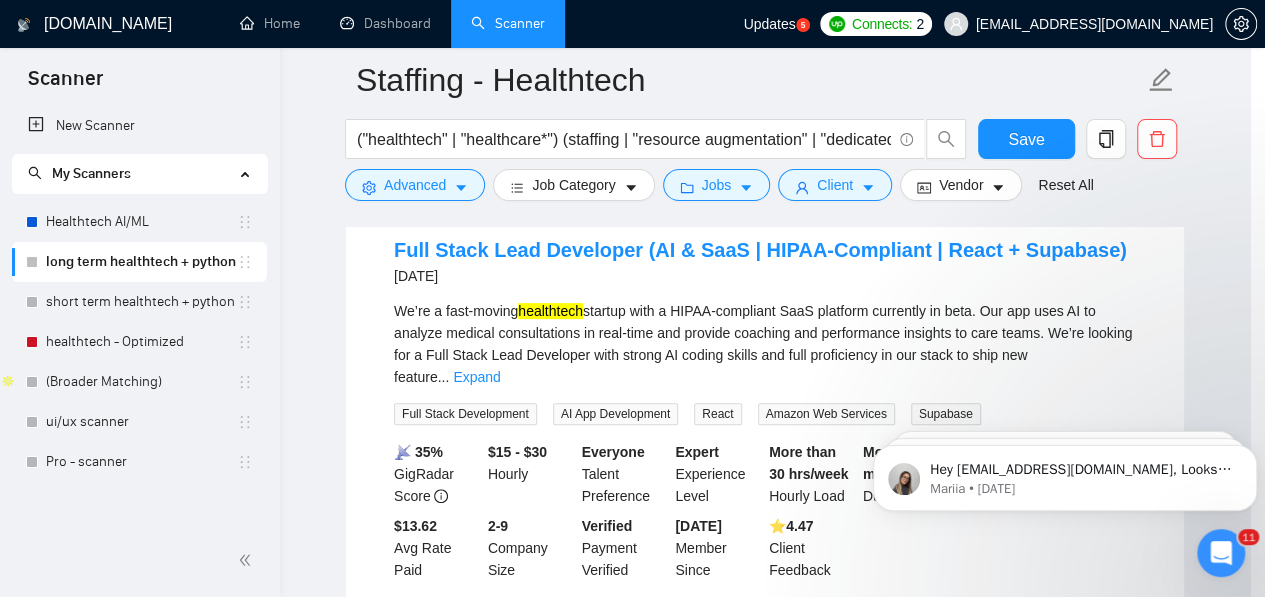 scroll, scrollTop: 134, scrollLeft: 0, axis: vertical 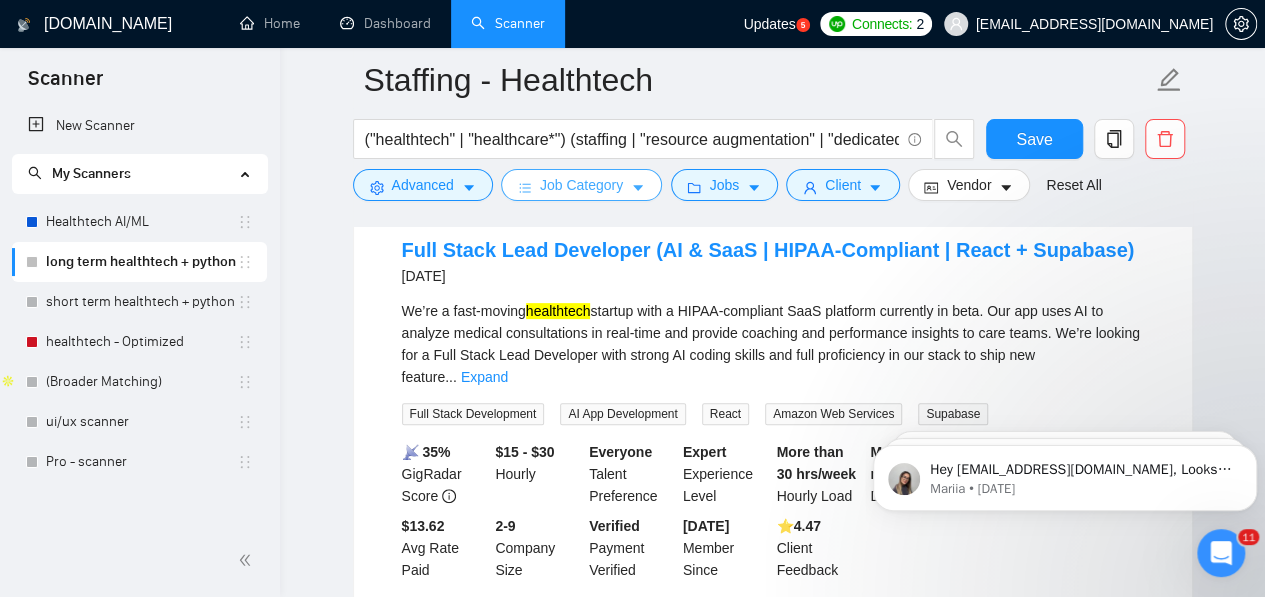 click on "Job Category" at bounding box center (581, 185) 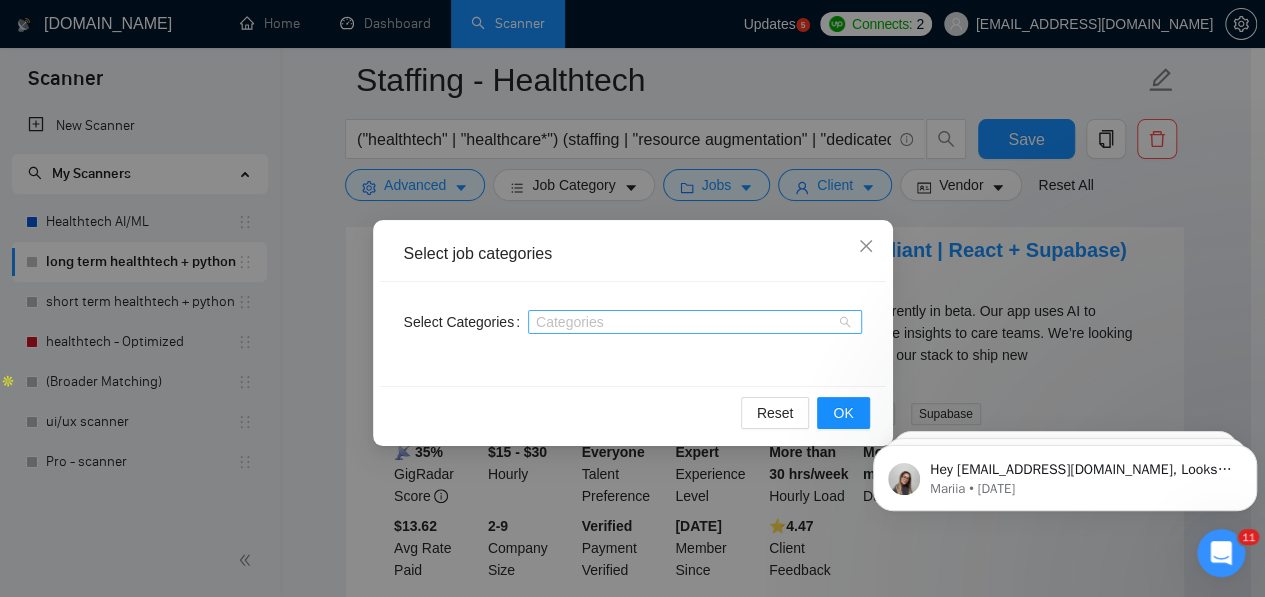 click at bounding box center (685, 322) 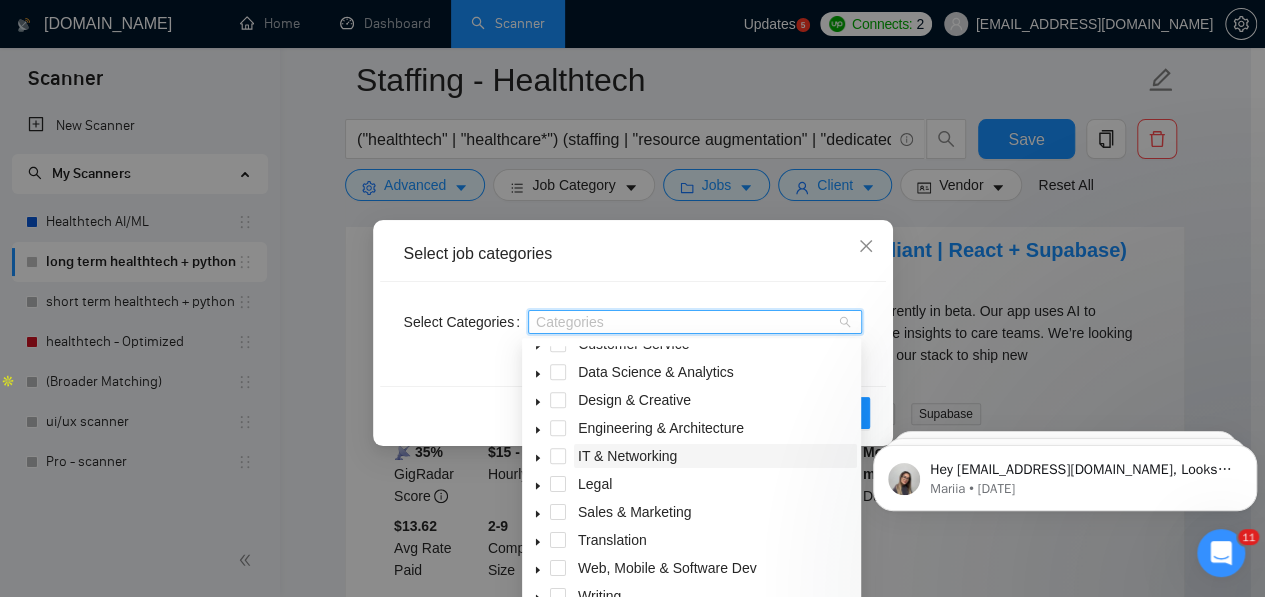 scroll, scrollTop: 80, scrollLeft: 0, axis: vertical 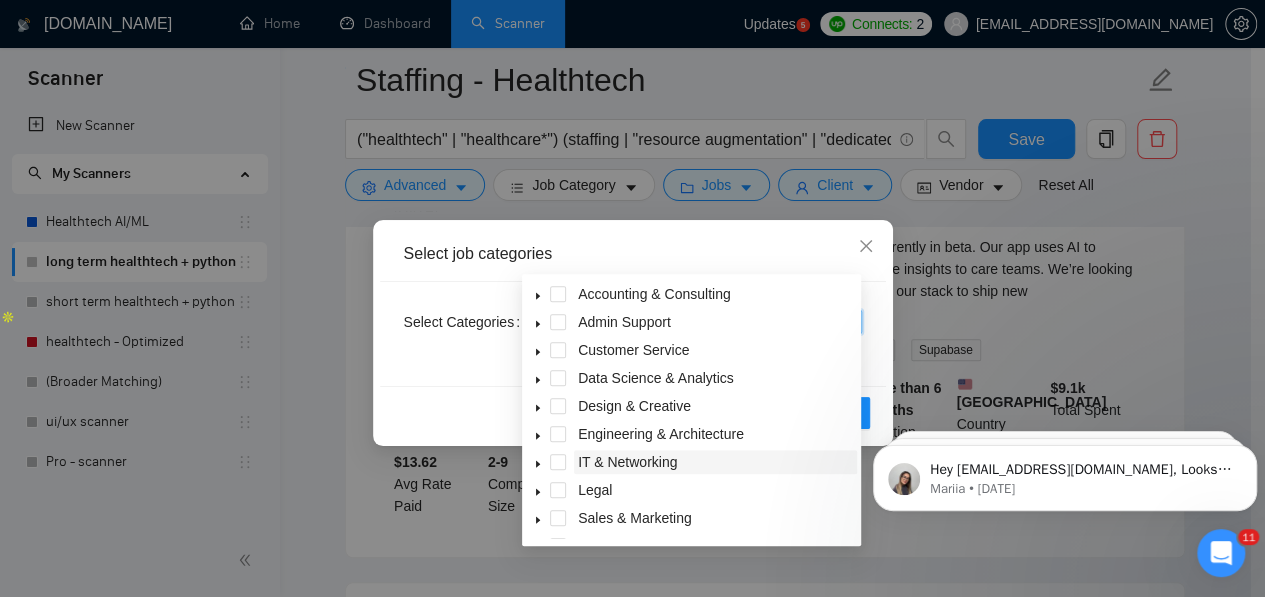click on "IT & Networking" at bounding box center [627, 462] 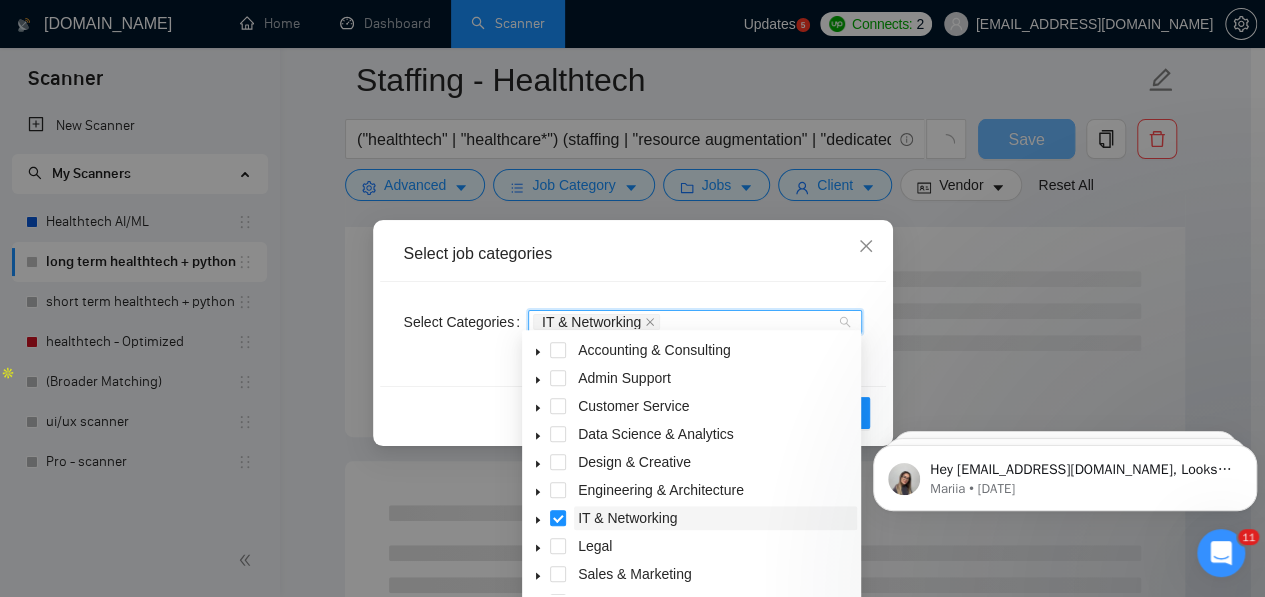 scroll, scrollTop: 198, scrollLeft: 0, axis: vertical 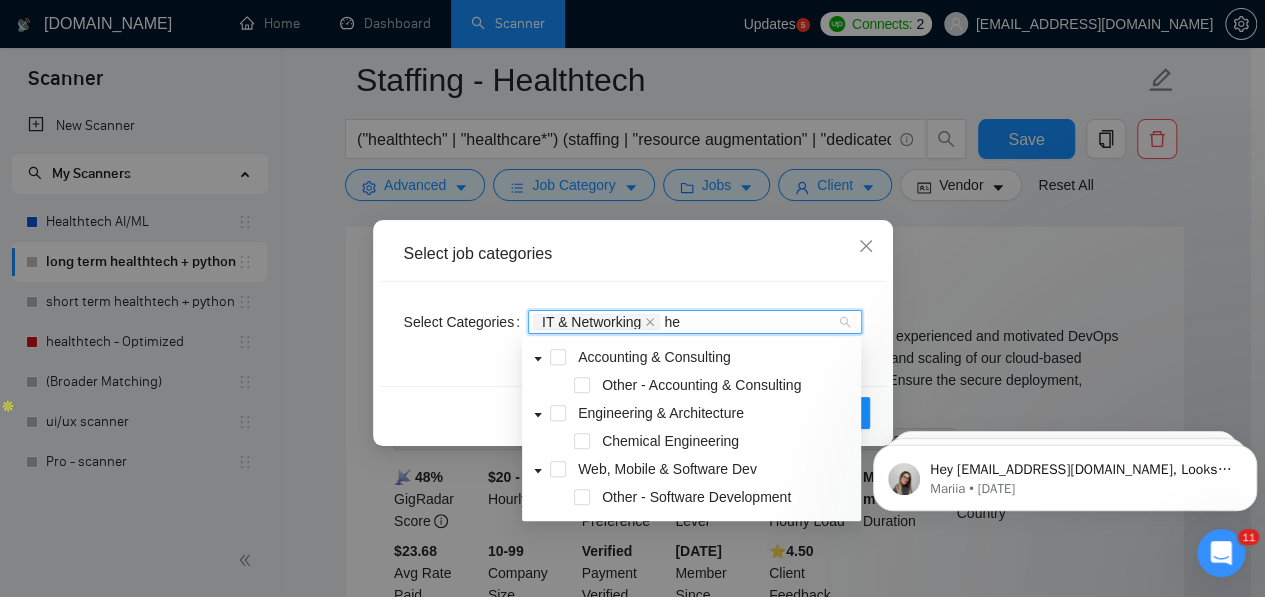 type on "h" 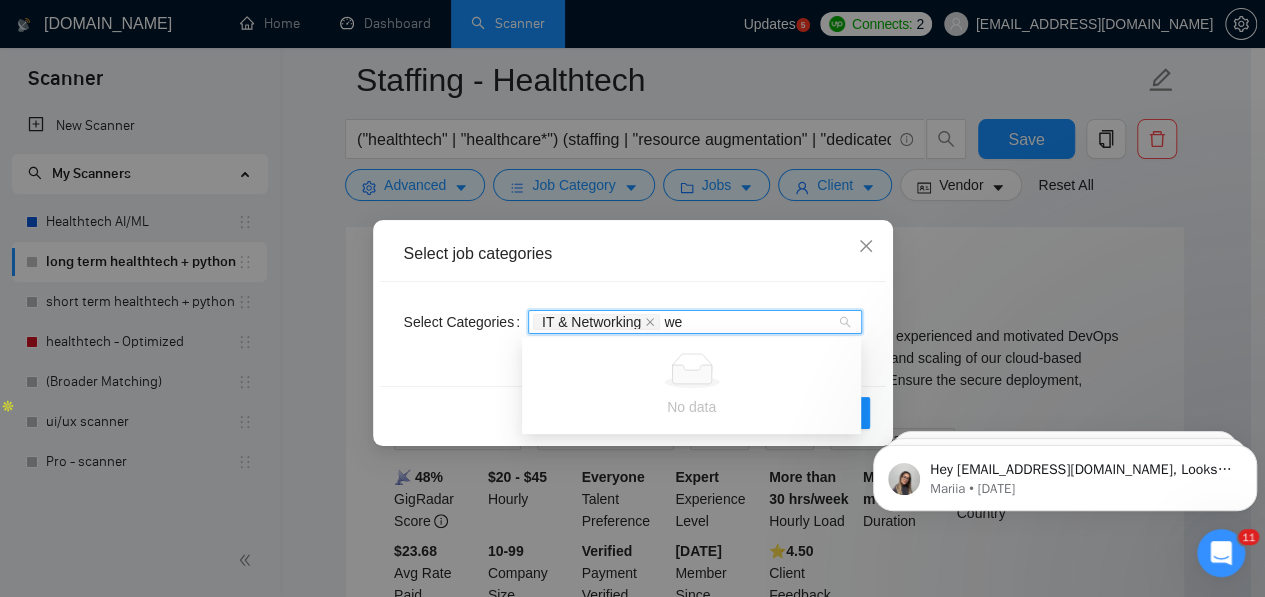 type on "w" 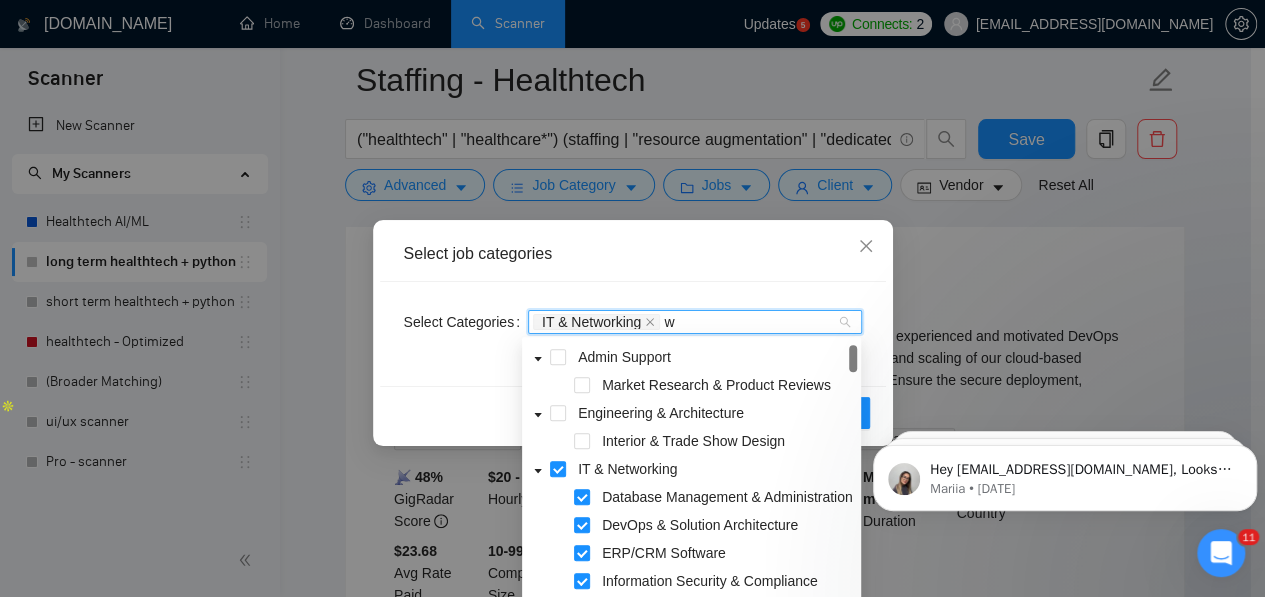 click 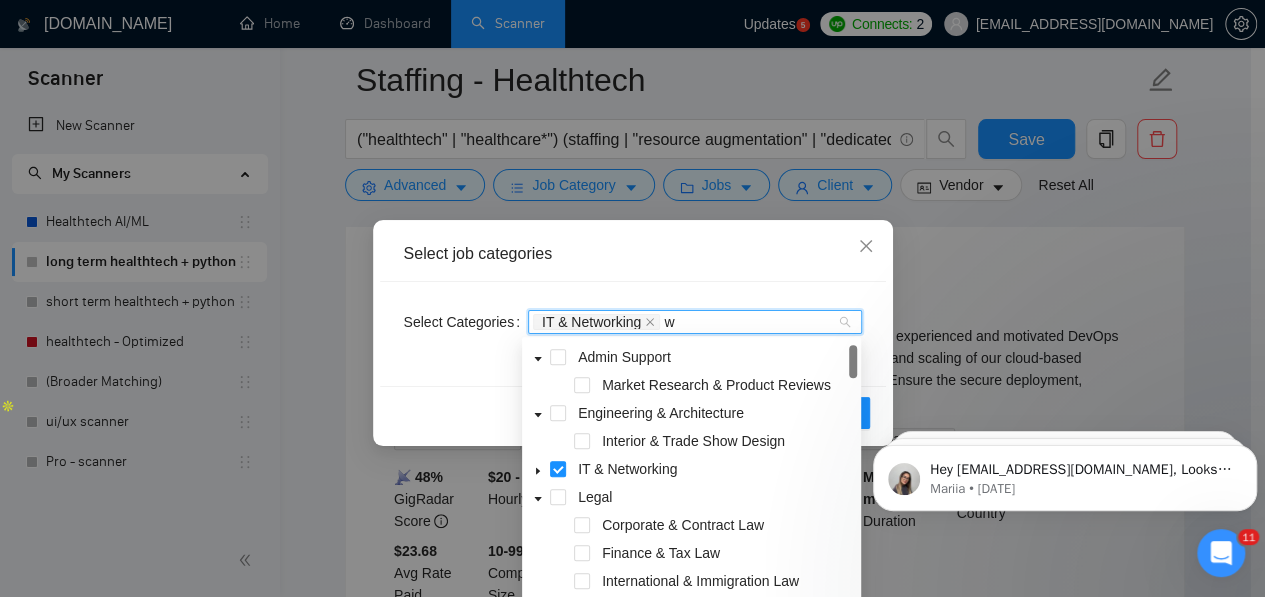 click 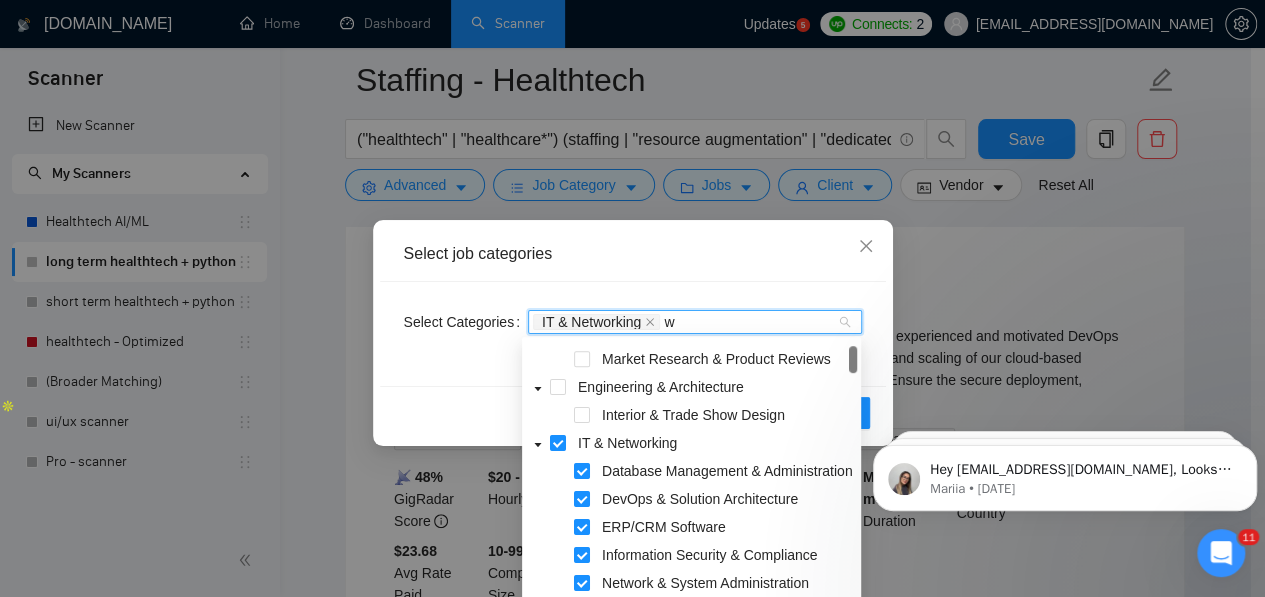 scroll, scrollTop: 0, scrollLeft: 0, axis: both 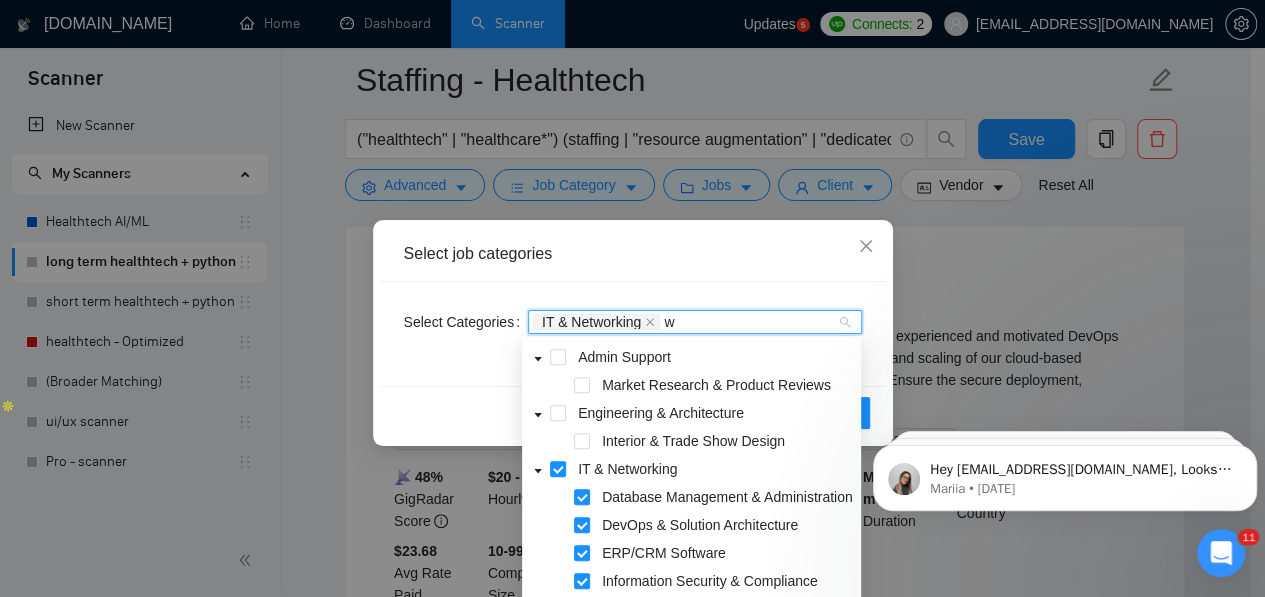 click at bounding box center (538, 413) 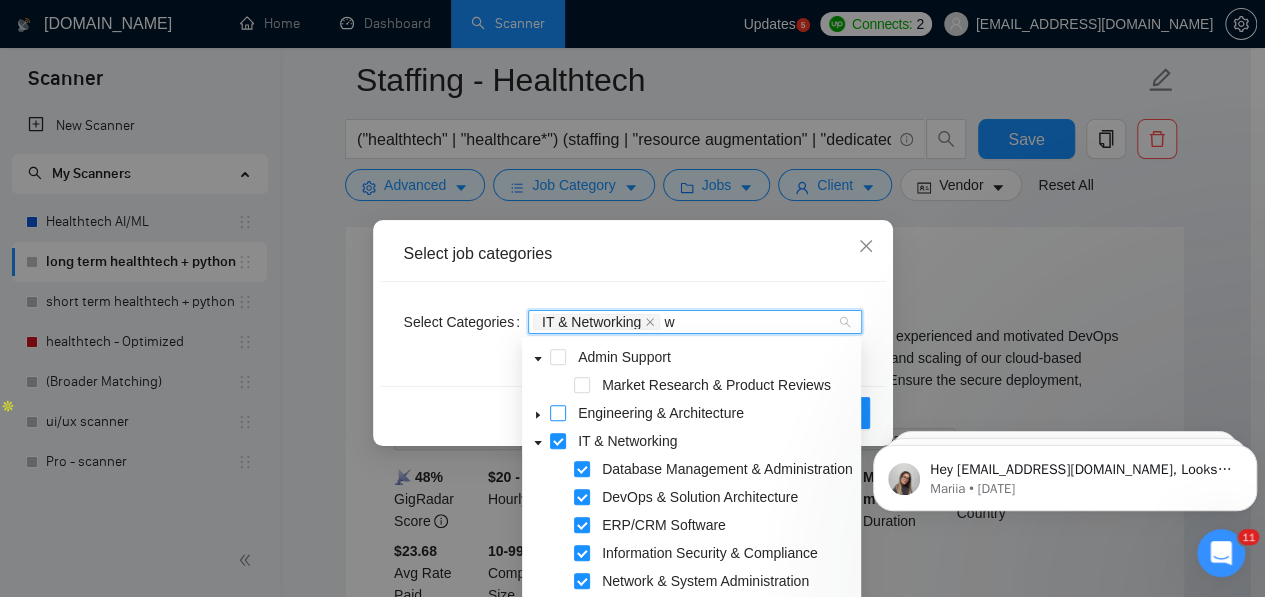 click at bounding box center (558, 413) 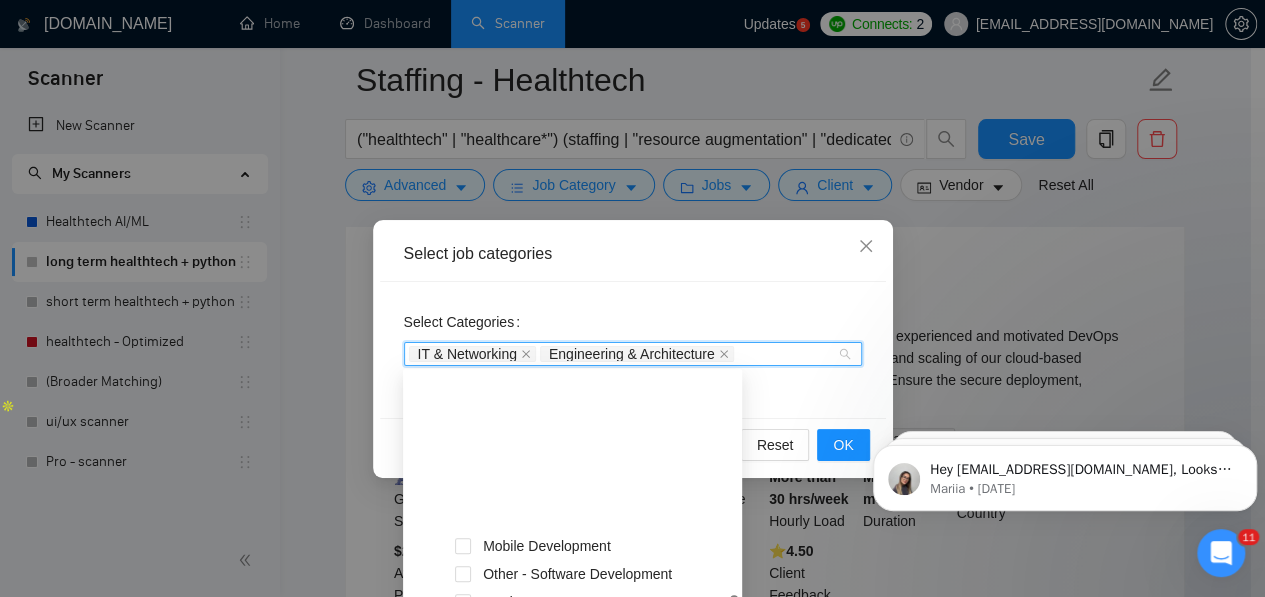 scroll, scrollTop: 916, scrollLeft: 0, axis: vertical 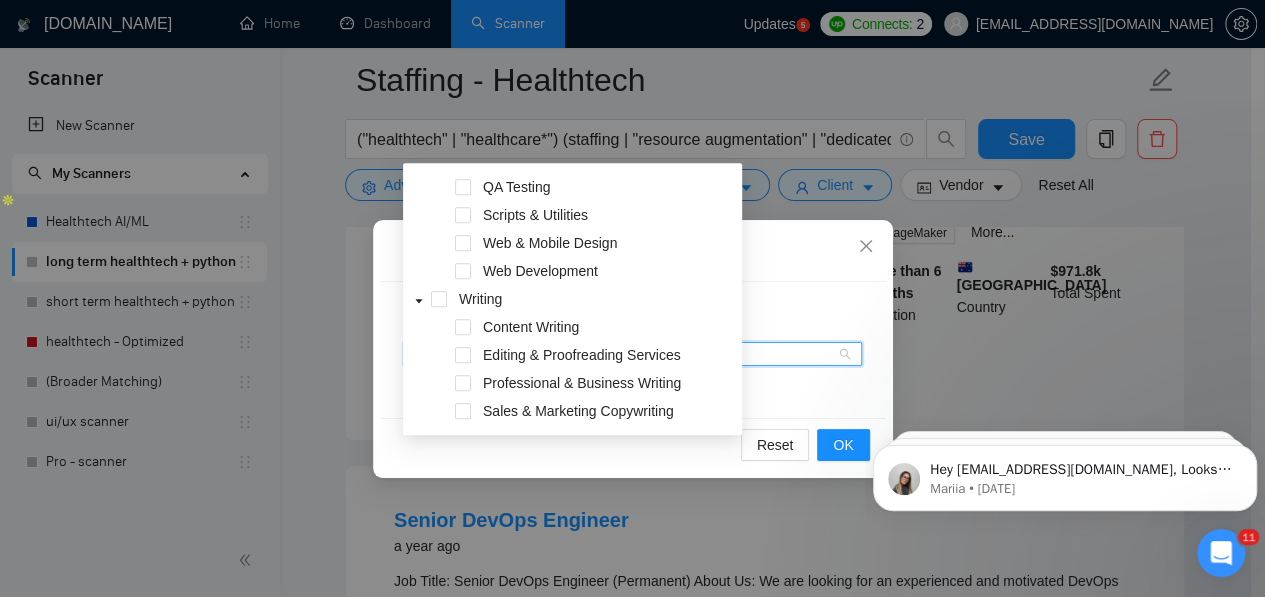 click on "Select job categories Select Categories IT & Networking Engineering & Architecture   Reset OK" at bounding box center [632, 298] 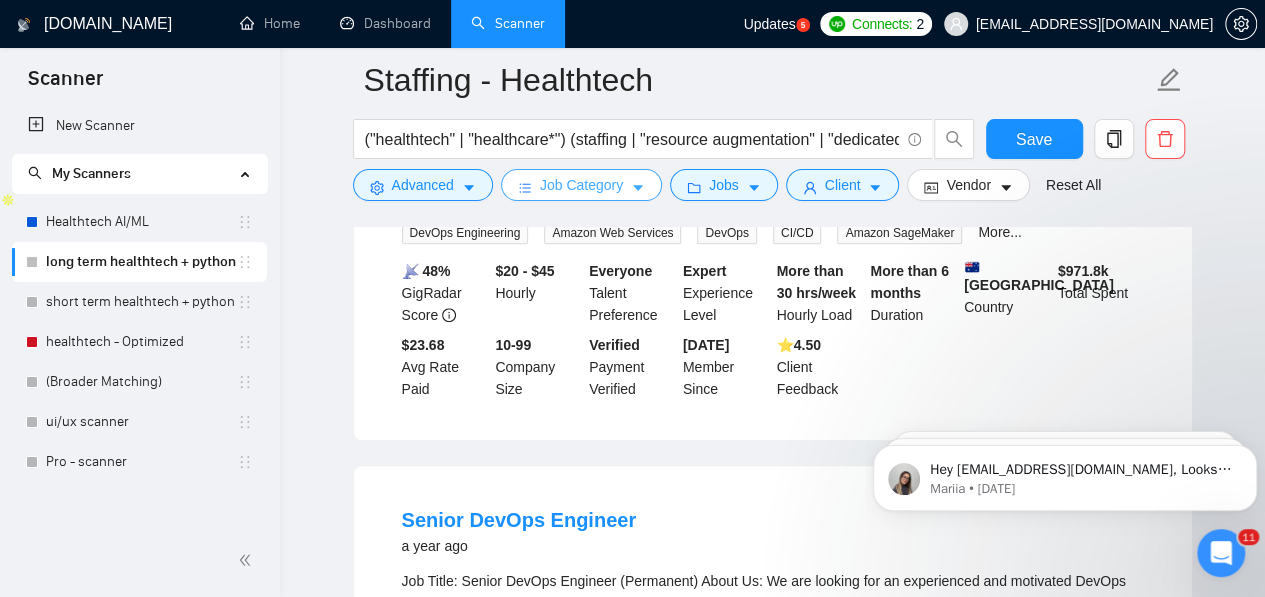 click on "Job Category" at bounding box center (581, 185) 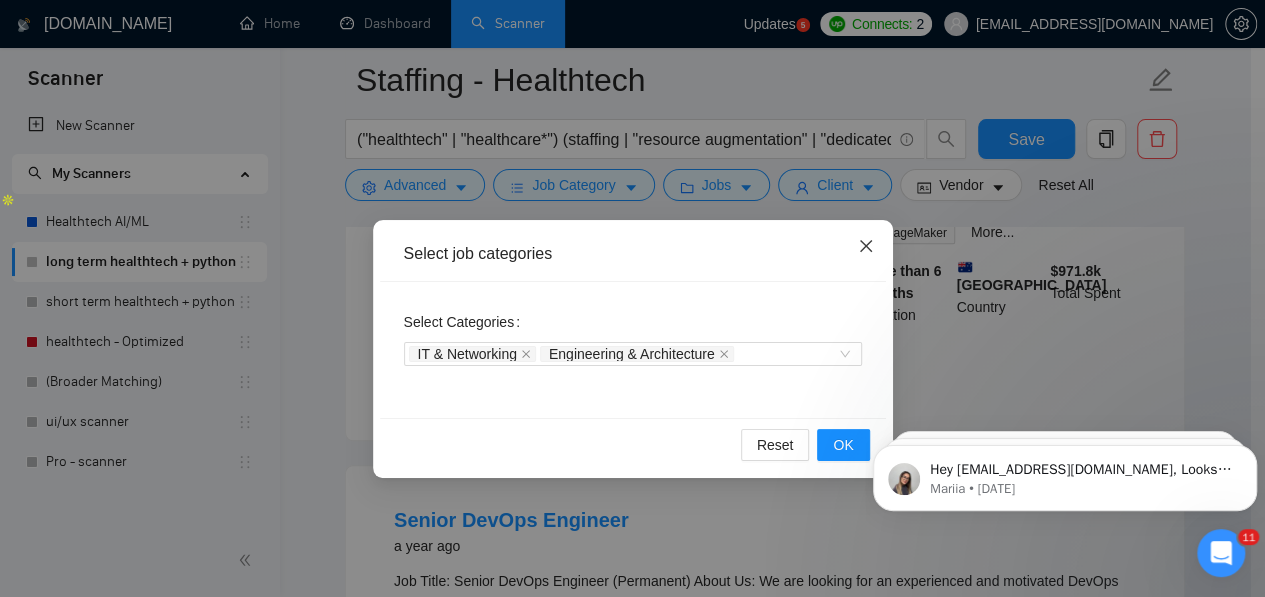 click 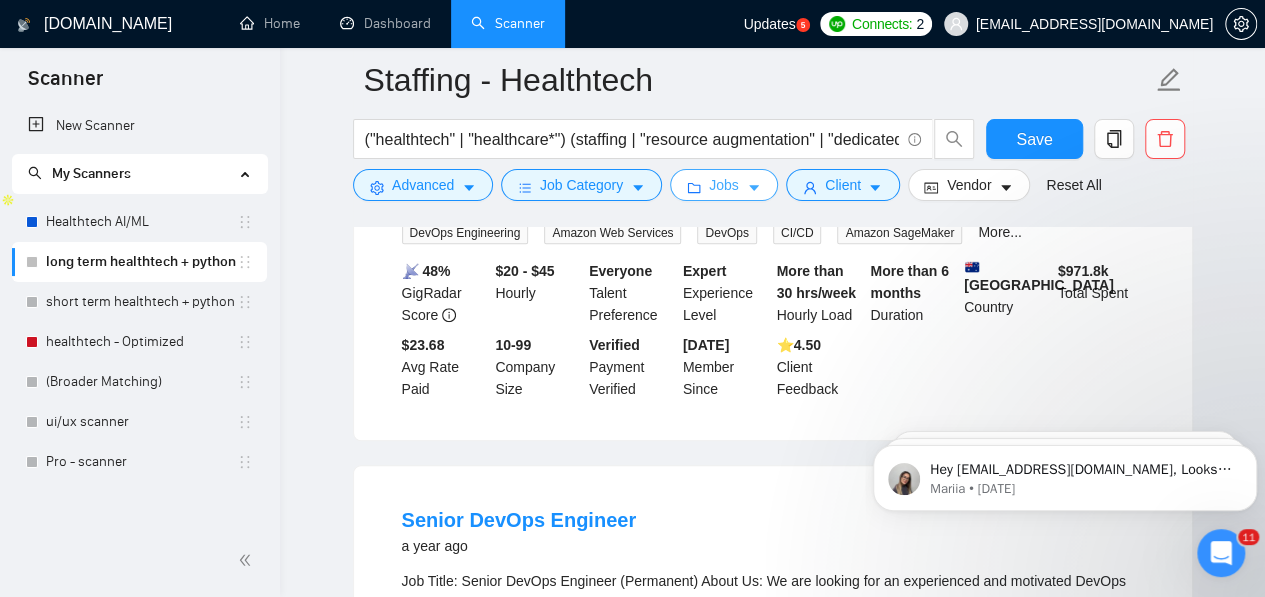 click on "Jobs" at bounding box center (724, 185) 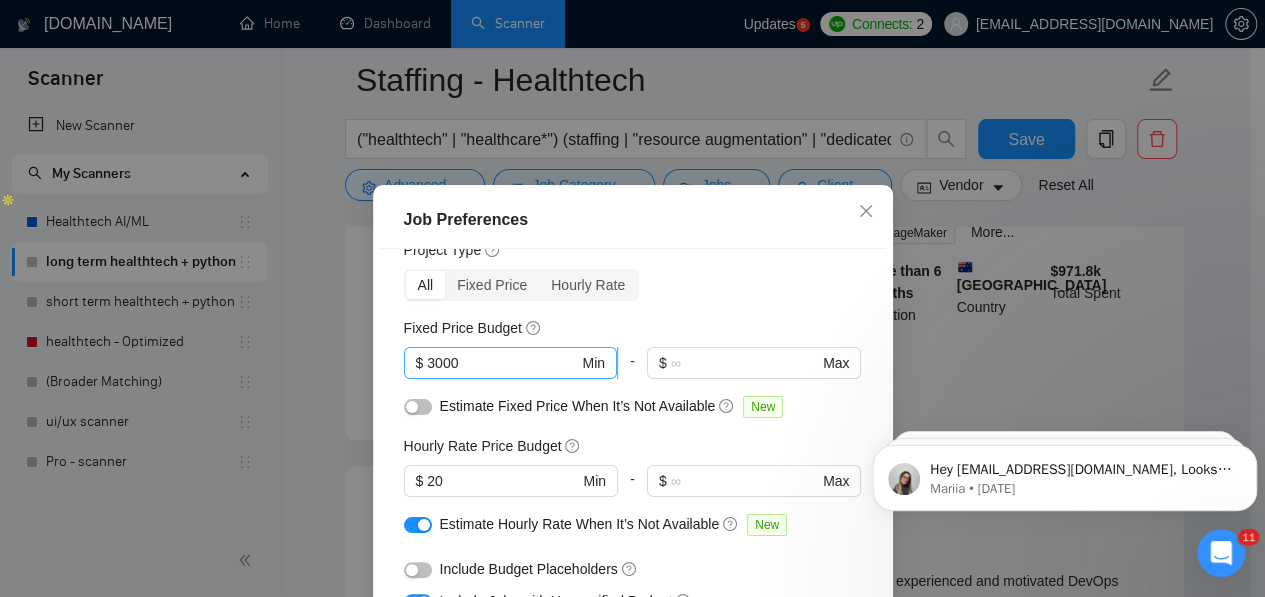 scroll, scrollTop: 71, scrollLeft: 0, axis: vertical 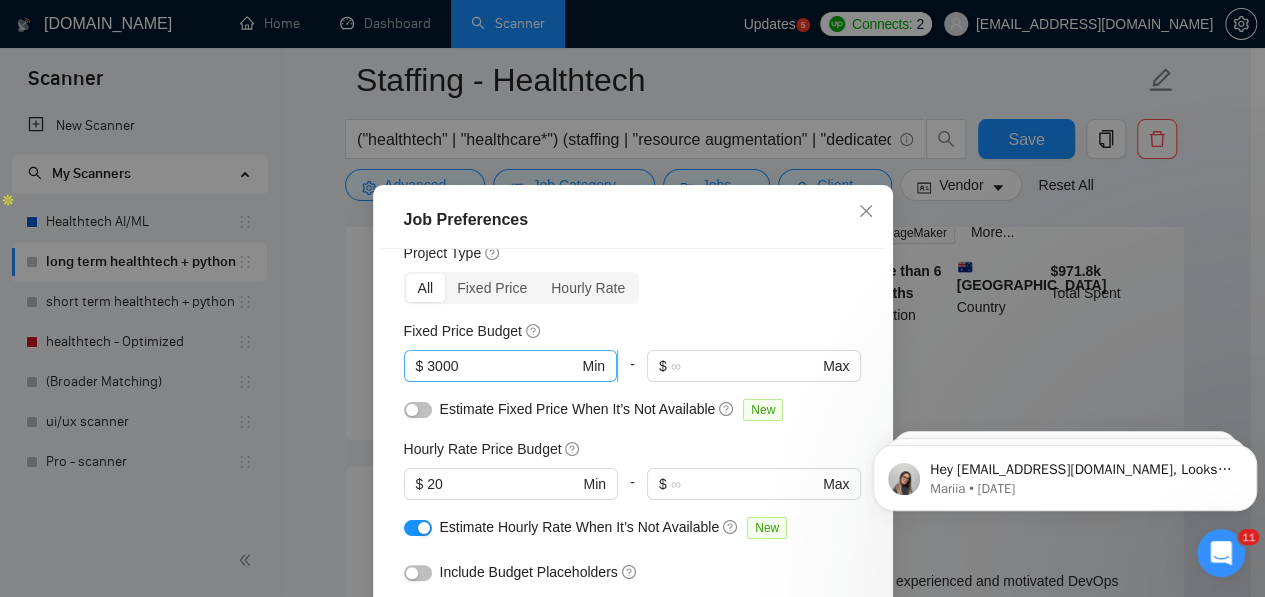 click on "$ 3000 Min" at bounding box center [510, 366] 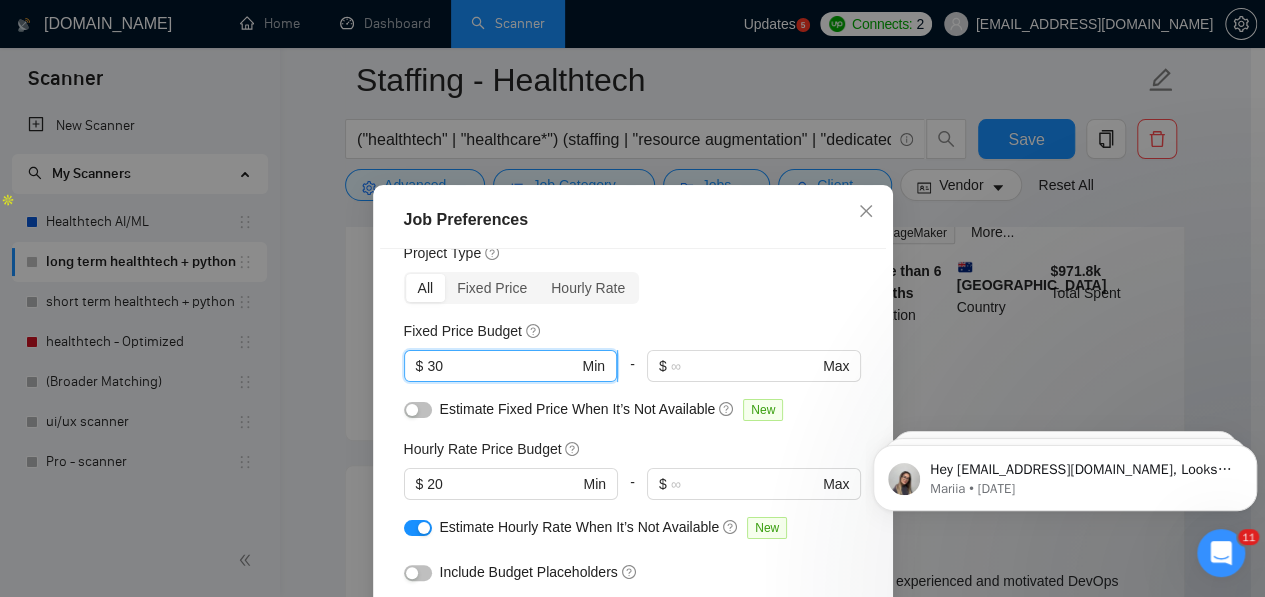type on "3" 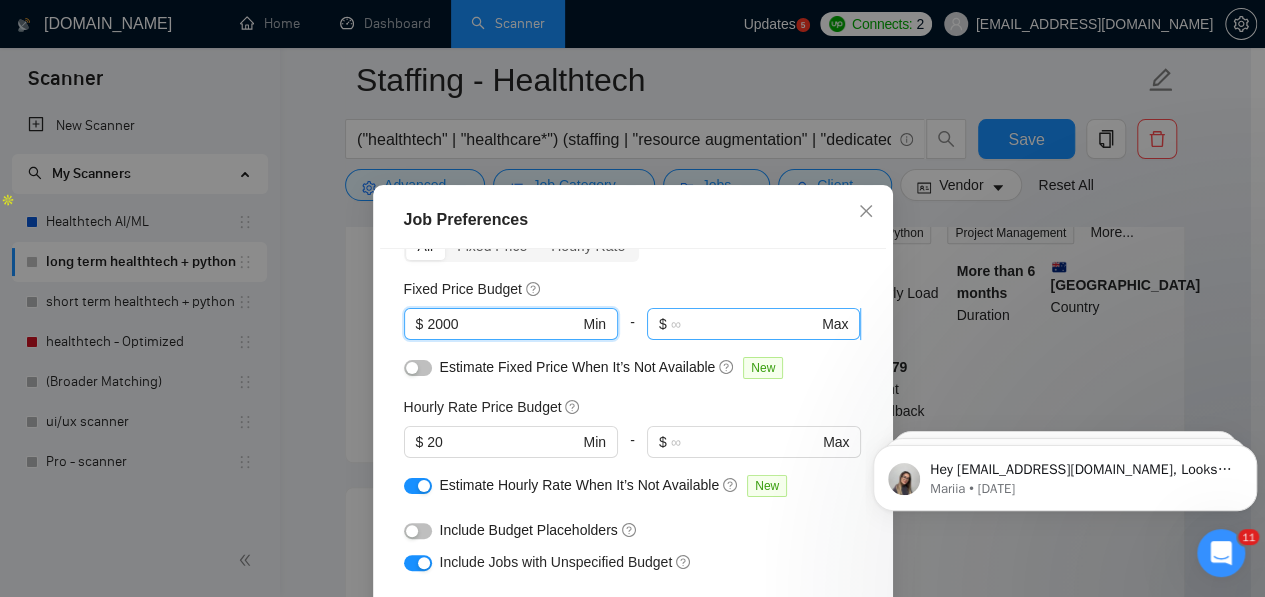 scroll, scrollTop: 127, scrollLeft: 0, axis: vertical 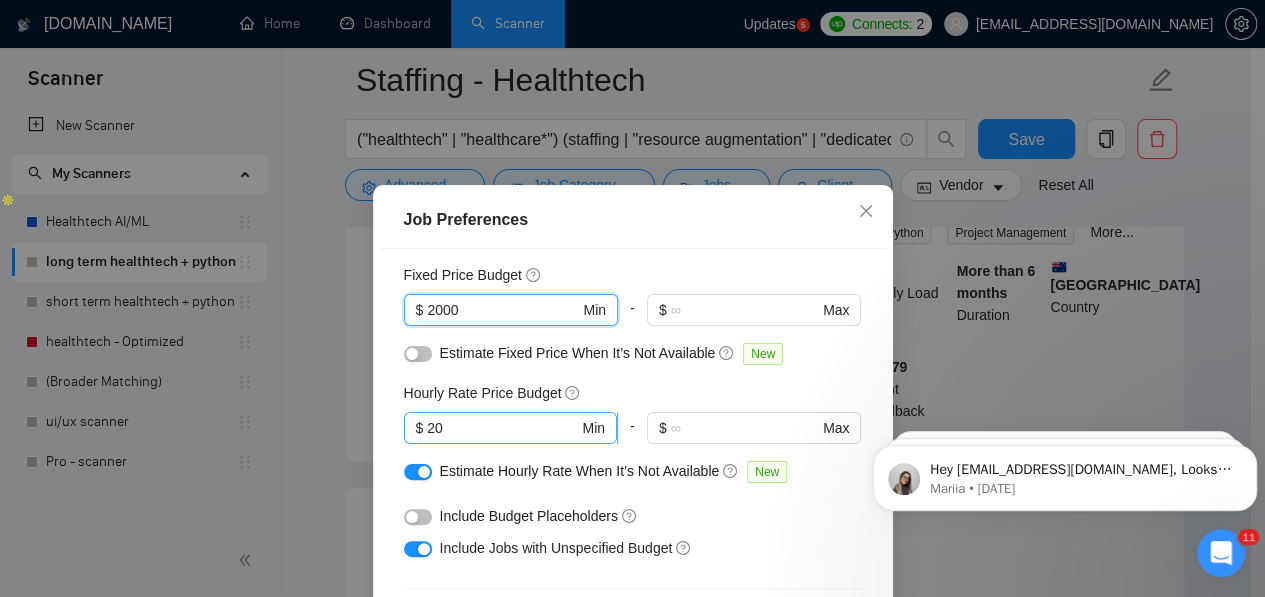type on "2000" 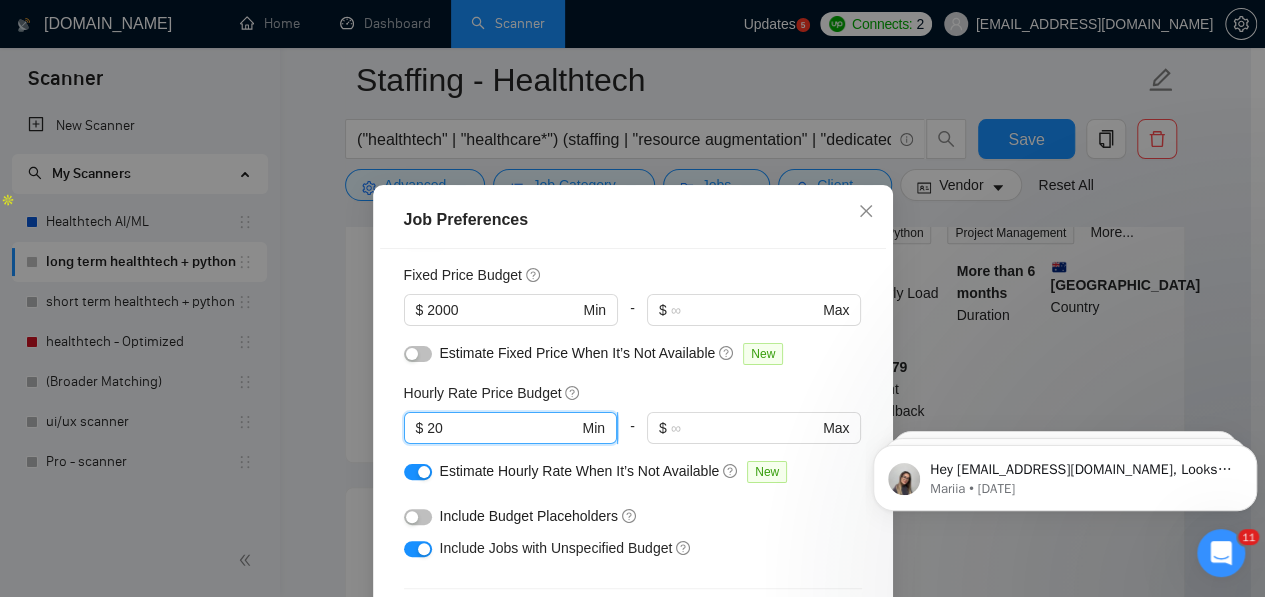 click on "20" at bounding box center [502, 428] 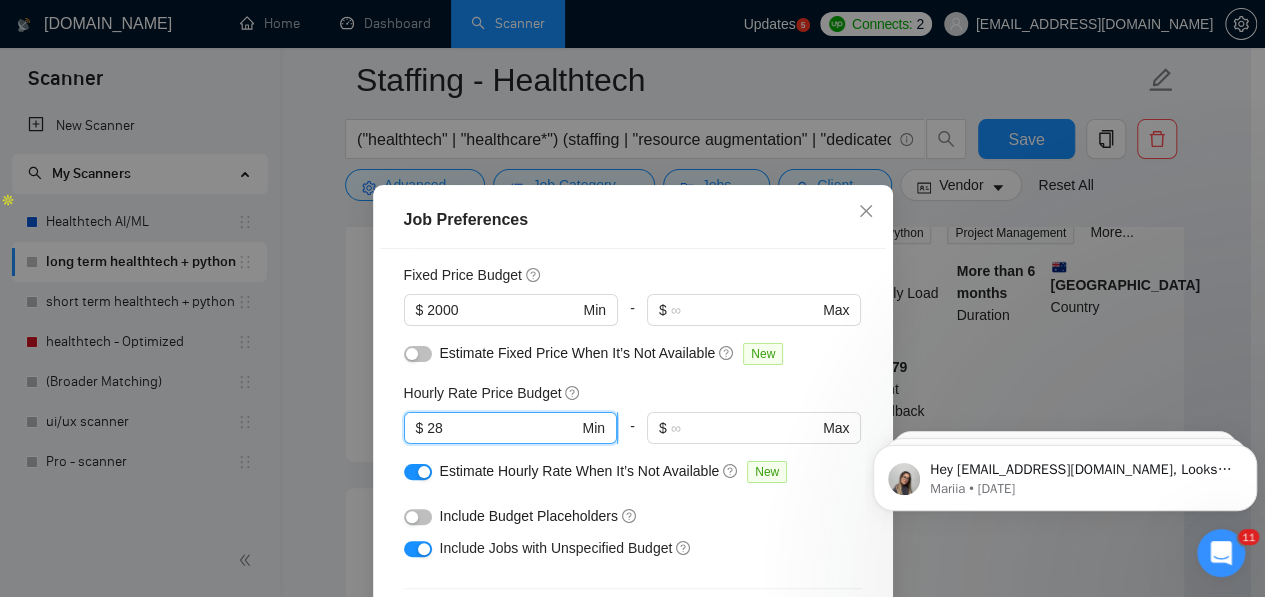 type on "2" 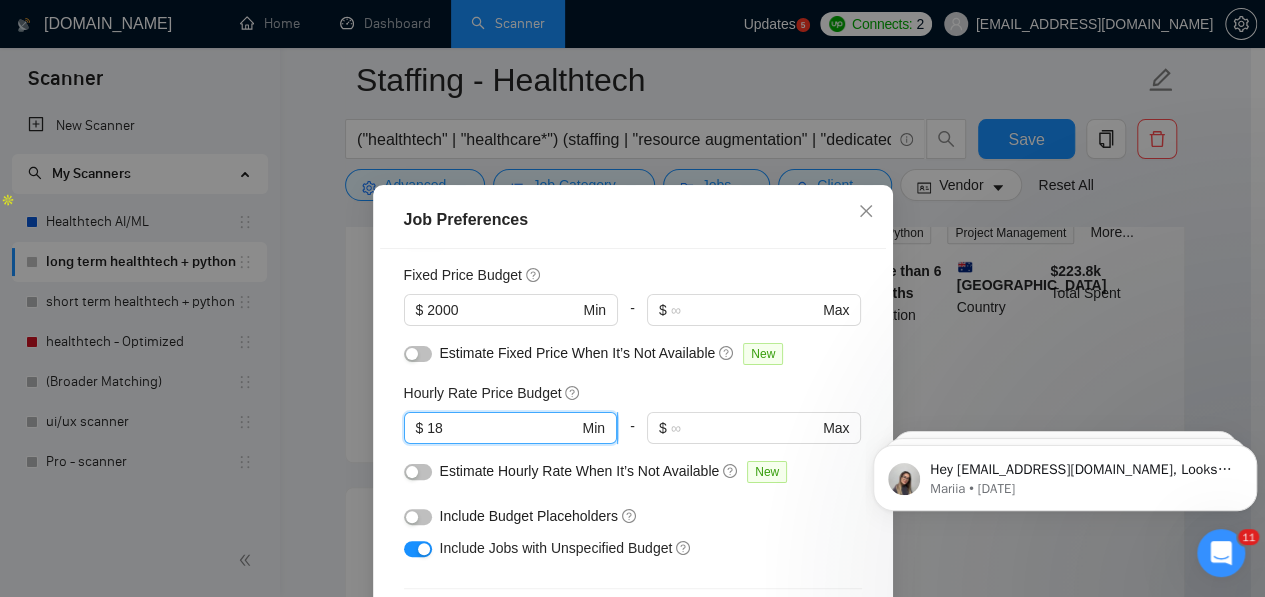 type on "1" 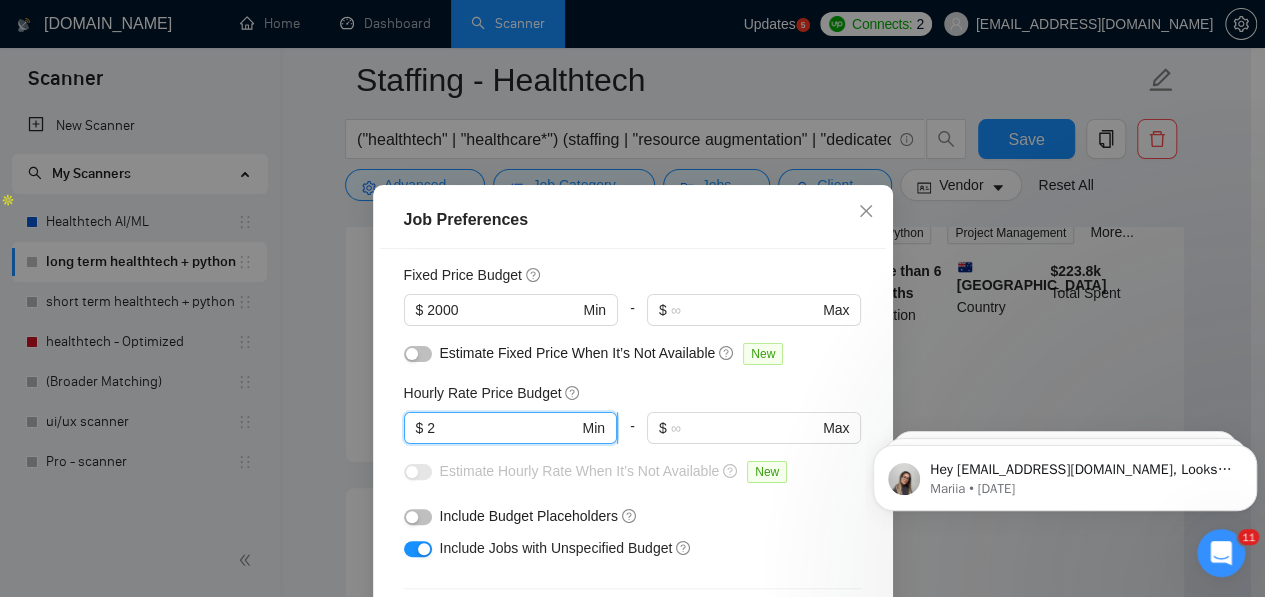 type on "20" 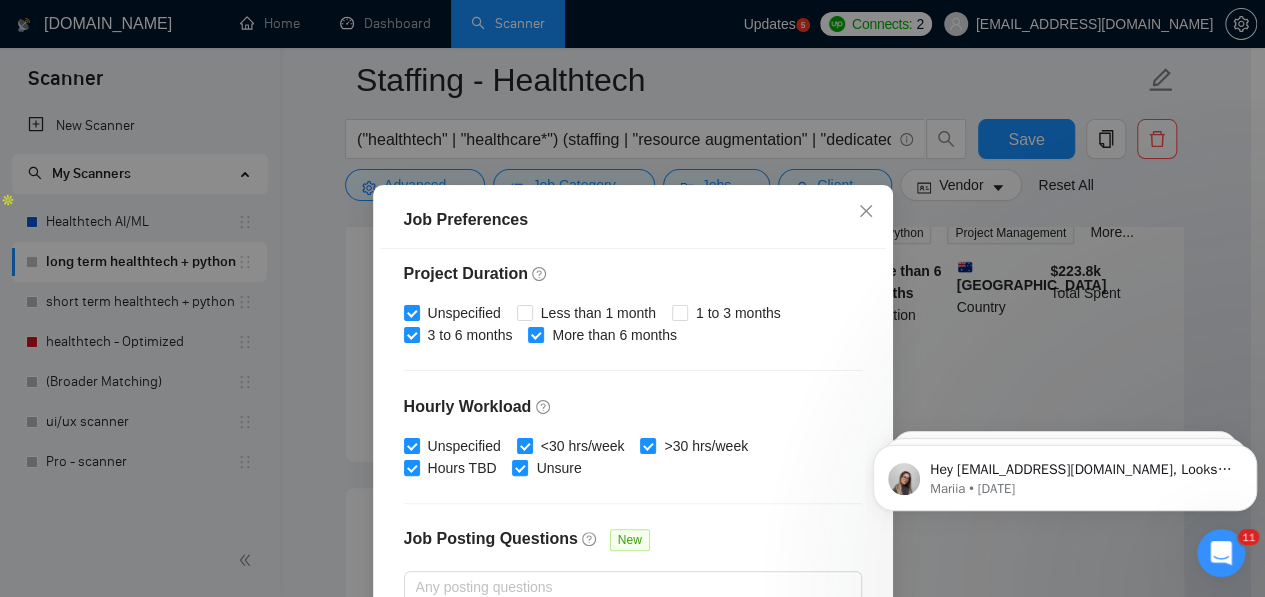 scroll, scrollTop: 600, scrollLeft: 0, axis: vertical 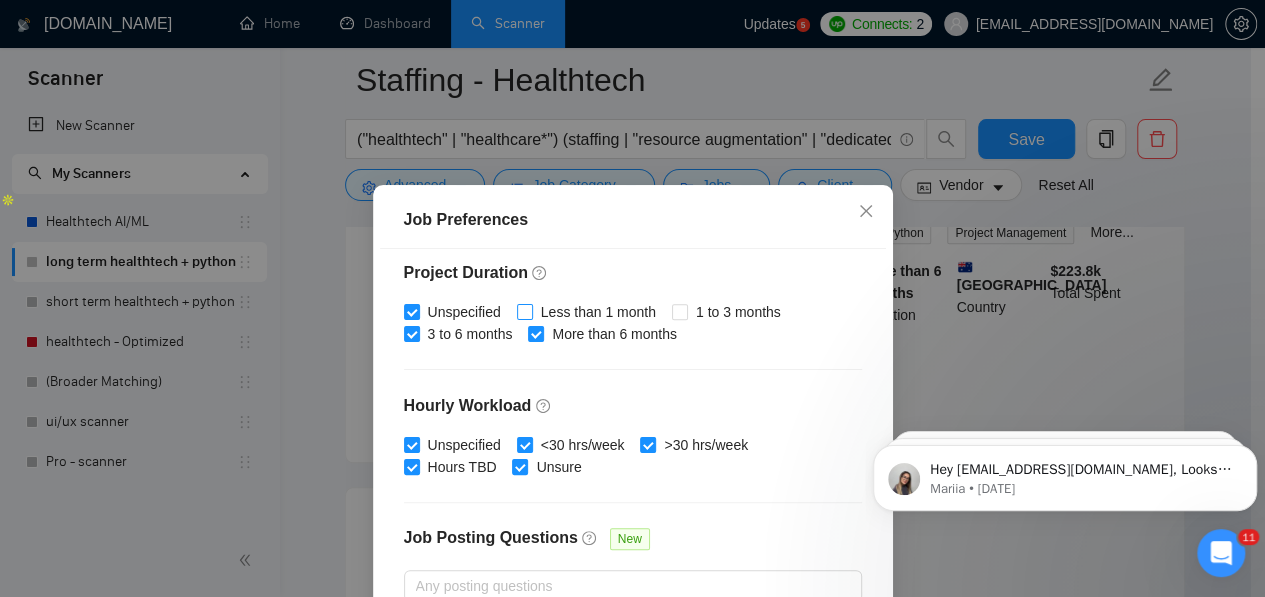 click on "Less than 1 month" at bounding box center (524, 311) 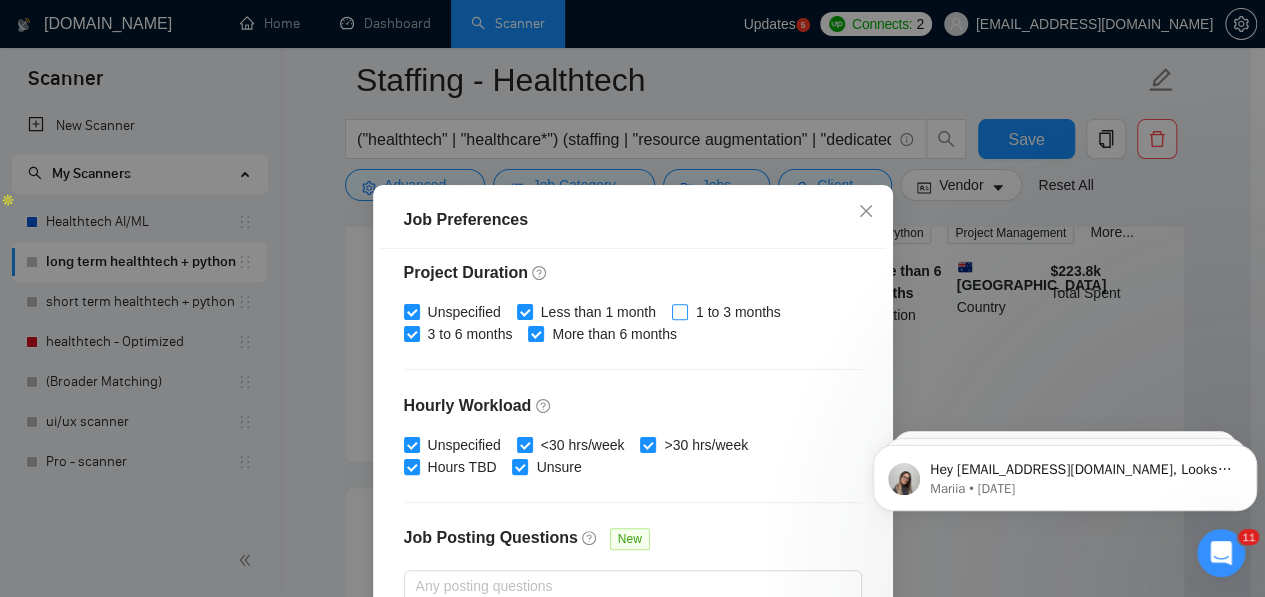 click on "1 to 3 months" at bounding box center (679, 311) 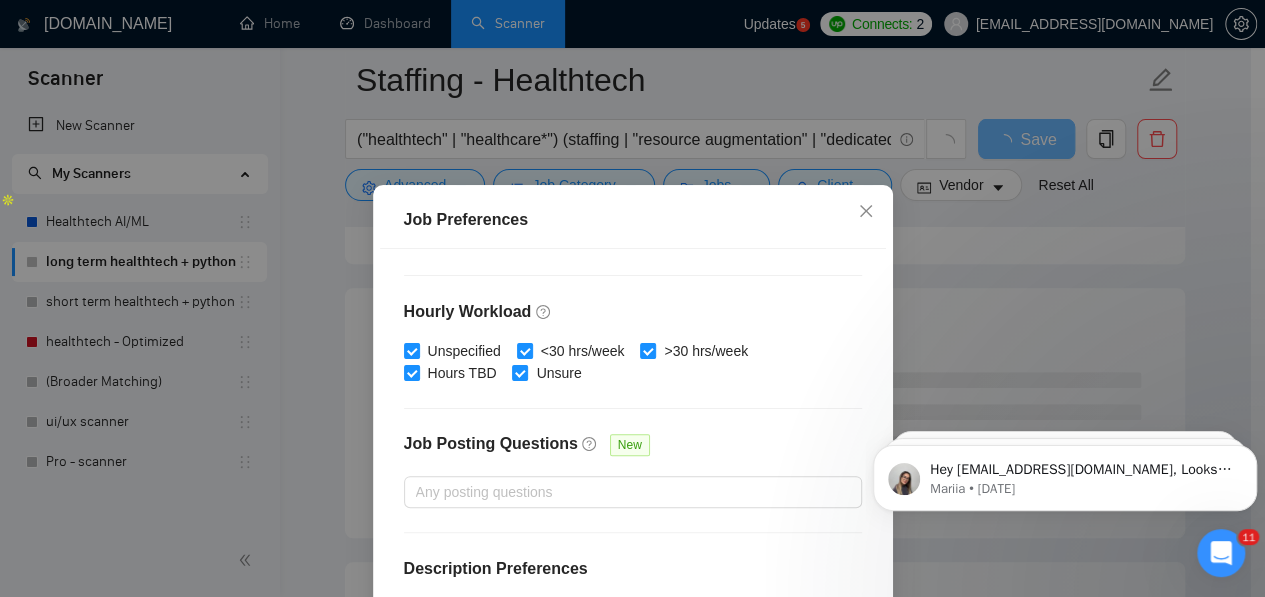scroll, scrollTop: 708, scrollLeft: 0, axis: vertical 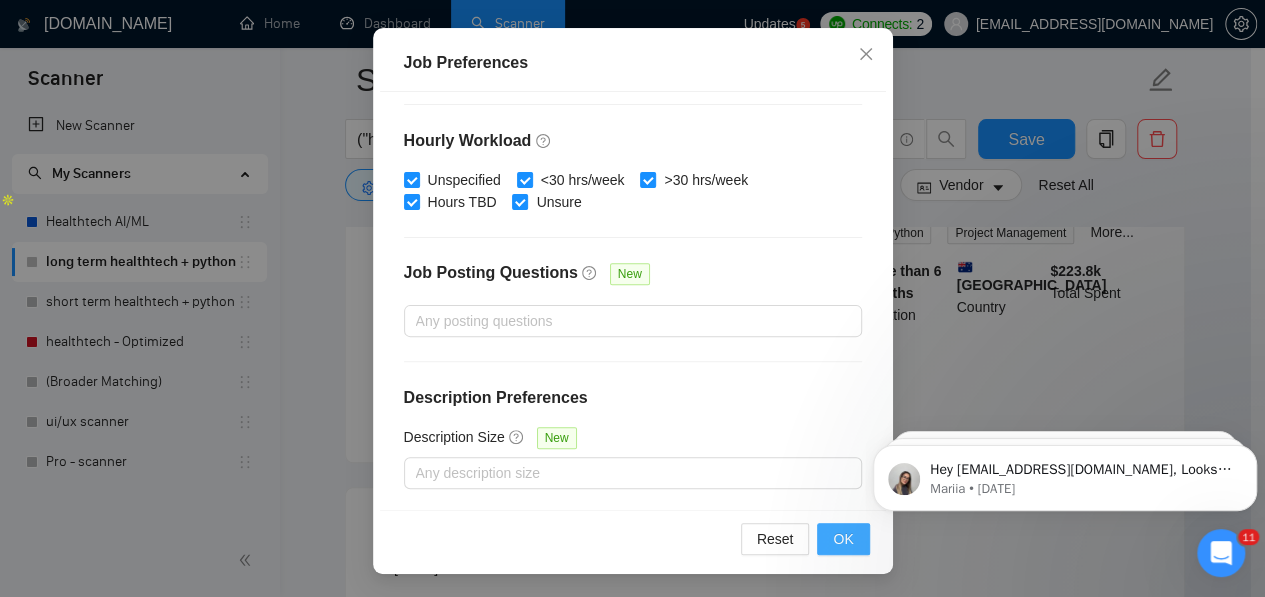 click on "OK" at bounding box center [843, 539] 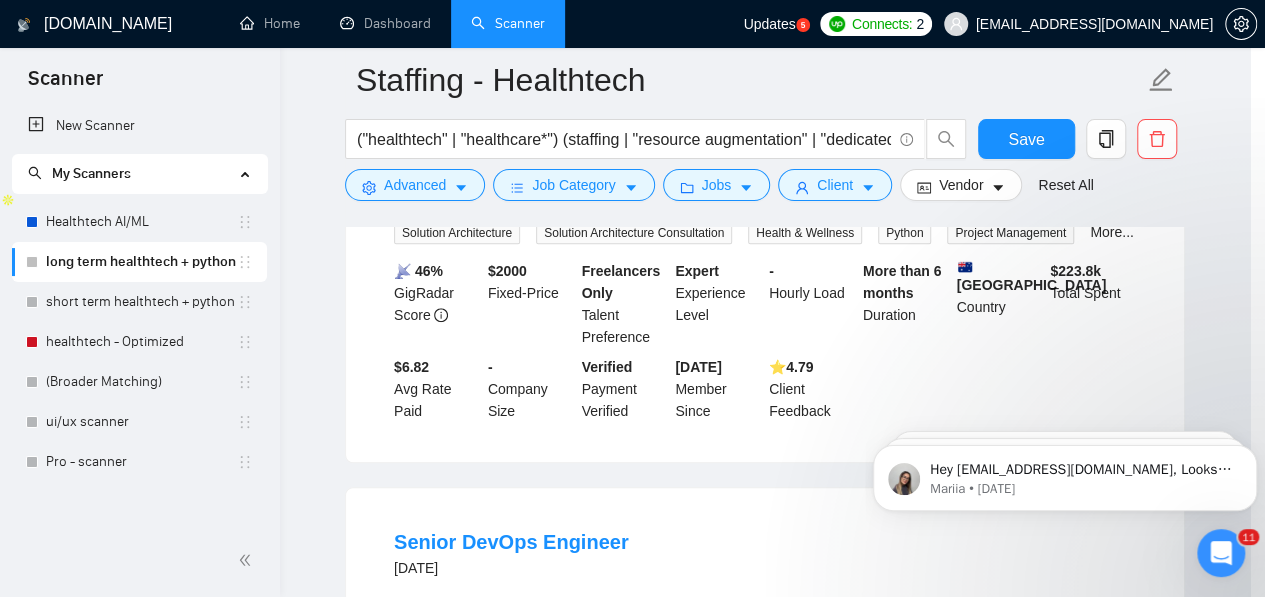 scroll, scrollTop: 92, scrollLeft: 0, axis: vertical 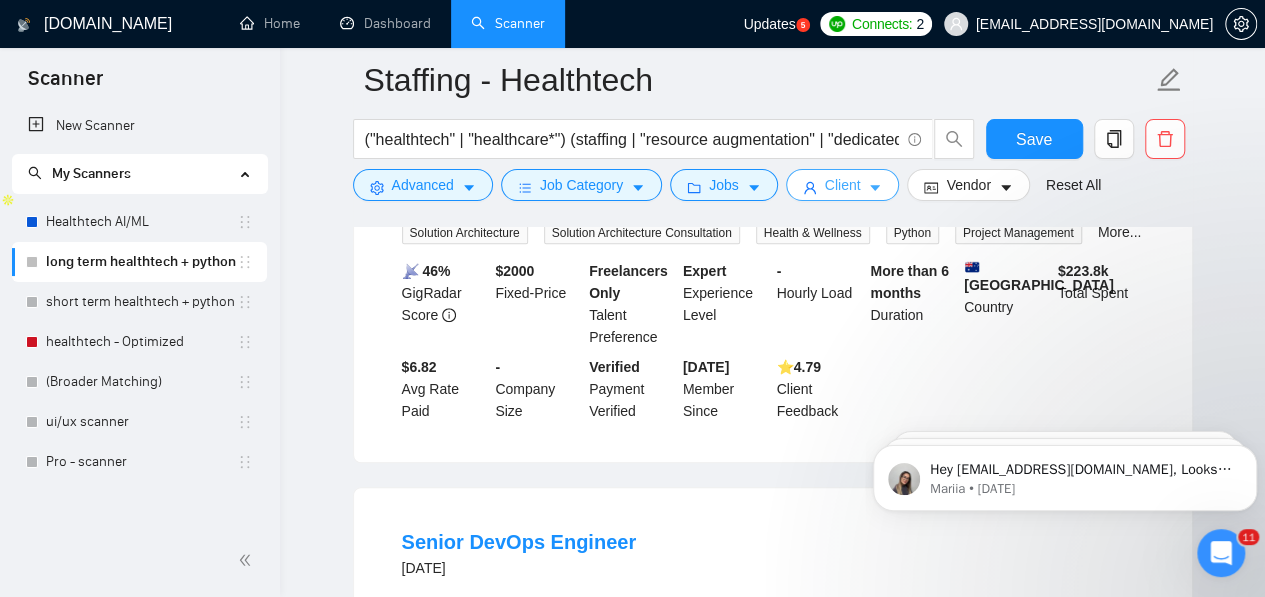 click on "Client" at bounding box center [843, 185] 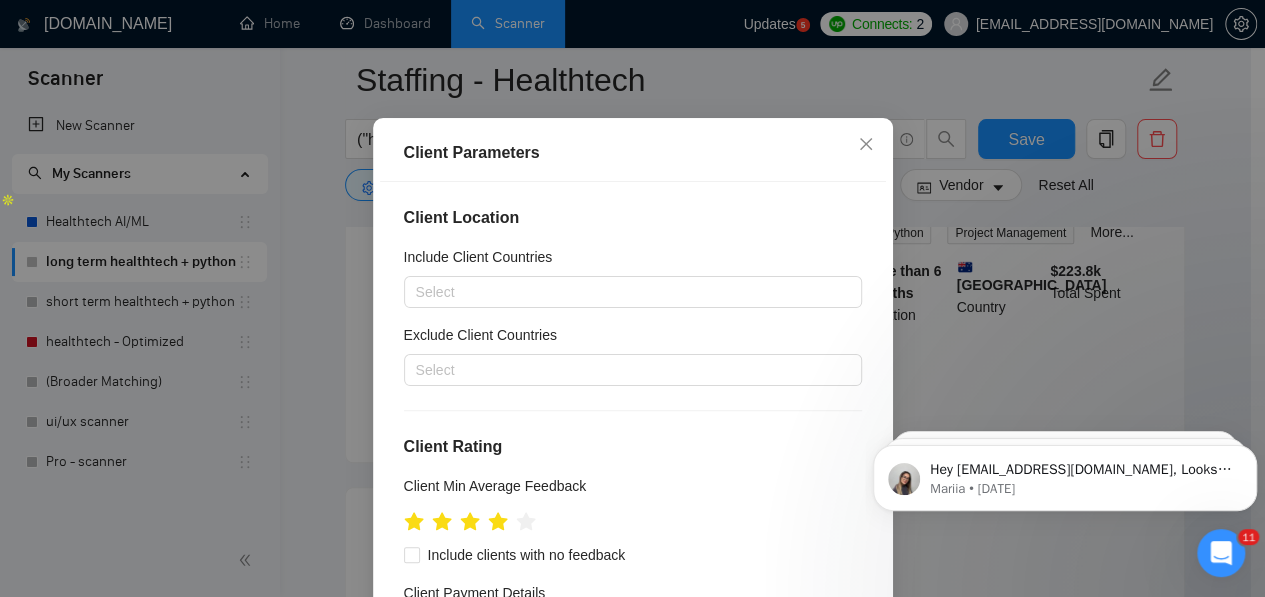 scroll, scrollTop: 68, scrollLeft: 0, axis: vertical 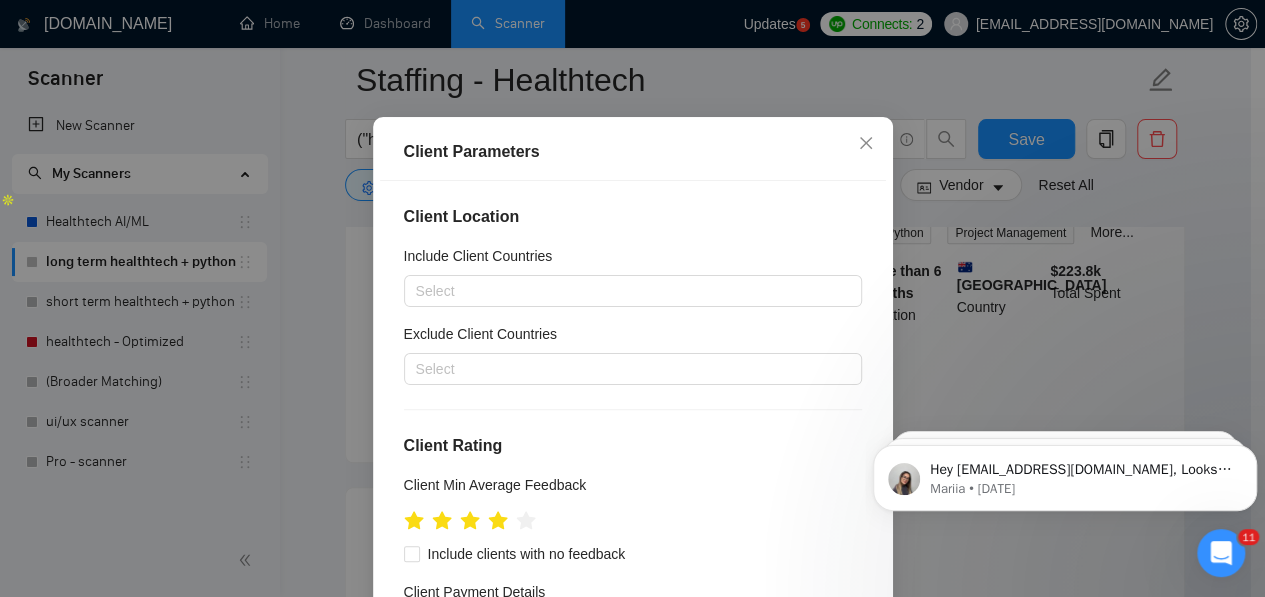 click at bounding box center [623, 1192] 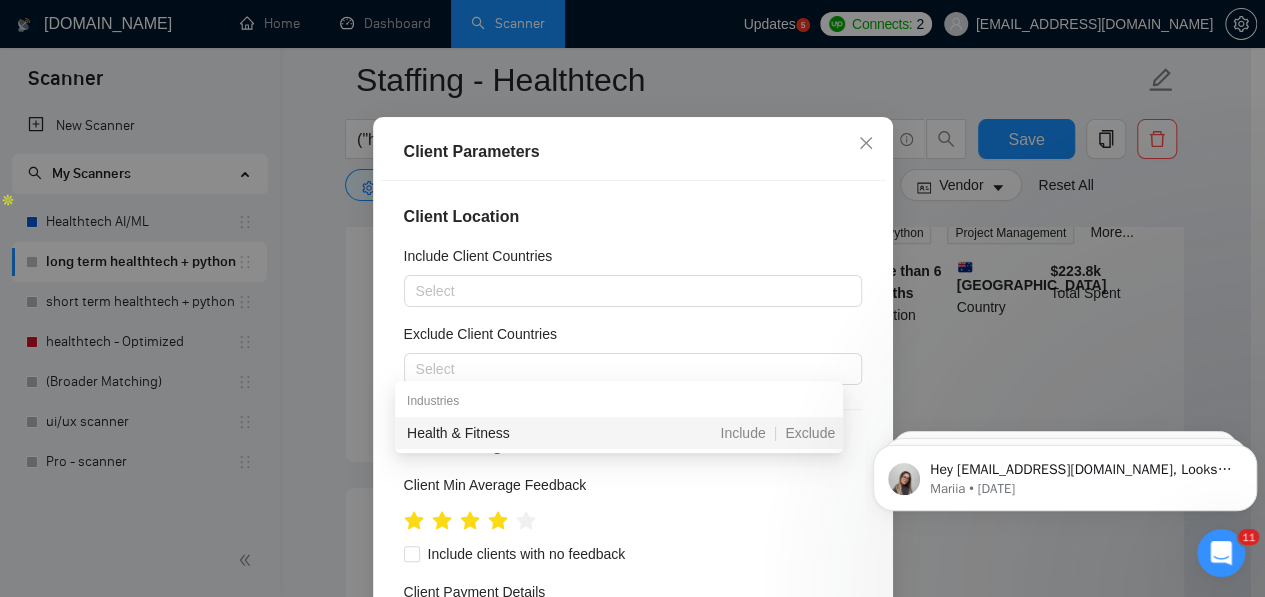 type on "Health" 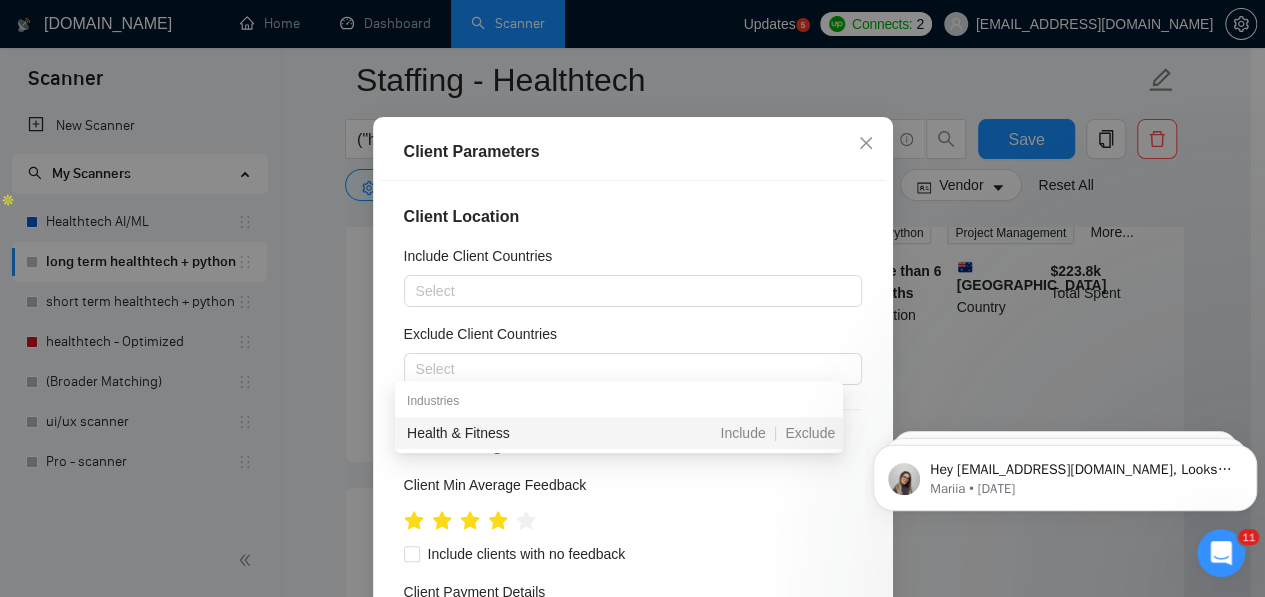 click on "Health & Fitness" at bounding box center [516, 433] 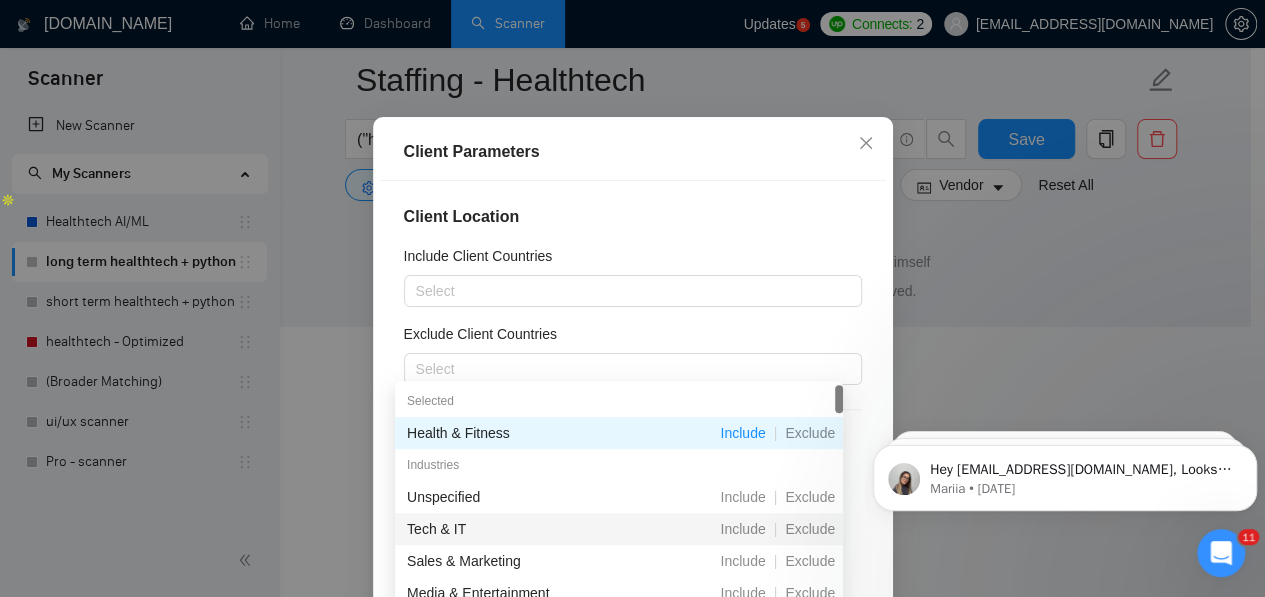 click on "Tech & IT" at bounding box center (516, 529) 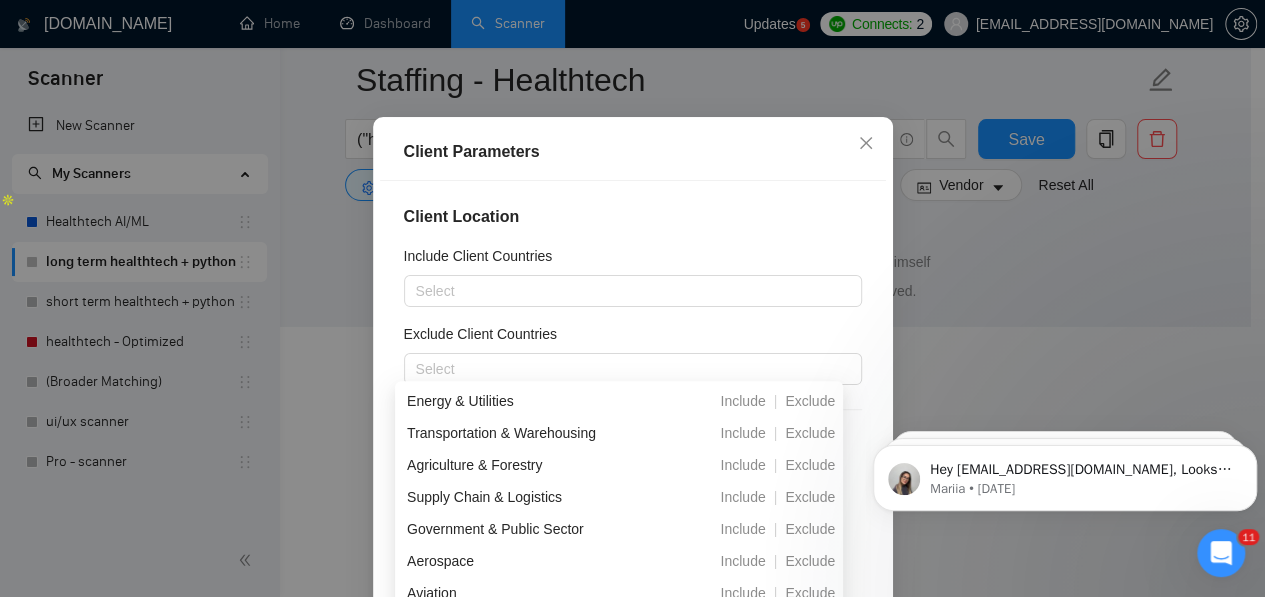 scroll, scrollTop: 736, scrollLeft: 0, axis: vertical 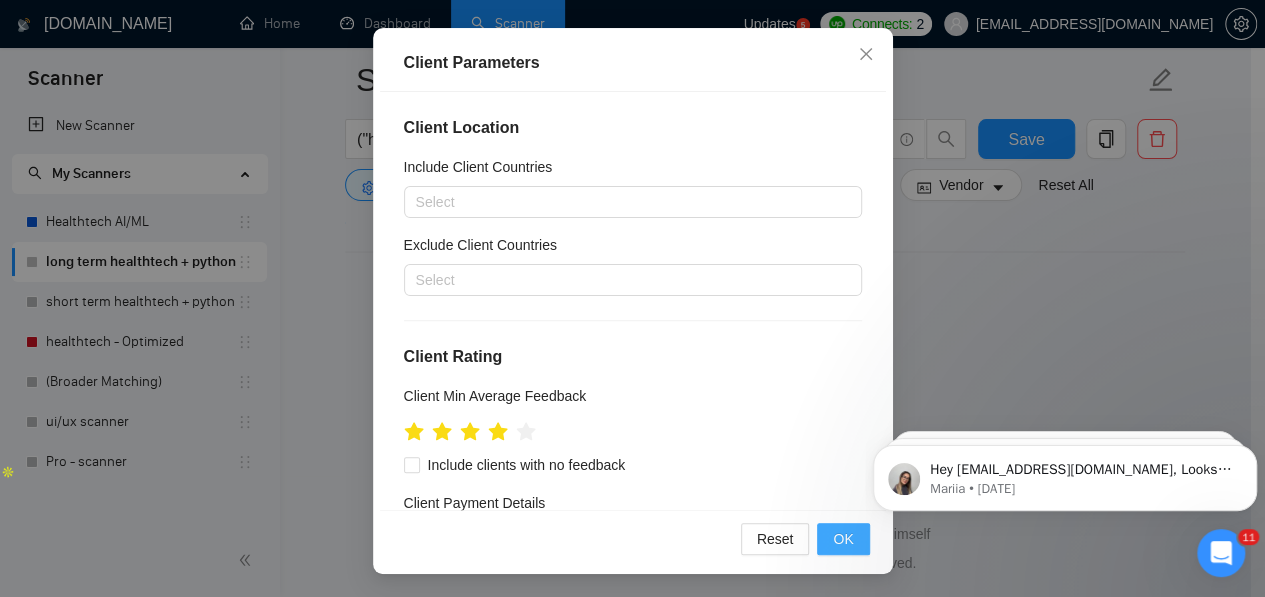 click on "OK" at bounding box center (843, 539) 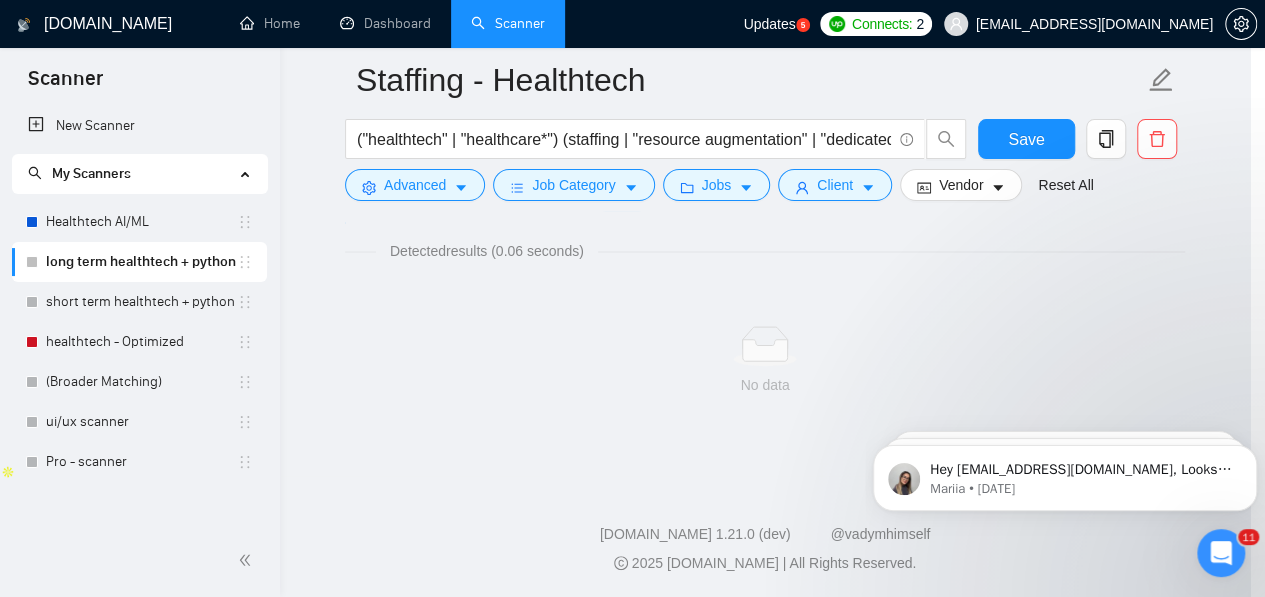 scroll, scrollTop: 92, scrollLeft: 0, axis: vertical 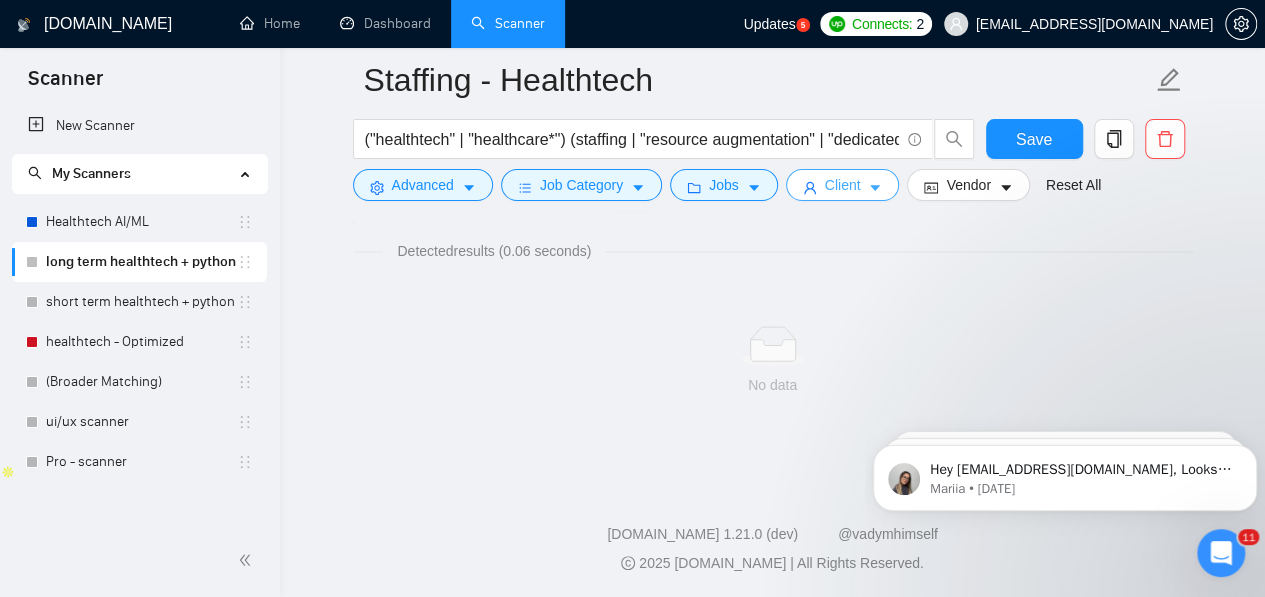 click on "Client" at bounding box center (843, 185) 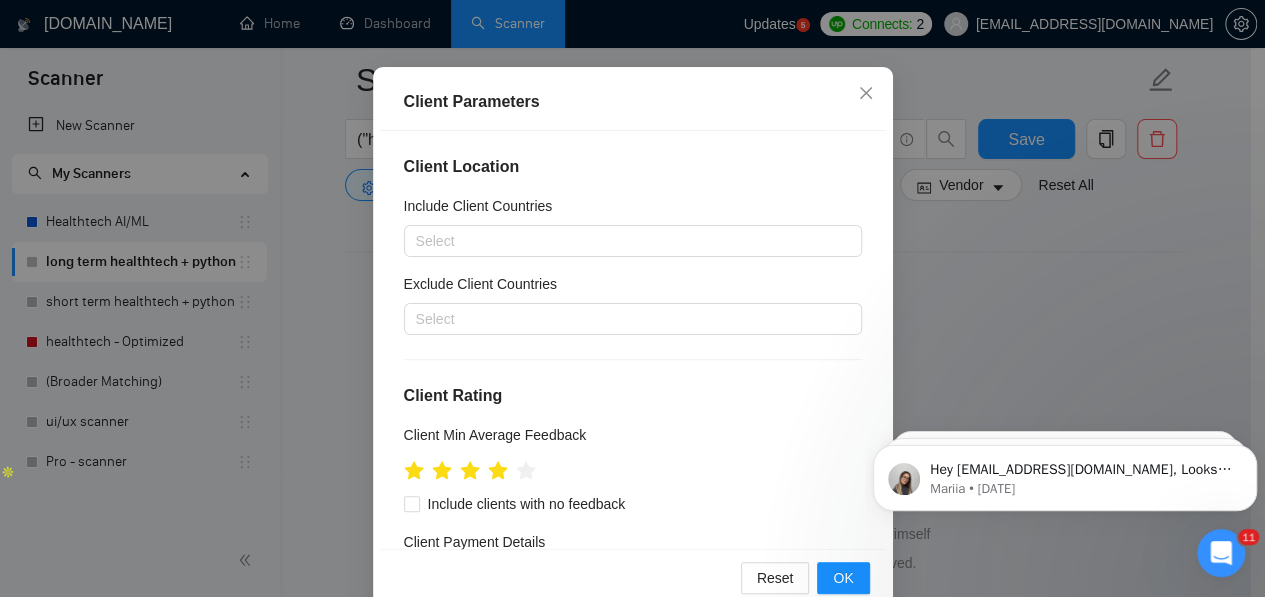 scroll, scrollTop: 157, scrollLeft: 0, axis: vertical 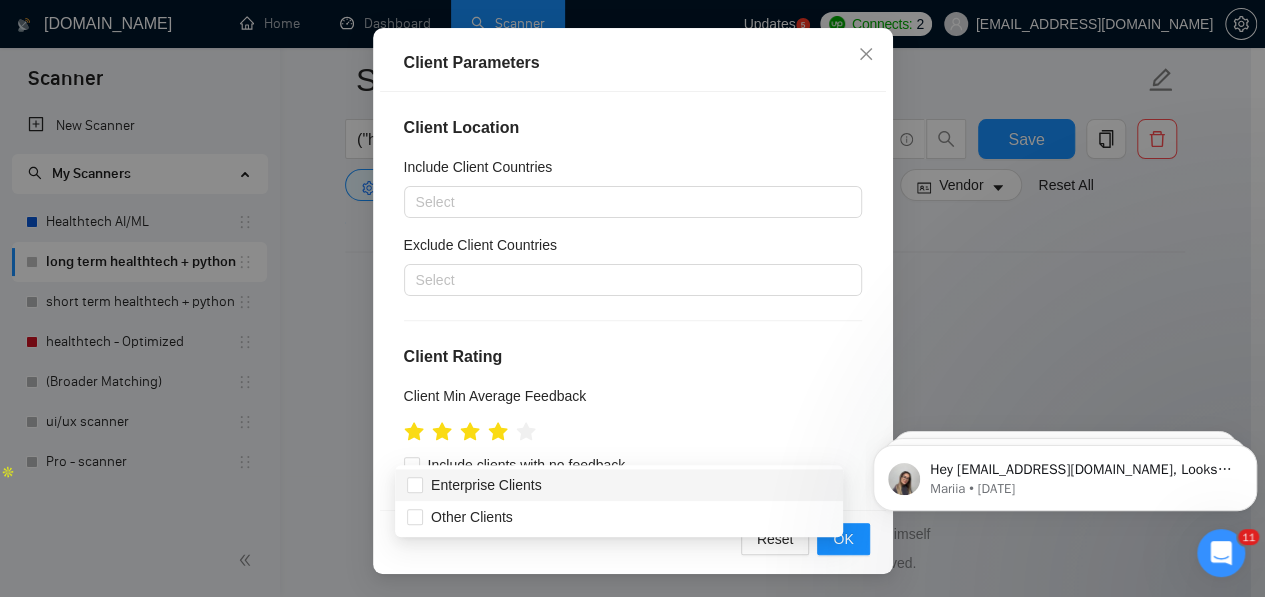click at bounding box center [623, 1277] 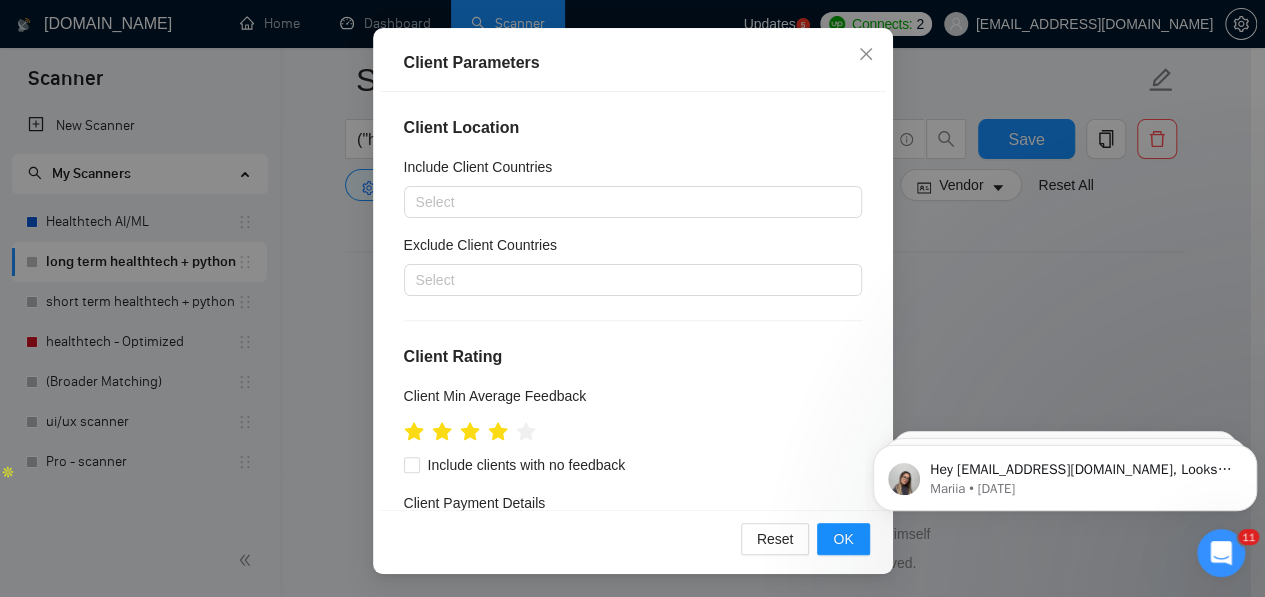 click on "Client Parameters Client Location Include Client Countries   Select Exclude Client Countries   Select Client Rating Client Min Average Feedback Include clients with no feedback Client Payment Details Payment Verified Hire Rate Stats   Client Total Spent $ Min - $ Max Client Hire Rate New Mid Rates High Rates Max Rates     Avg Hourly Rate Paid New $ Min - $ Max Include Clients without Sufficient History Client Profile Client Industry New Health & Fitness Tech & IT   Client Company Size   Any company size Enterprise Clients New   Any clients Reset OK" at bounding box center (632, 298) 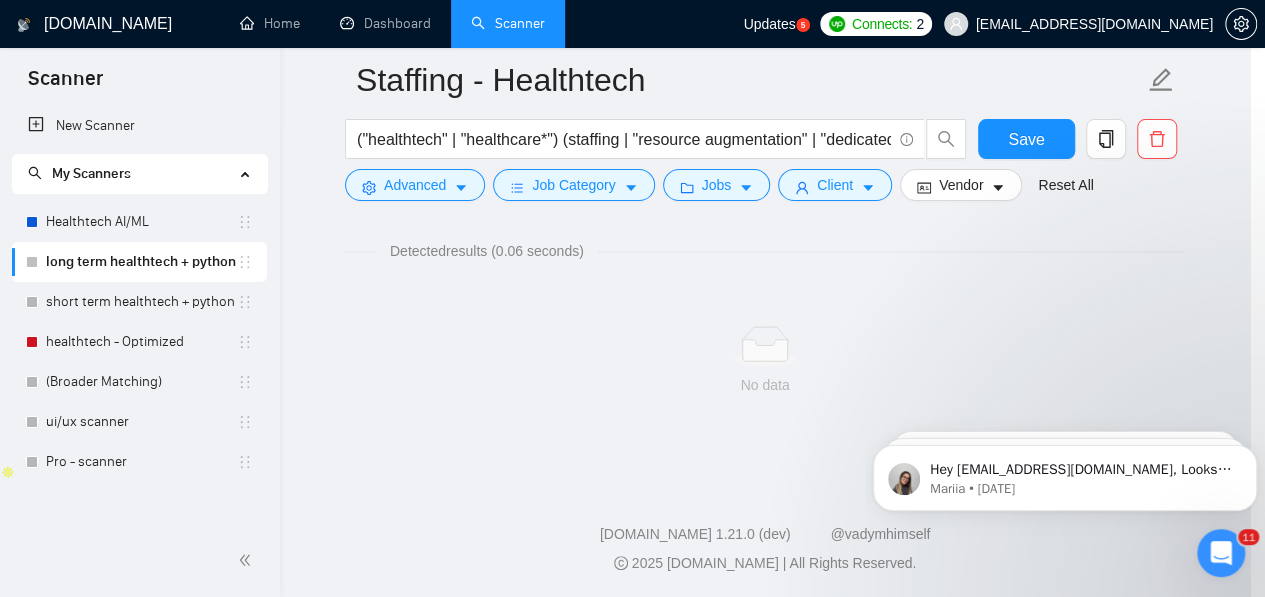 scroll, scrollTop: 92, scrollLeft: 0, axis: vertical 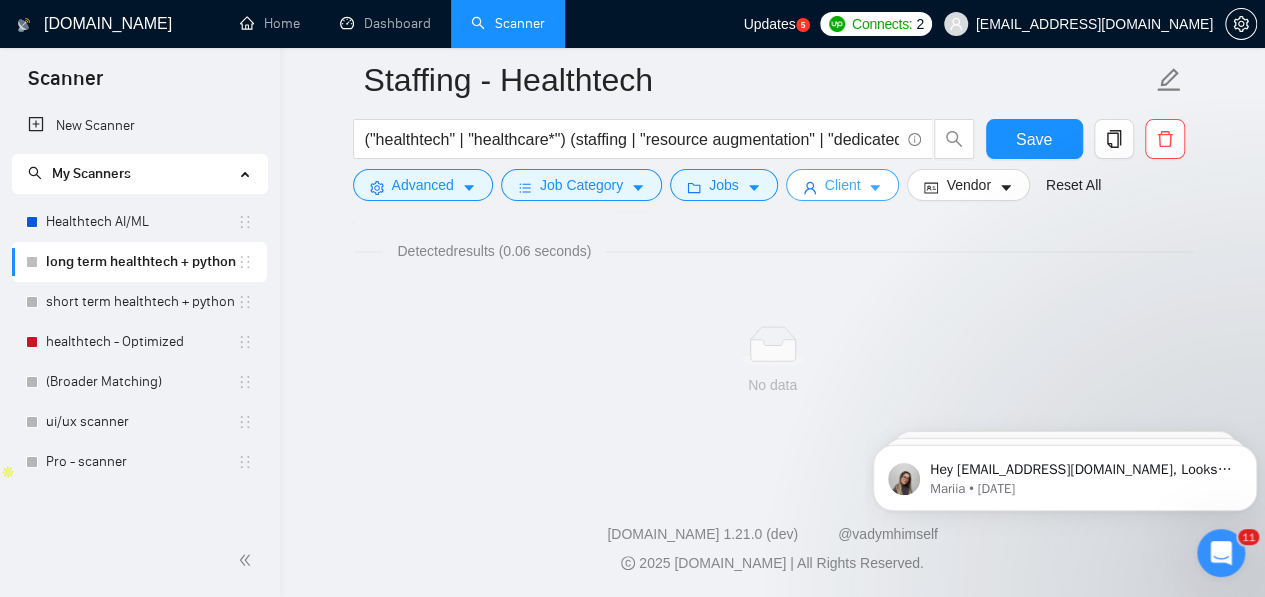 click on "Client" at bounding box center (843, 185) 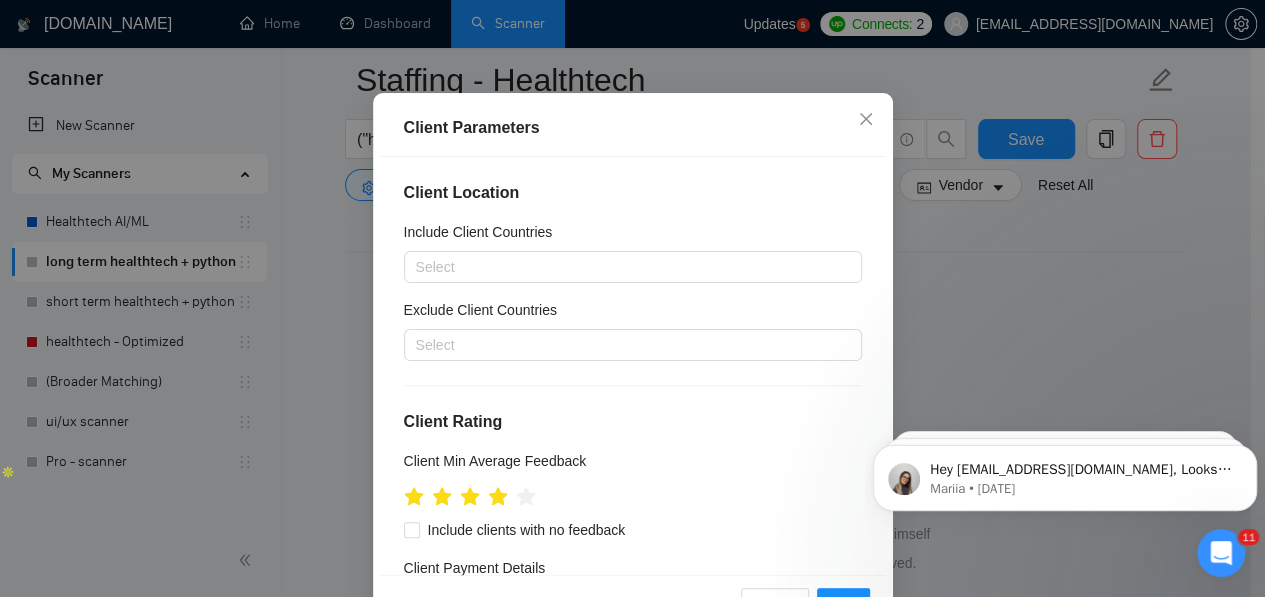 click on "Client Parameters Client Location Include Client Countries   Select Exclude Client Countries   Select Client Rating Client Min Average Feedback Include clients with no feedback Client Payment Details Payment Verified Hire Rate Stats   Client Total Spent $ Min - $ Max Client Hire Rate New Mid Rates High Rates Max Rates     Avg Hourly Rate Paid New $ Min - $ Max Include Clients without Sufficient History Client Profile Client Industry New Health & Fitness Tech & IT   Client Company Size   Any company size Enterprise Clients New   Any clients Reset OK" at bounding box center (632, 298) 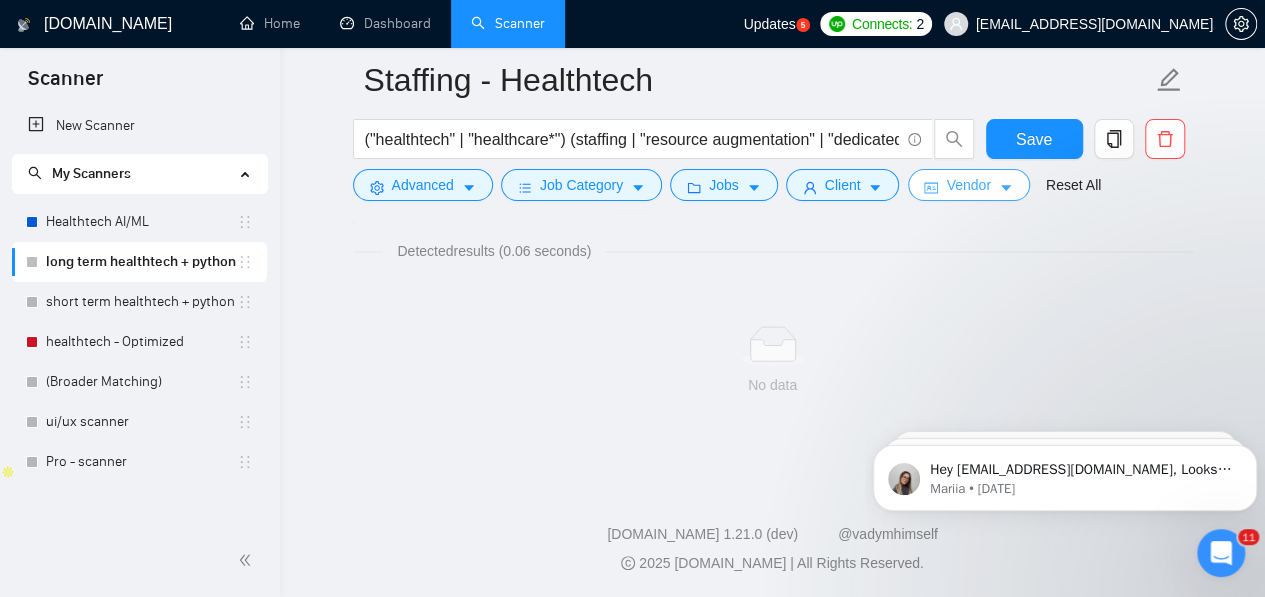 click on "Vendor" at bounding box center [968, 185] 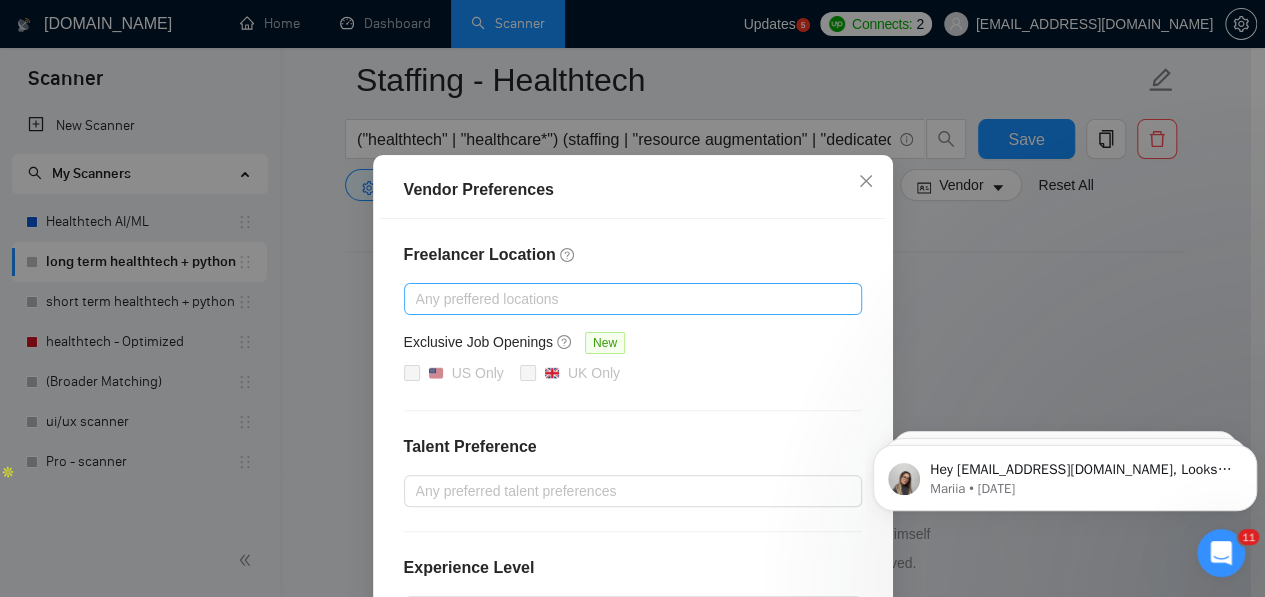 scroll, scrollTop: 82, scrollLeft: 0, axis: vertical 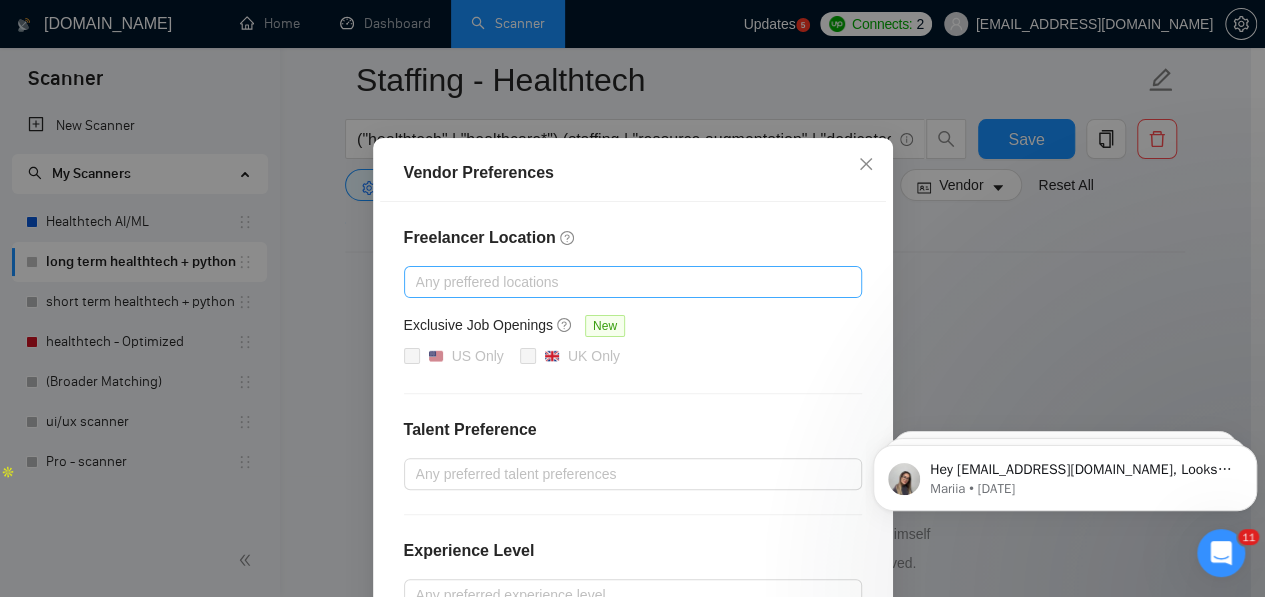 click at bounding box center [623, 282] 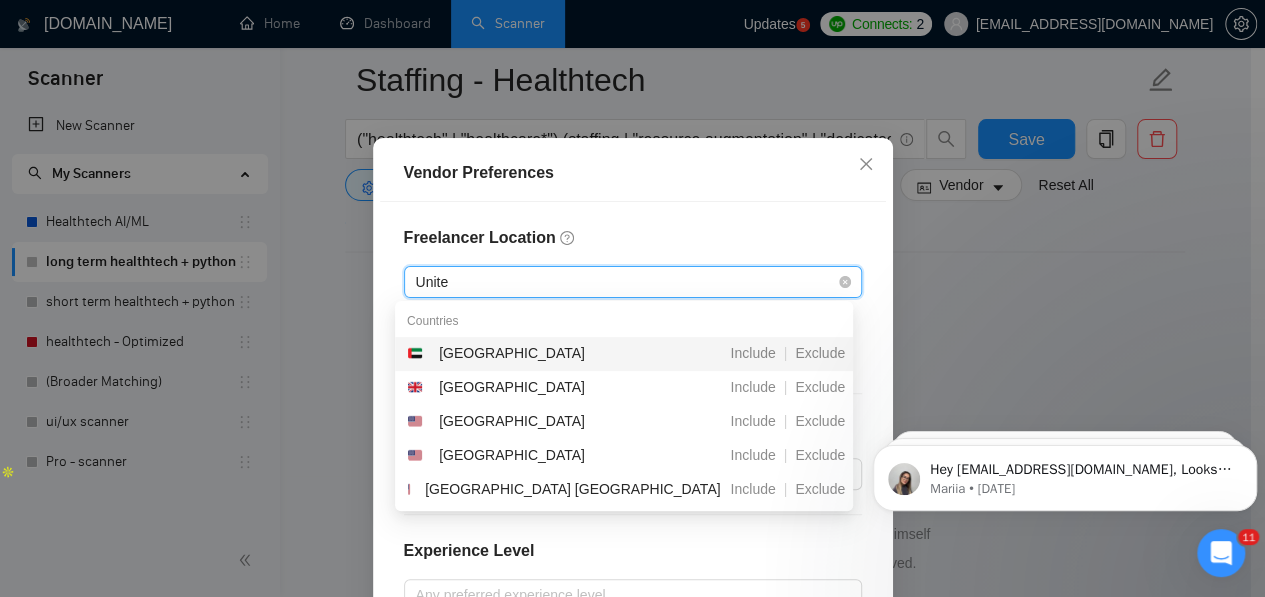 type on "United" 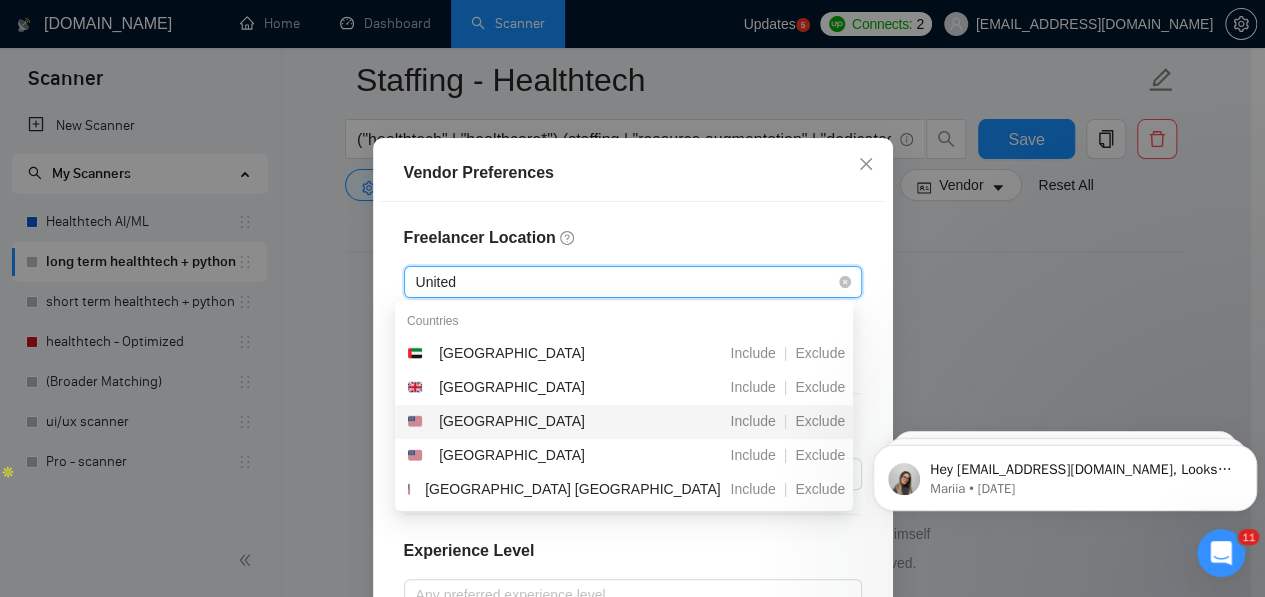 click on "[GEOGRAPHIC_DATA]" at bounding box center (512, 421) 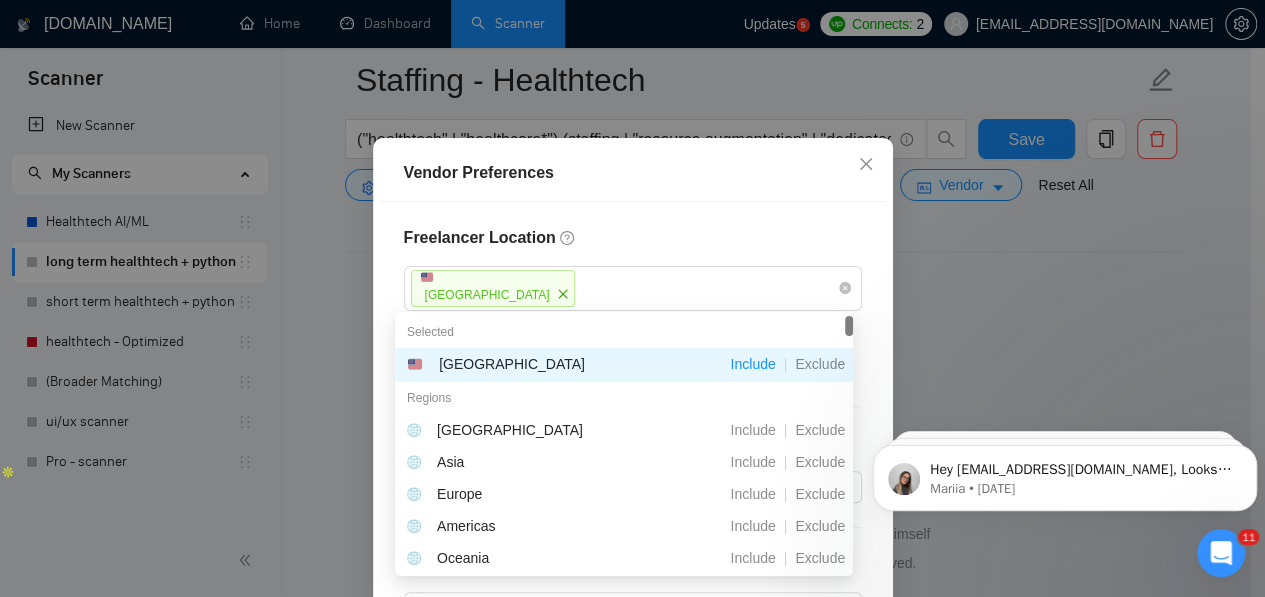 click on "Vendor Preferences Freelancer Location   [GEOGRAPHIC_DATA]   Exclusive Job Openings New [GEOGRAPHIC_DATA] Only UK Only Talent Preference   Any preferred talent preferences Experience Level   Any preferred experience level Freelancer's Spoken Languages New   Any preffered languages Reset OK" at bounding box center (632, 298) 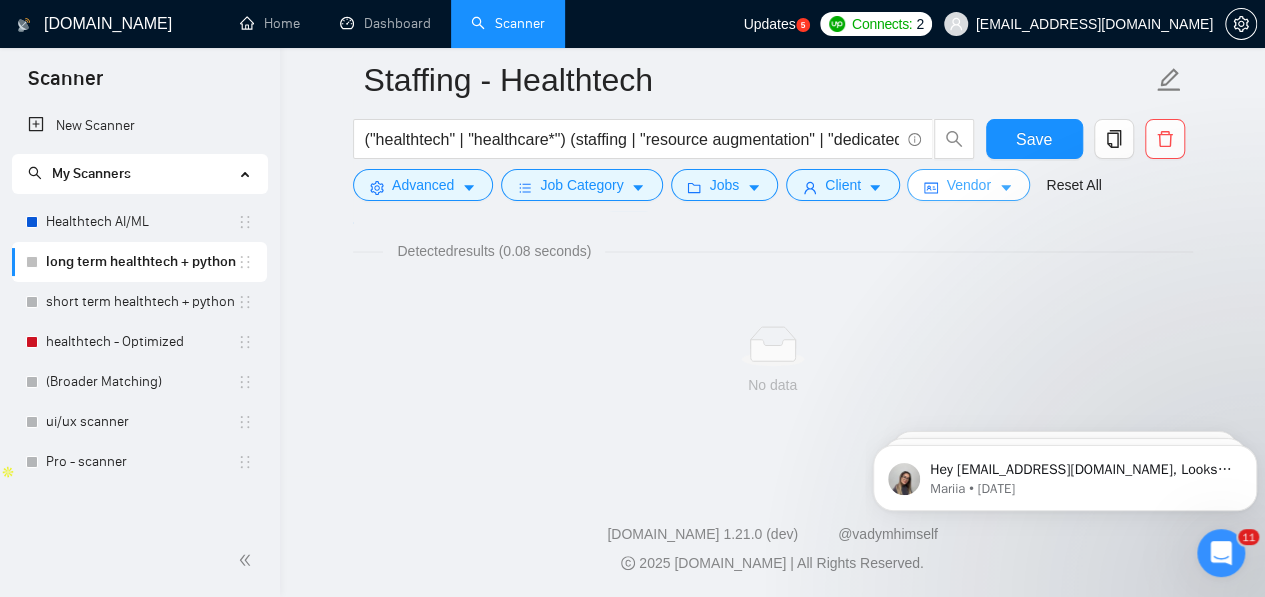 click on "Vendor" at bounding box center [968, 185] 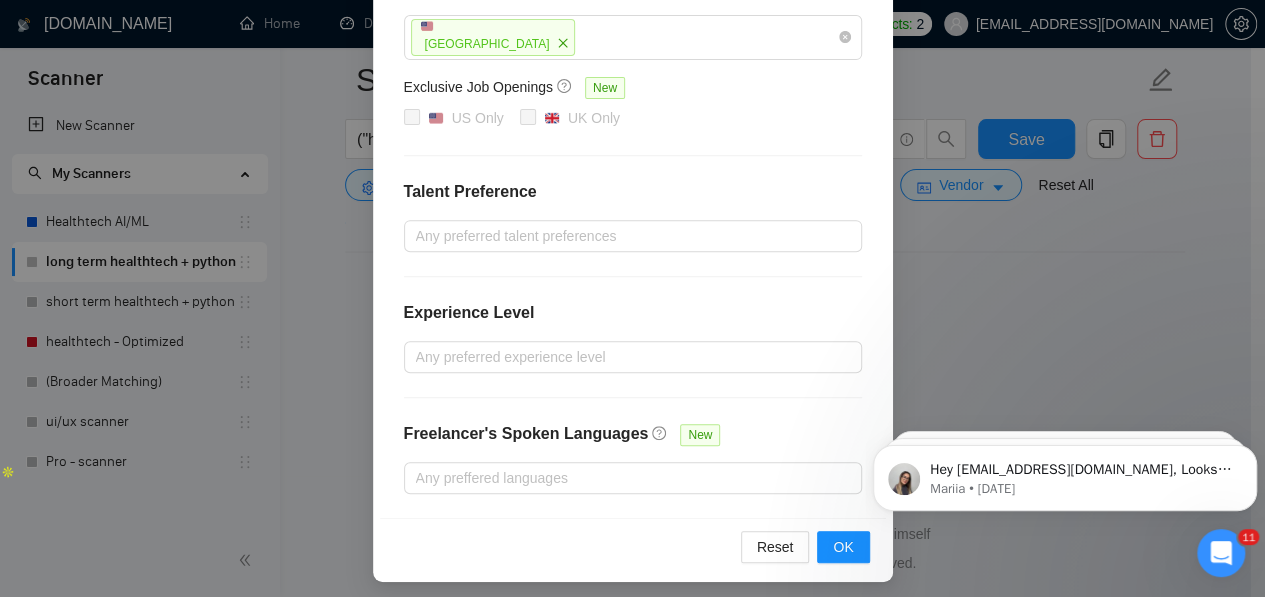 scroll, scrollTop: 334, scrollLeft: 0, axis: vertical 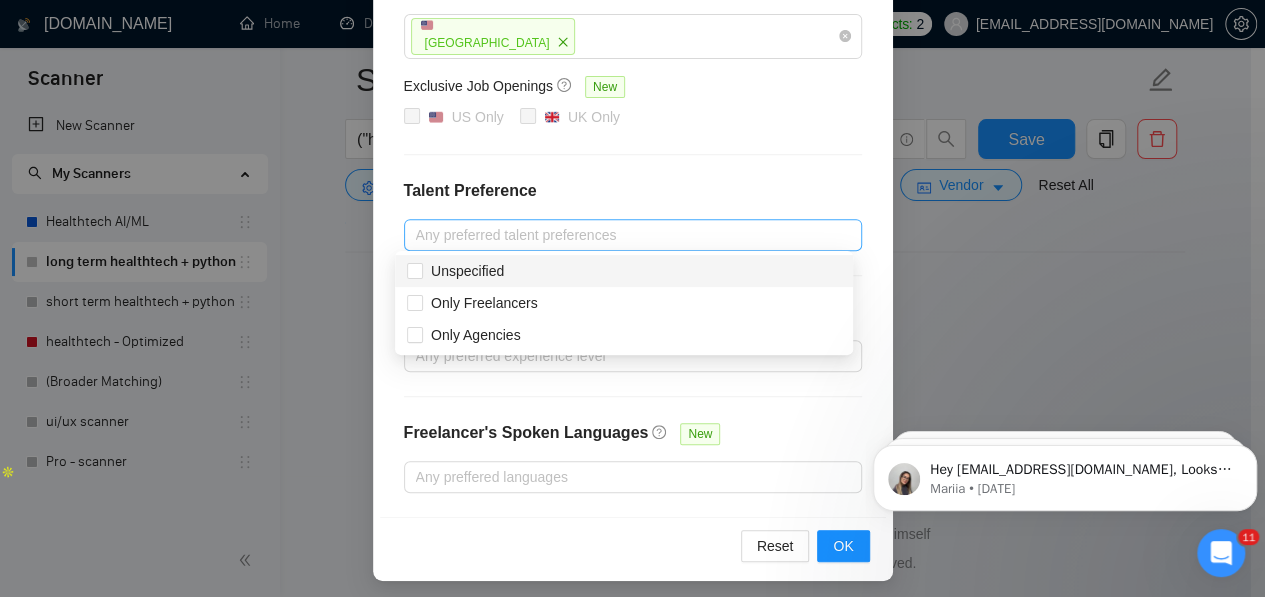 click at bounding box center (623, 235) 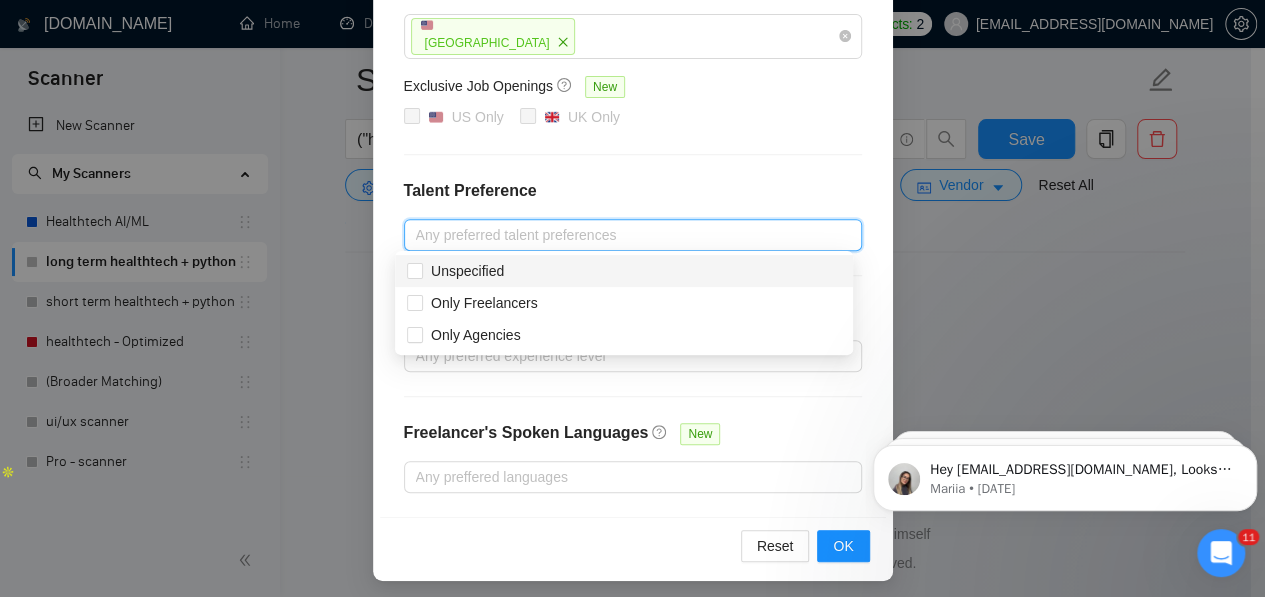 click on "Freelancer Location   [GEOGRAPHIC_DATA]   Exclusive Job Openings New US Only UK Only Talent Preference   Any preferred talent preferences Experience Level   Any preferred experience level Freelancer's Spoken Languages New   Any preffered languages" at bounding box center (633, 233) 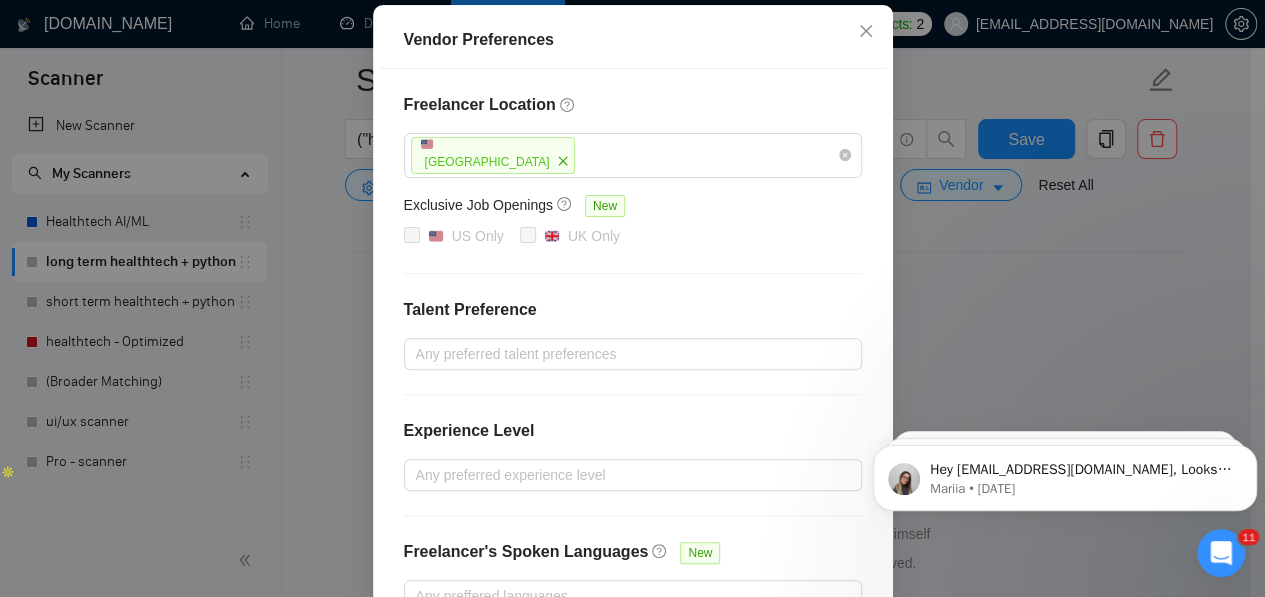 scroll, scrollTop: 197, scrollLeft: 0, axis: vertical 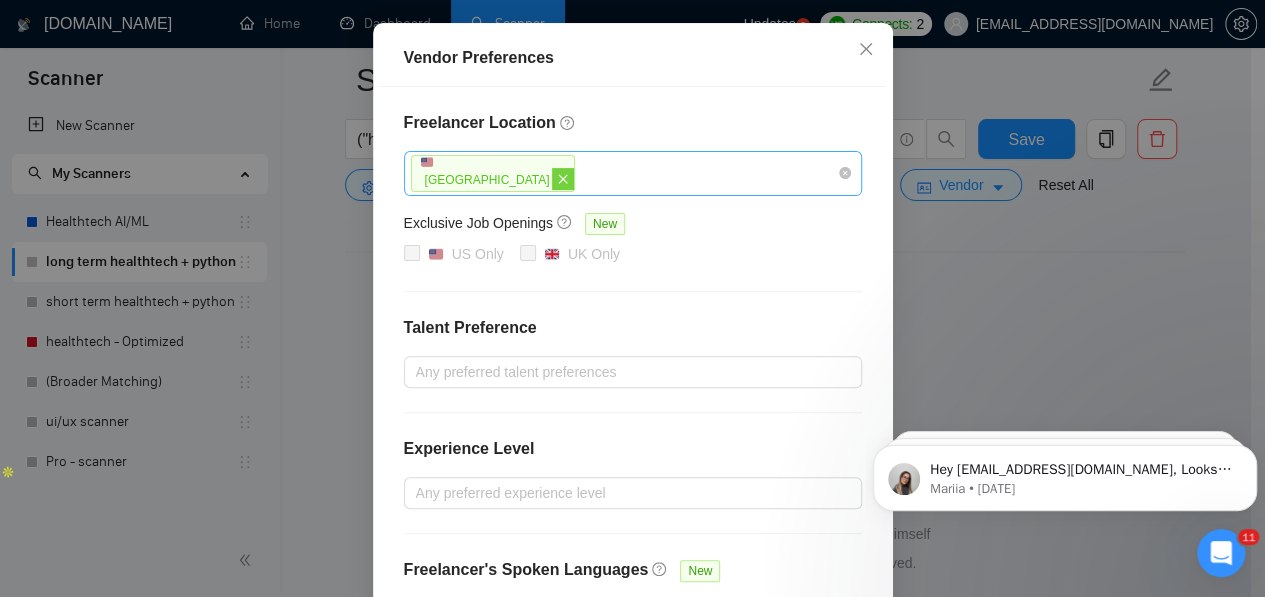 click 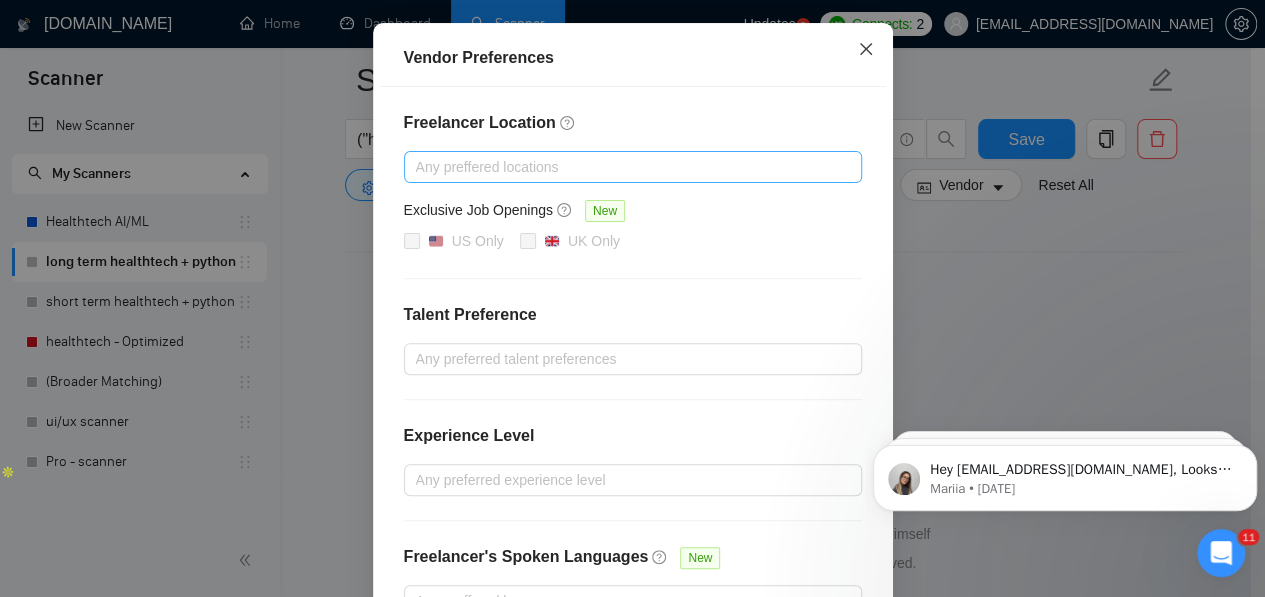 click 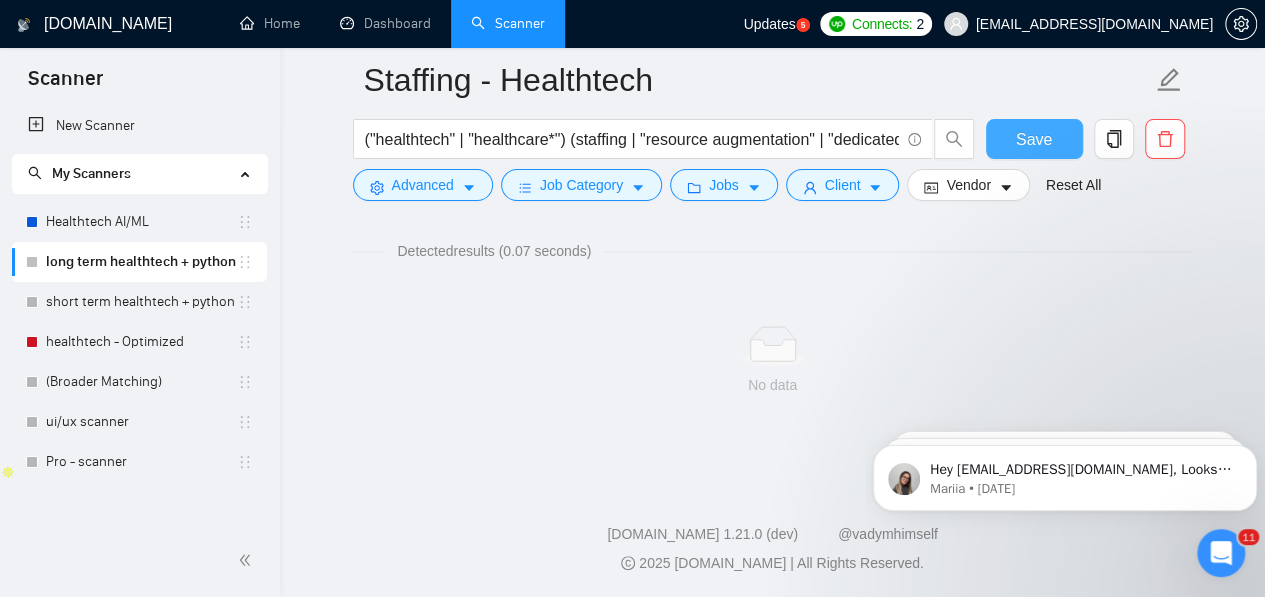 click on "Save" at bounding box center (1034, 139) 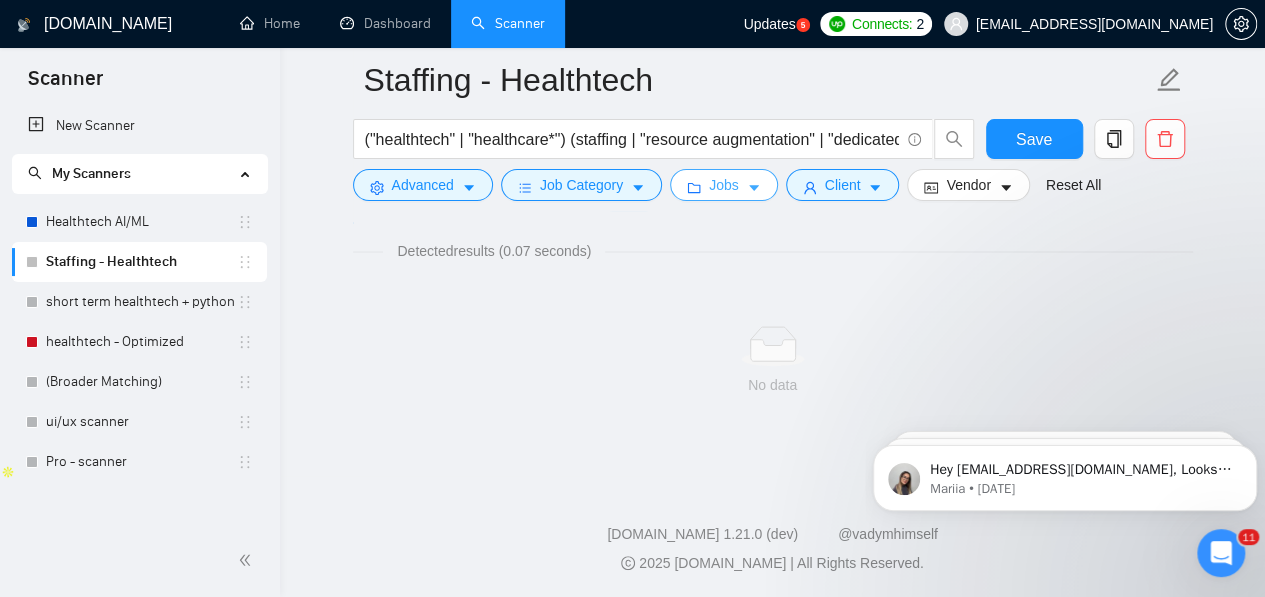 click on "Jobs" at bounding box center [724, 185] 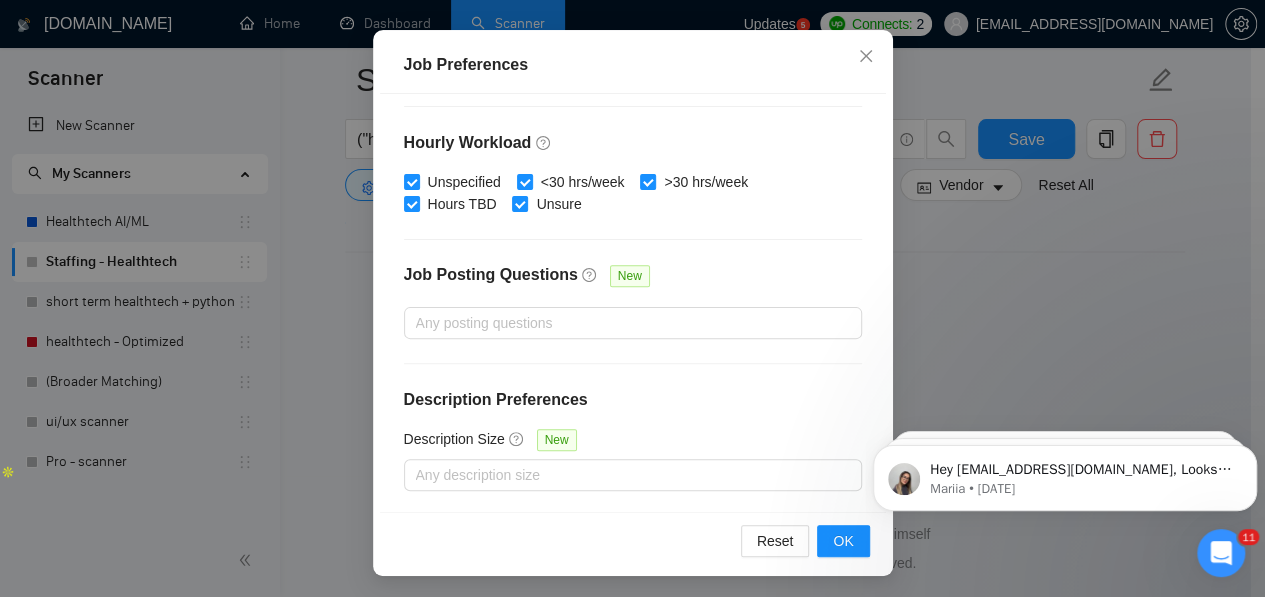 scroll, scrollTop: 156, scrollLeft: 0, axis: vertical 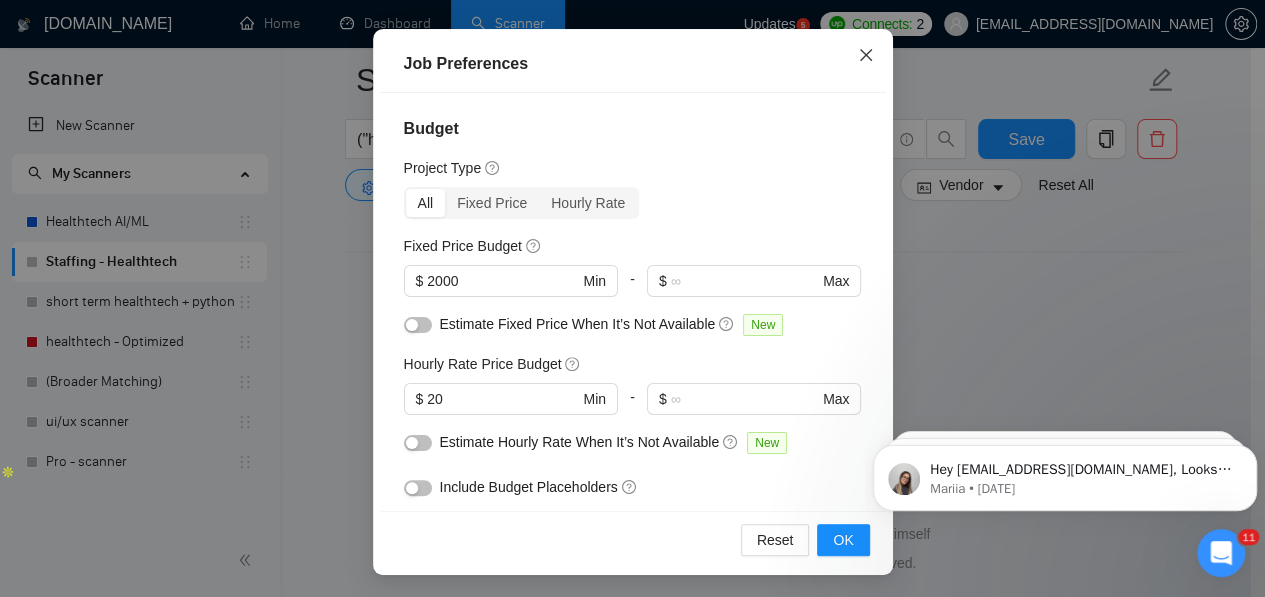 click 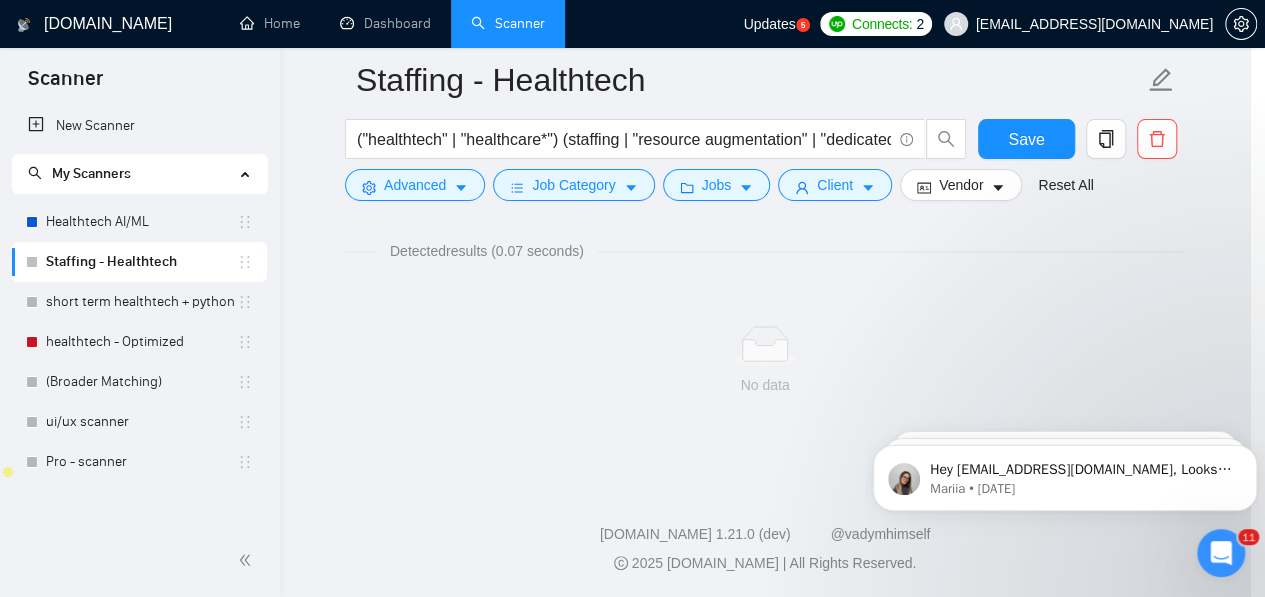 scroll, scrollTop: 92, scrollLeft: 0, axis: vertical 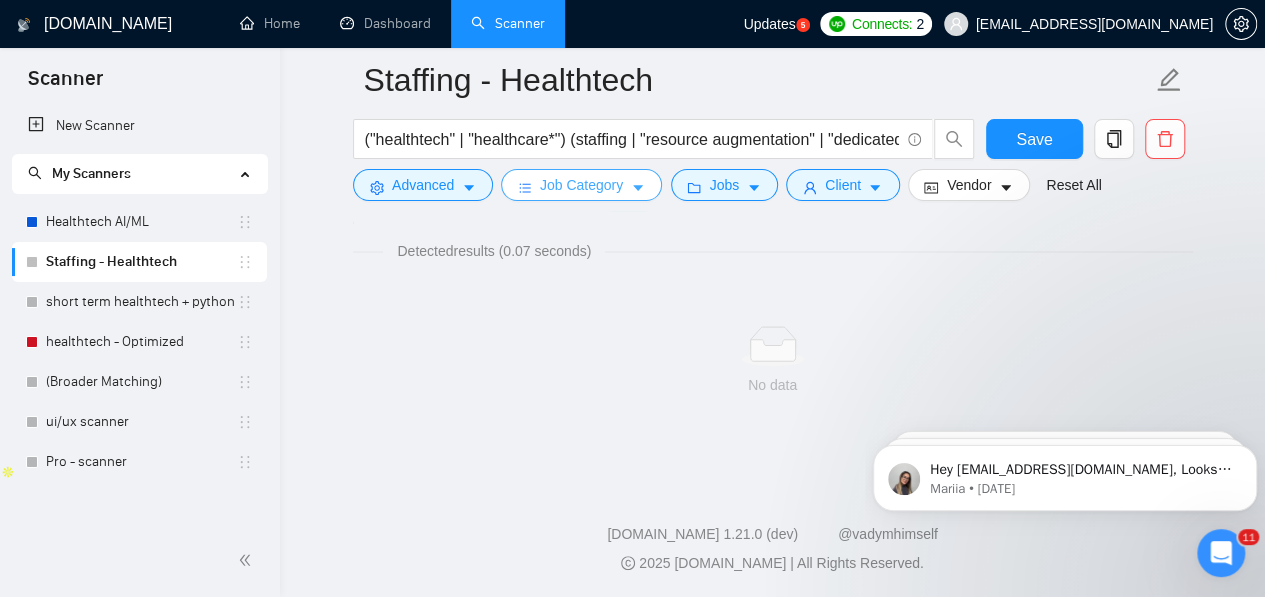 click on "Job Category" at bounding box center [581, 185] 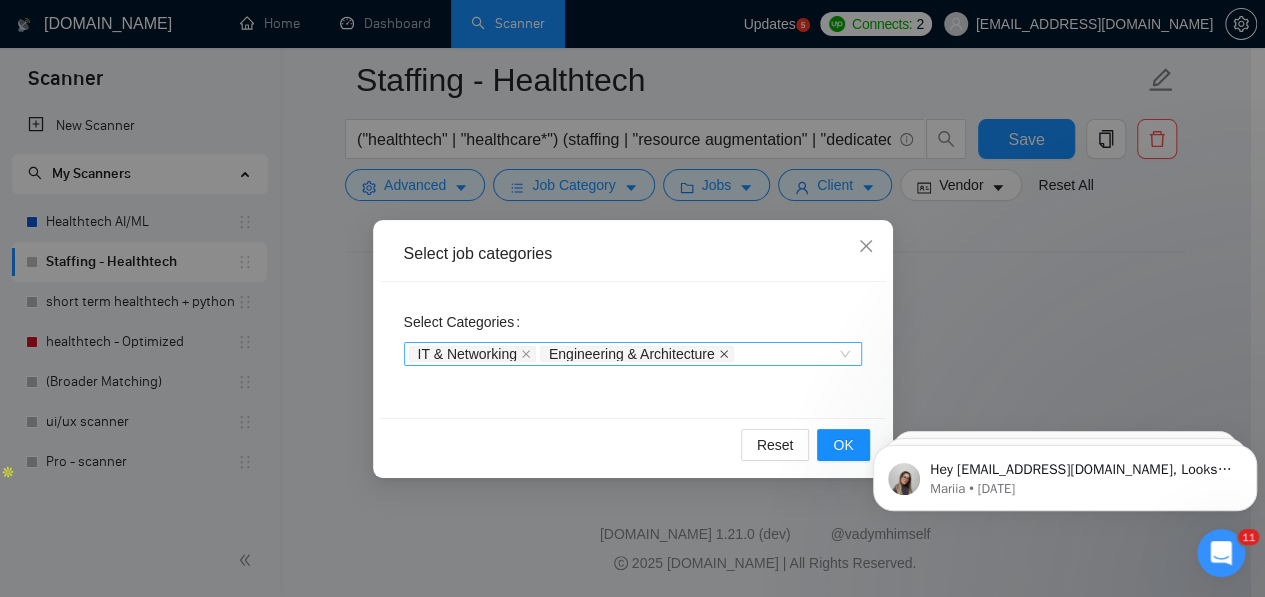 click at bounding box center (724, 354) 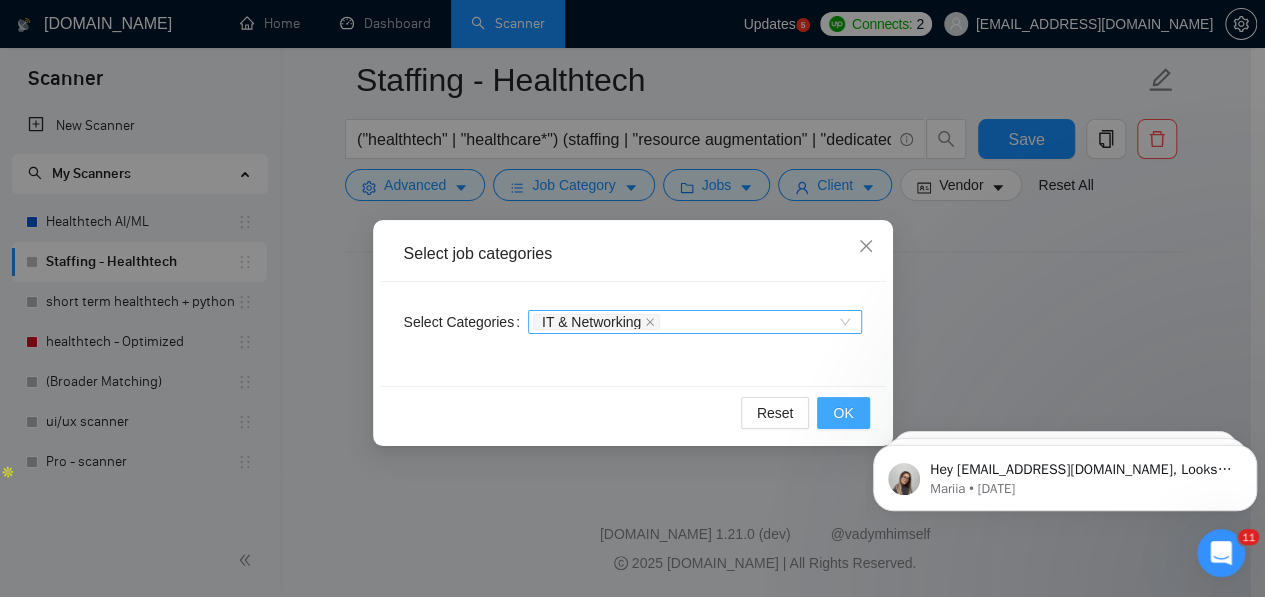 click on "OK" at bounding box center [843, 413] 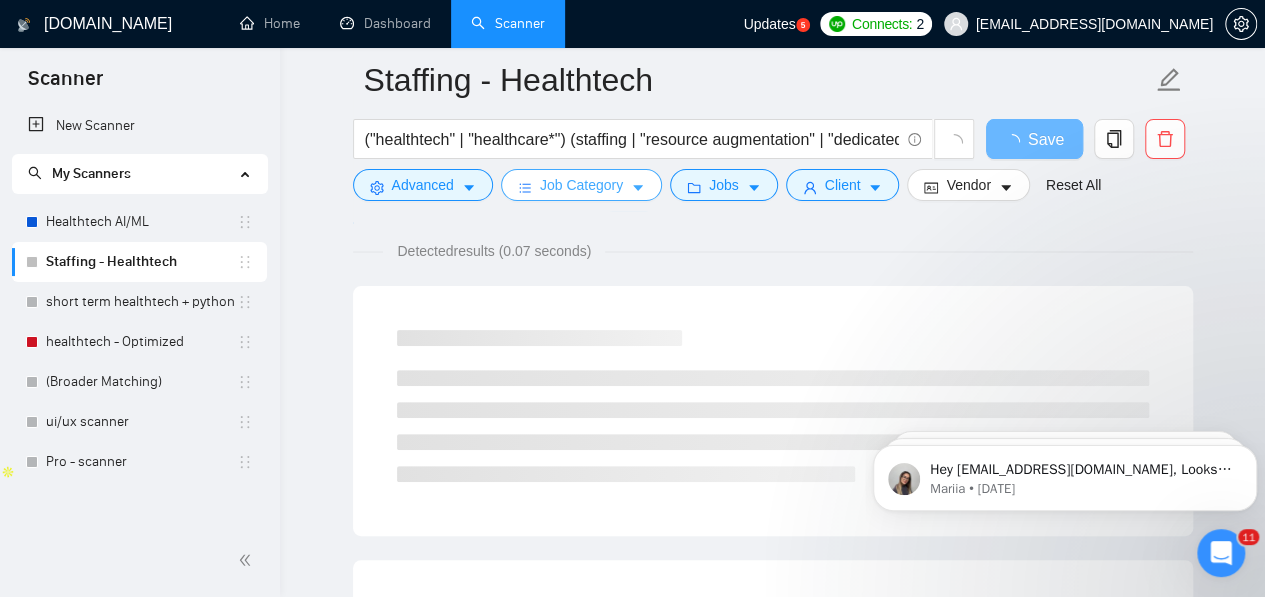 click on "Job Category" at bounding box center (581, 185) 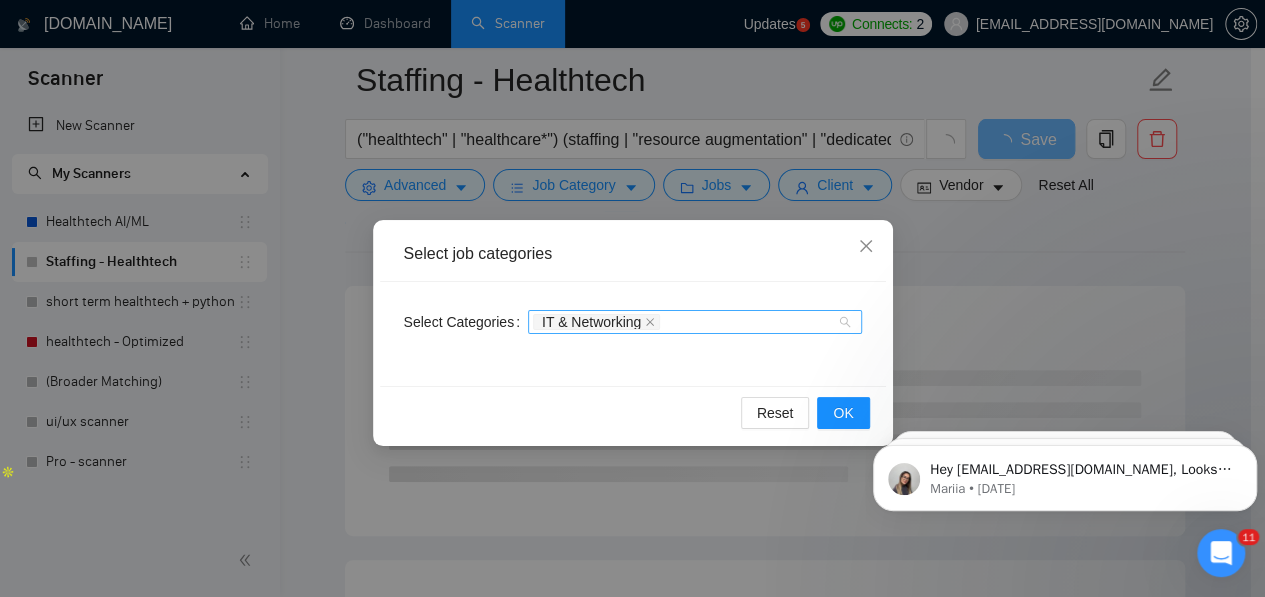 click on "IT & Networking" at bounding box center [685, 322] 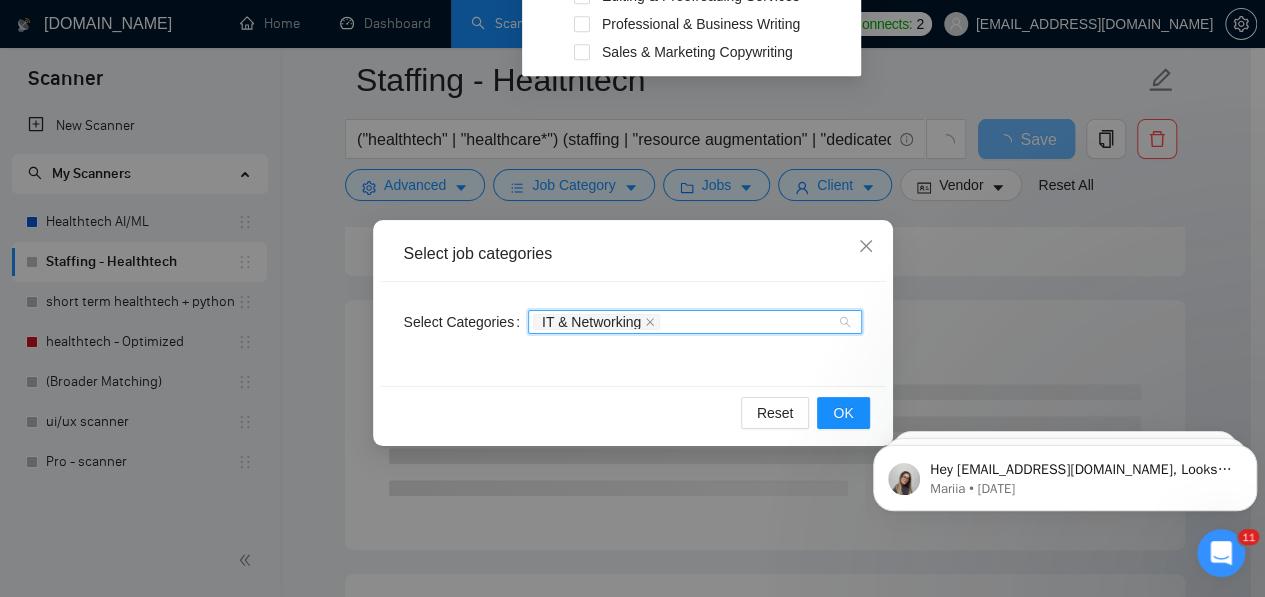 scroll, scrollTop: 550, scrollLeft: 0, axis: vertical 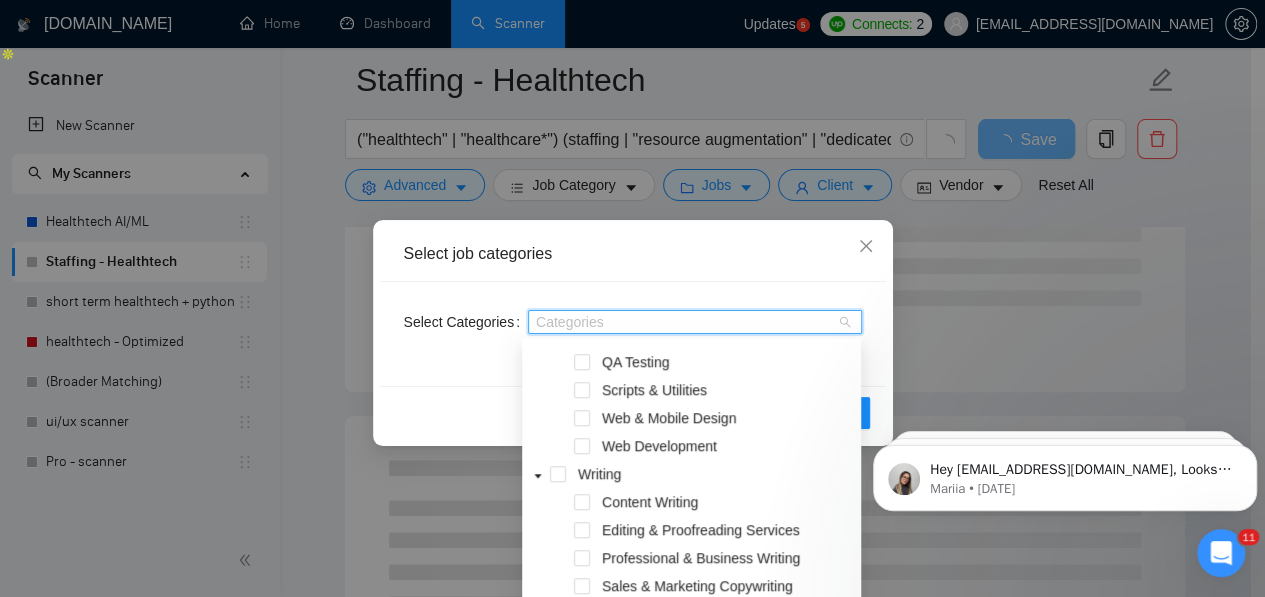 click at bounding box center [685, 322] 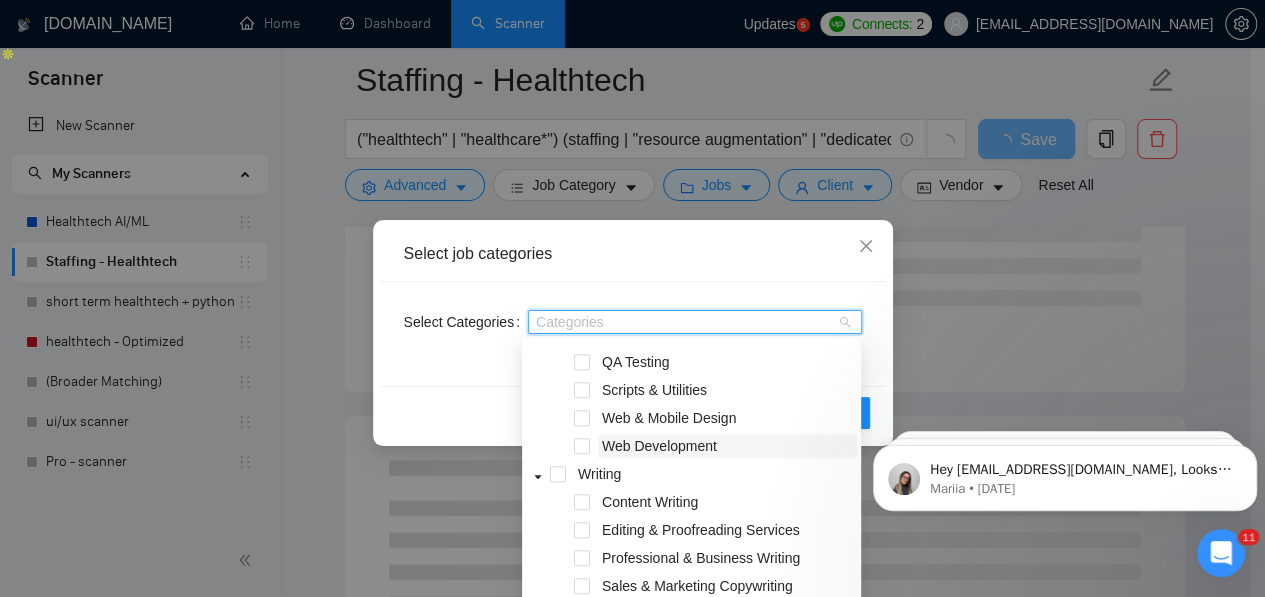 scroll, scrollTop: 514, scrollLeft: 0, axis: vertical 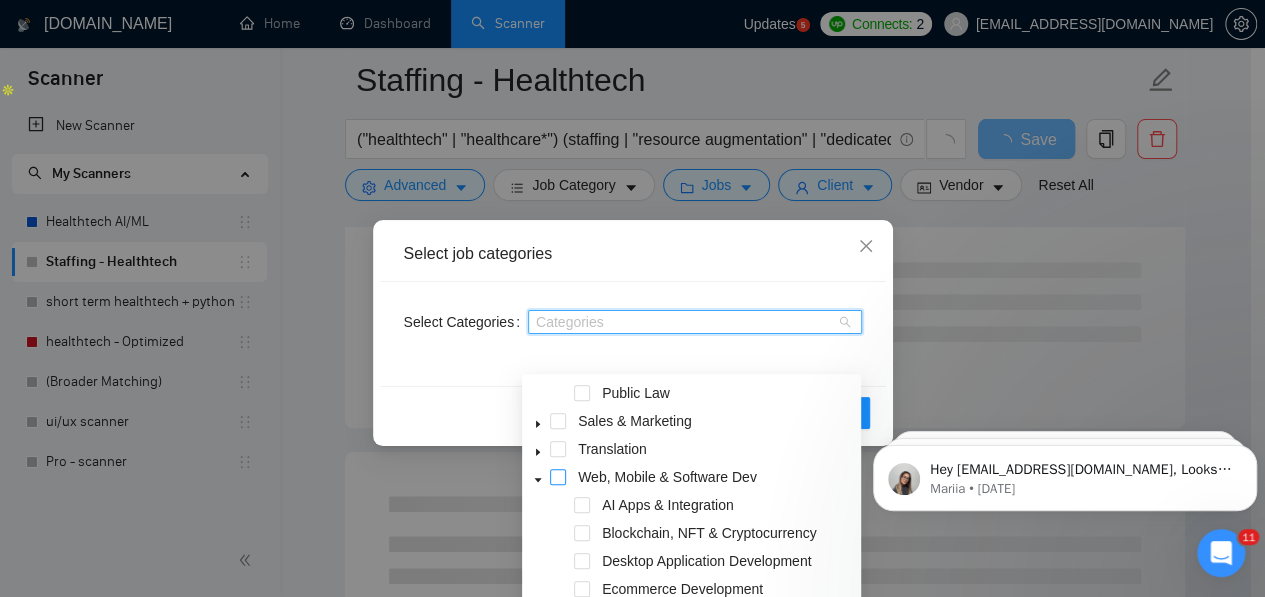 click at bounding box center [558, 477] 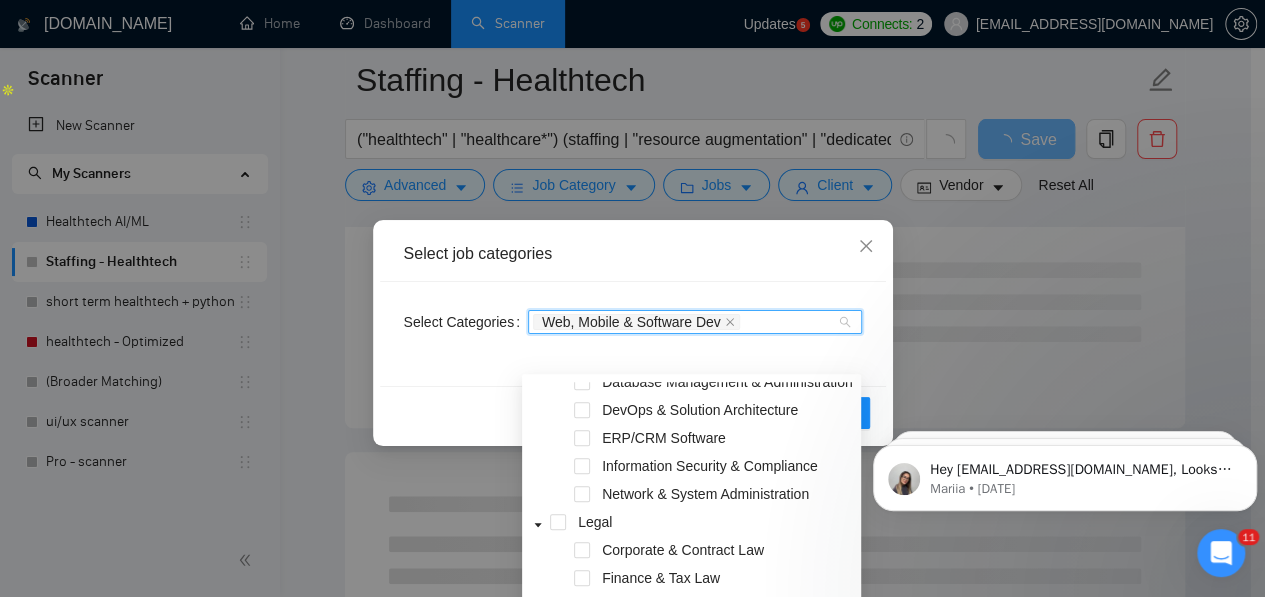 scroll, scrollTop: 338, scrollLeft: 0, axis: vertical 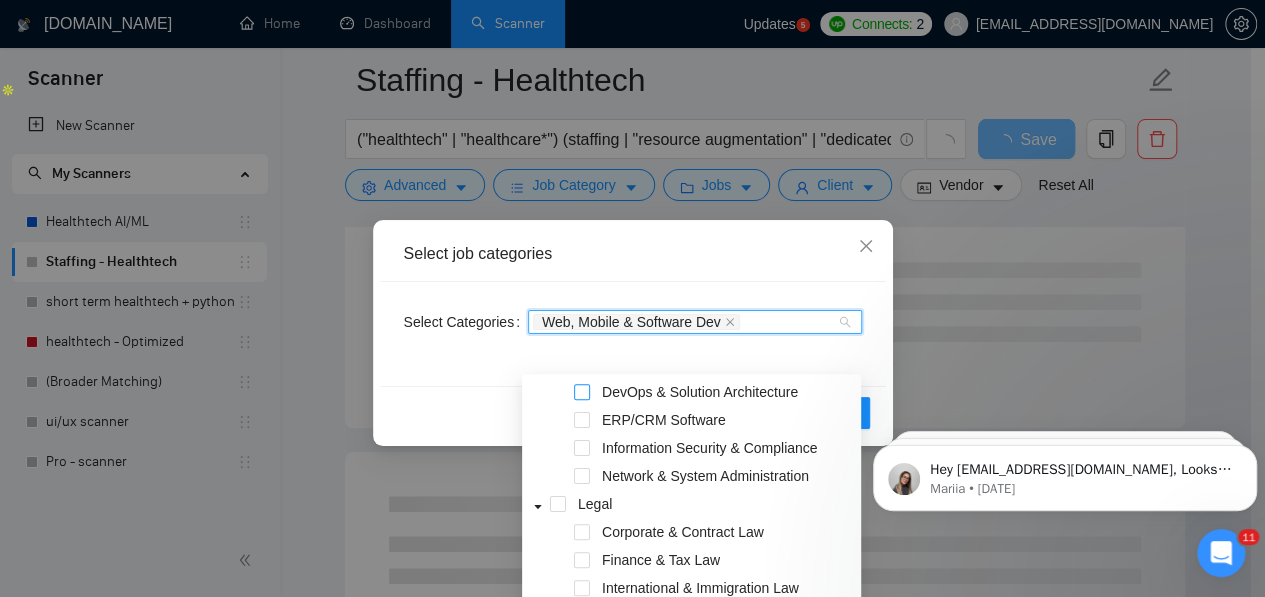 click at bounding box center [582, 392] 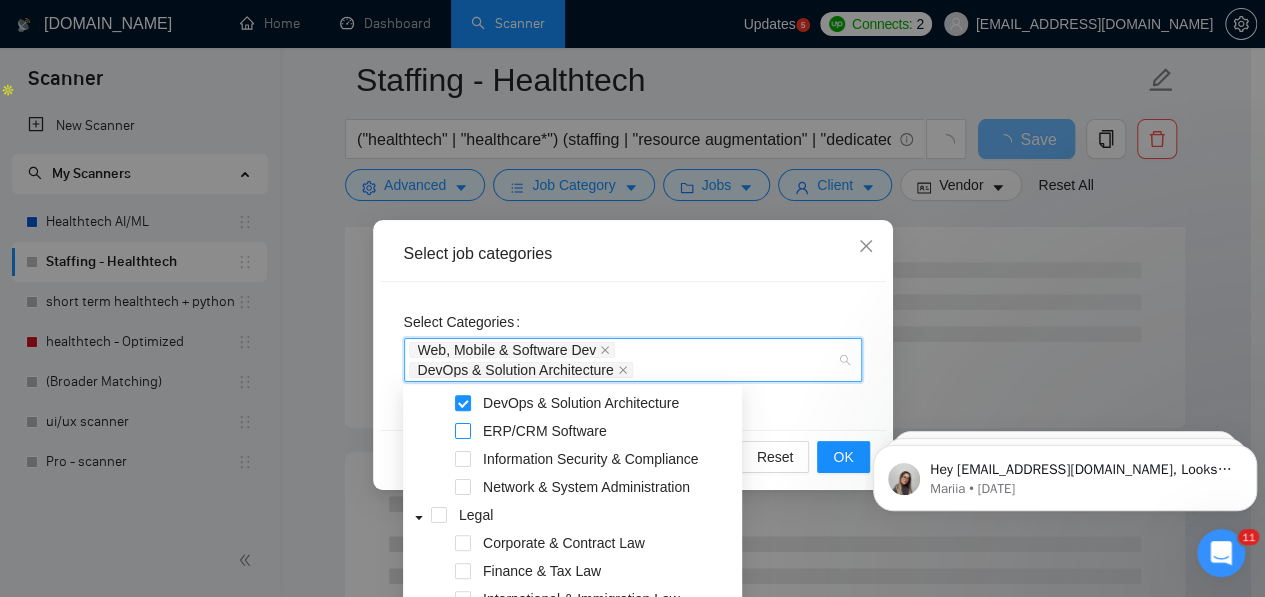 click at bounding box center (463, 431) 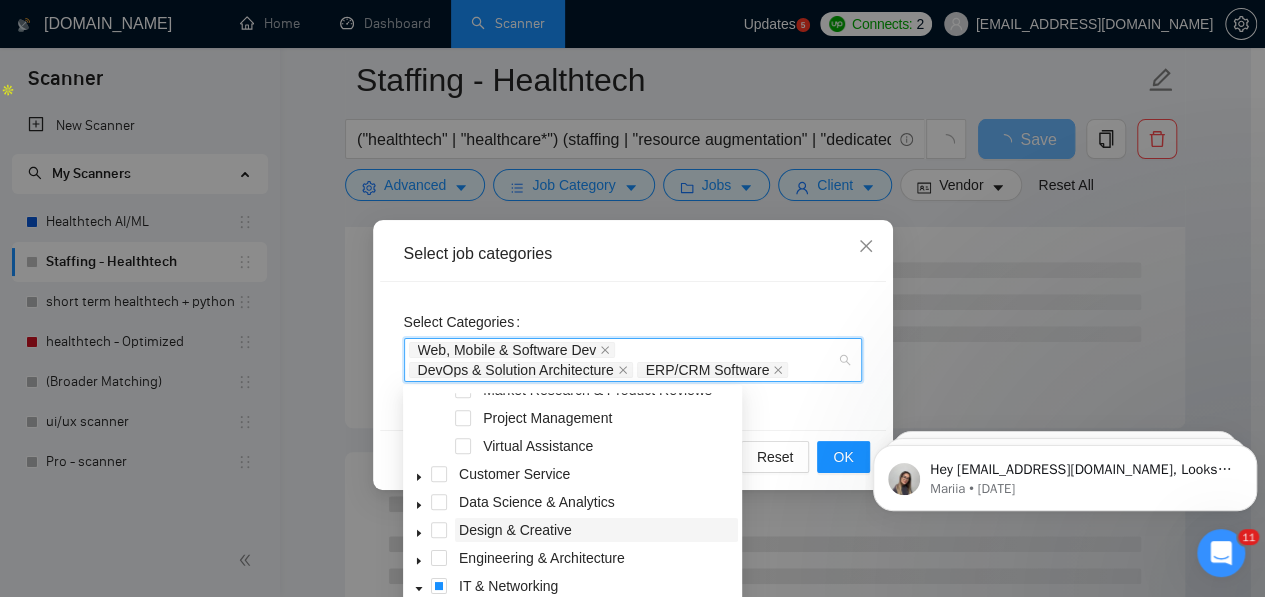 scroll, scrollTop: 99, scrollLeft: 0, axis: vertical 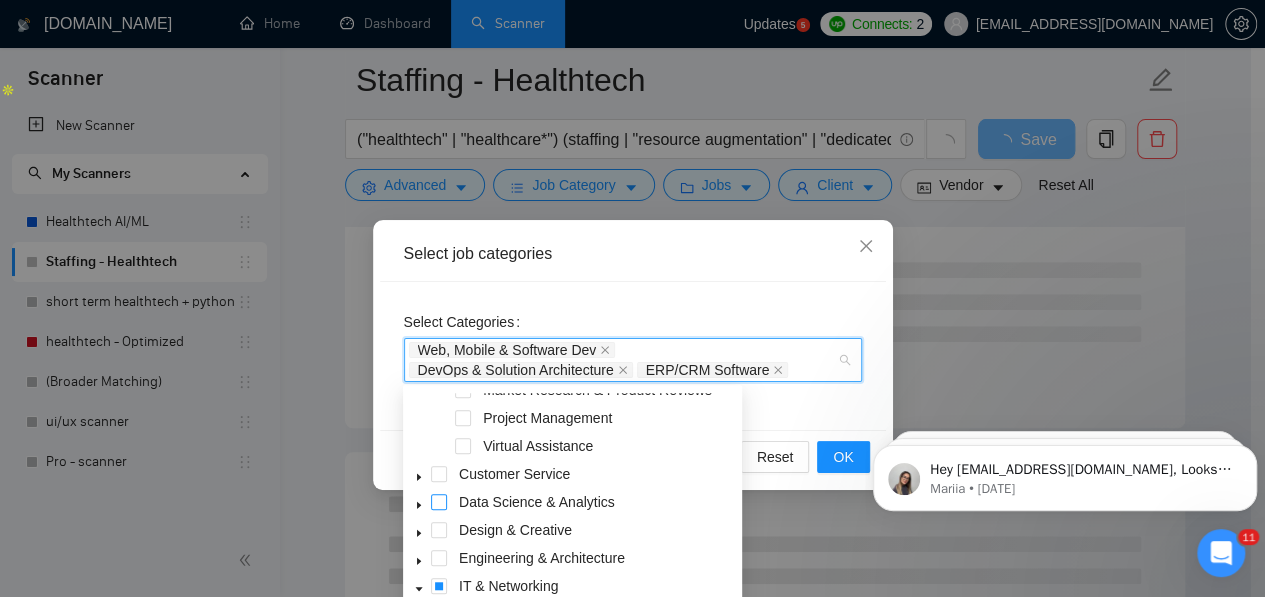 click at bounding box center [439, 502] 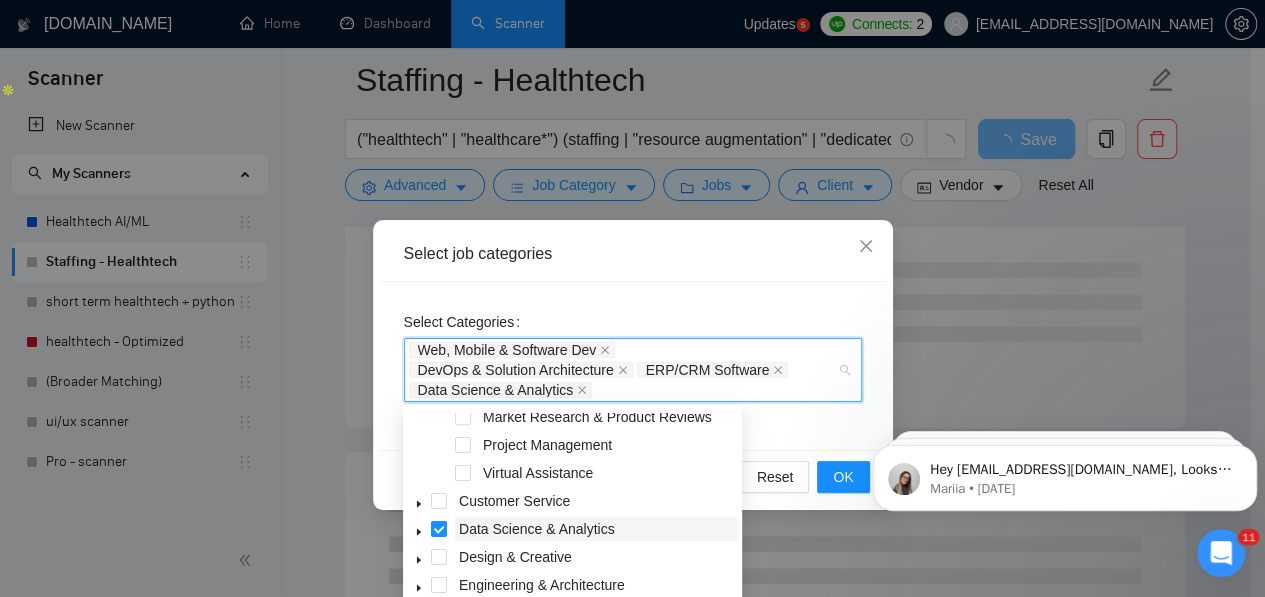 scroll, scrollTop: 0, scrollLeft: 0, axis: both 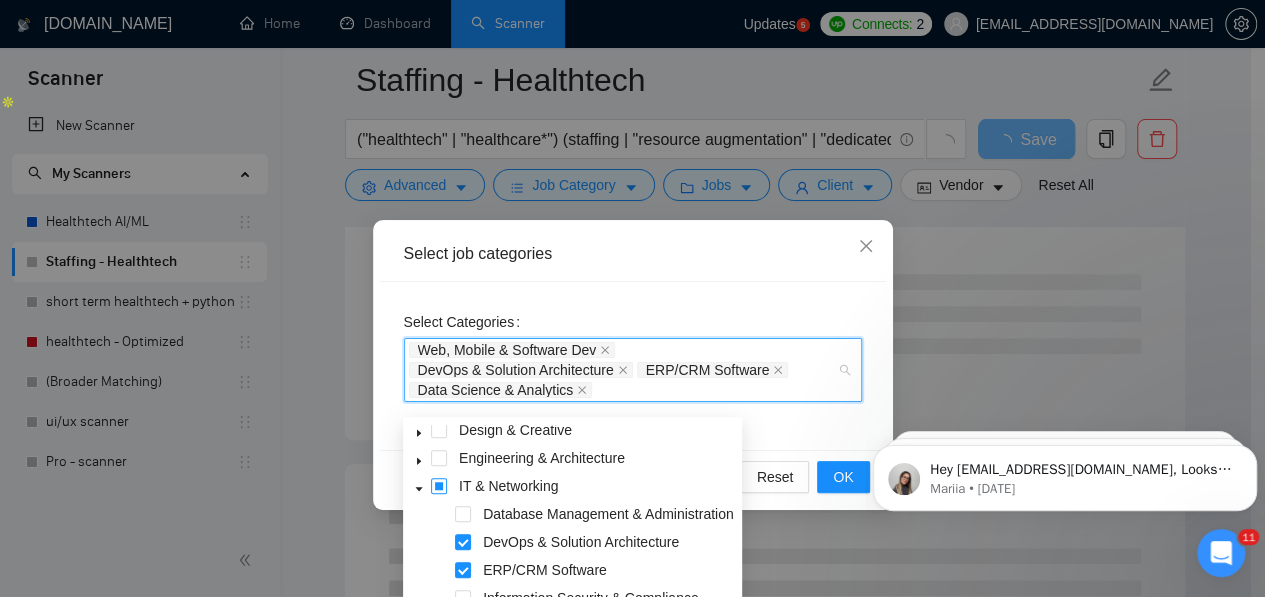click at bounding box center [439, 486] 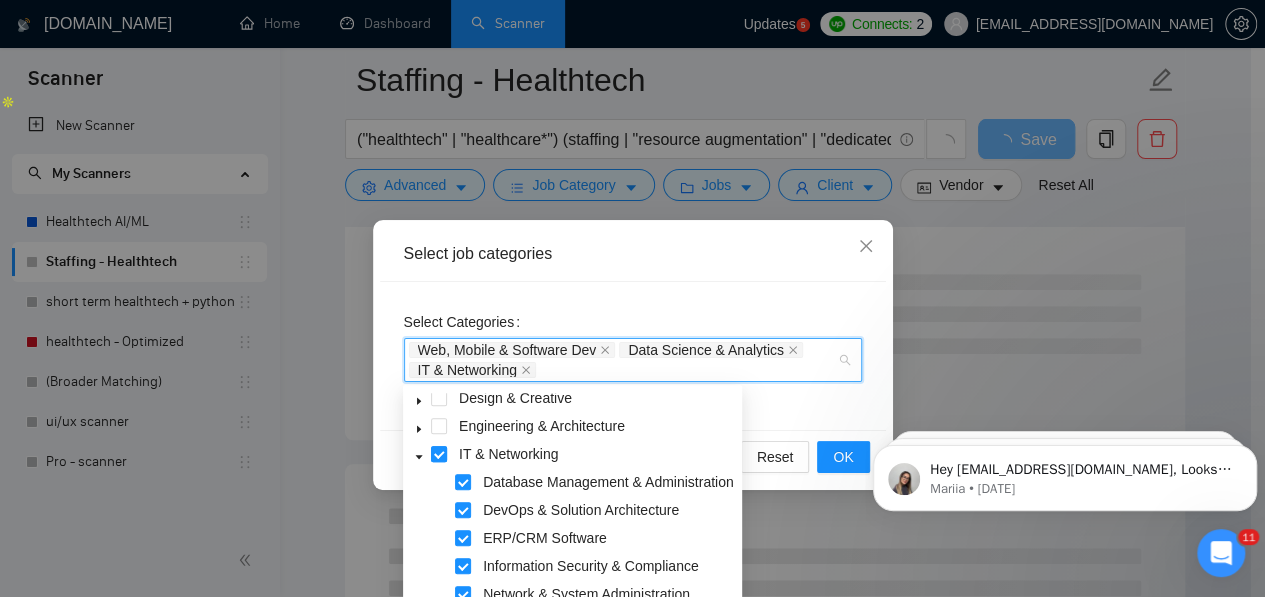 click at bounding box center (439, 454) 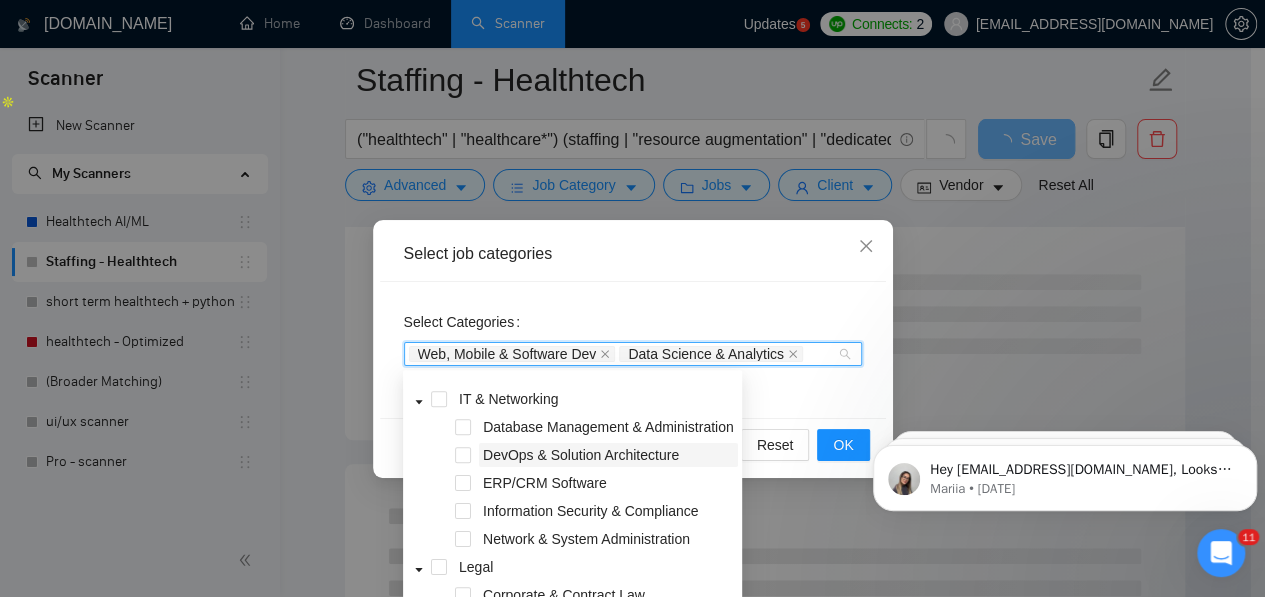 scroll, scrollTop: 290, scrollLeft: 0, axis: vertical 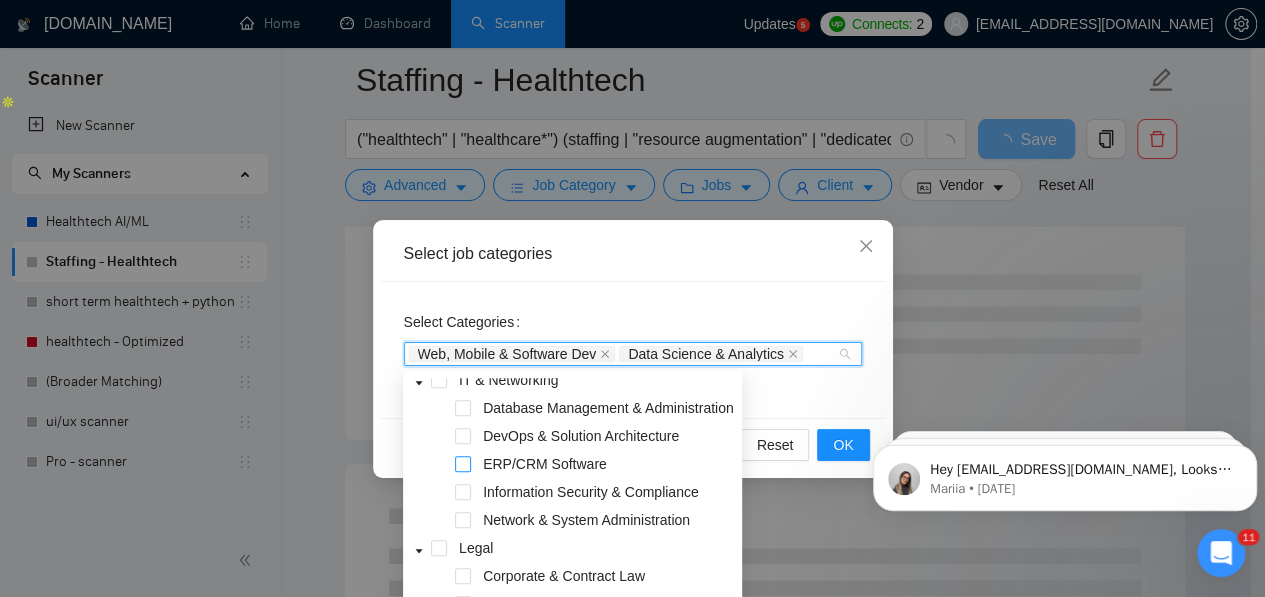 click at bounding box center [463, 464] 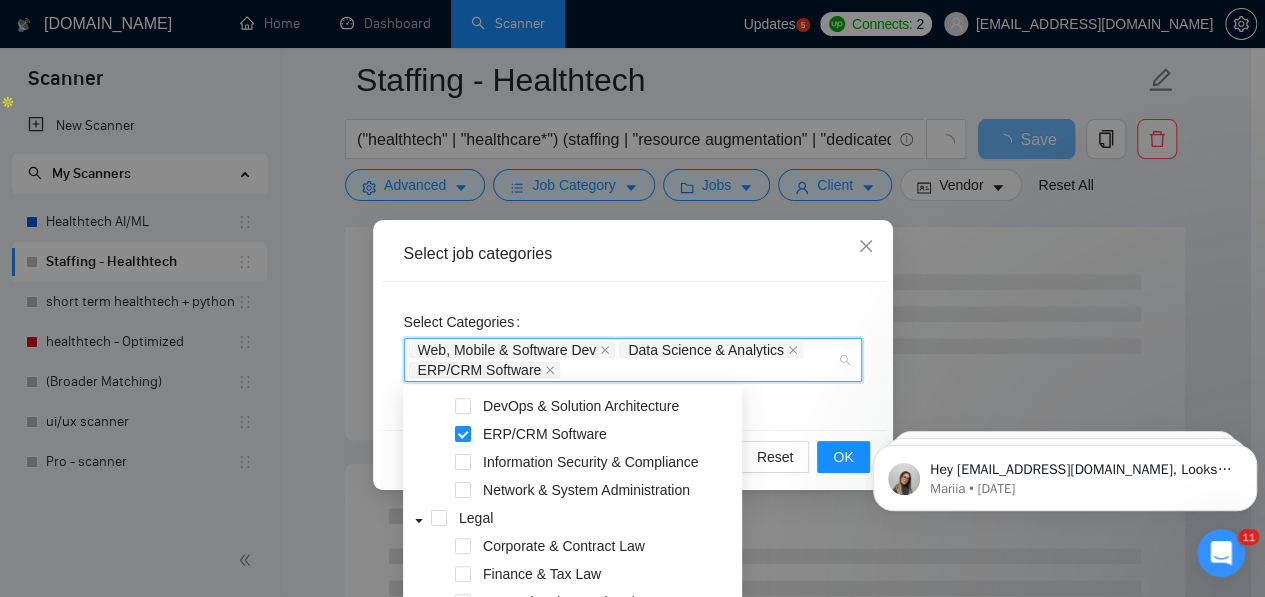 scroll, scrollTop: 267, scrollLeft: 0, axis: vertical 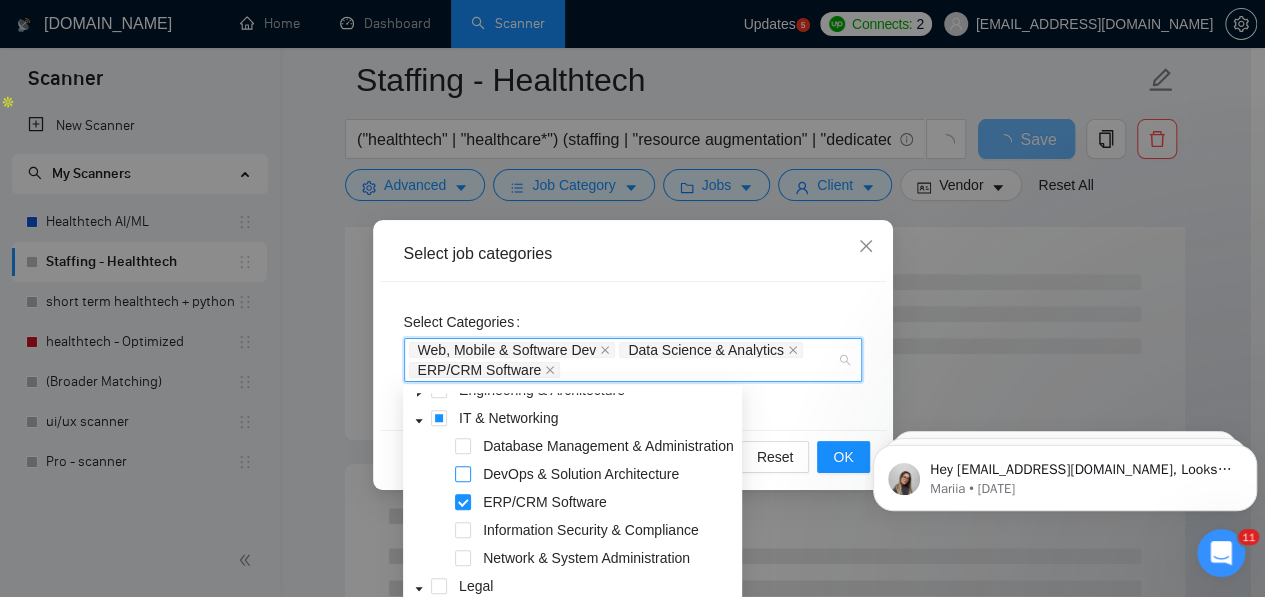 click at bounding box center (463, 474) 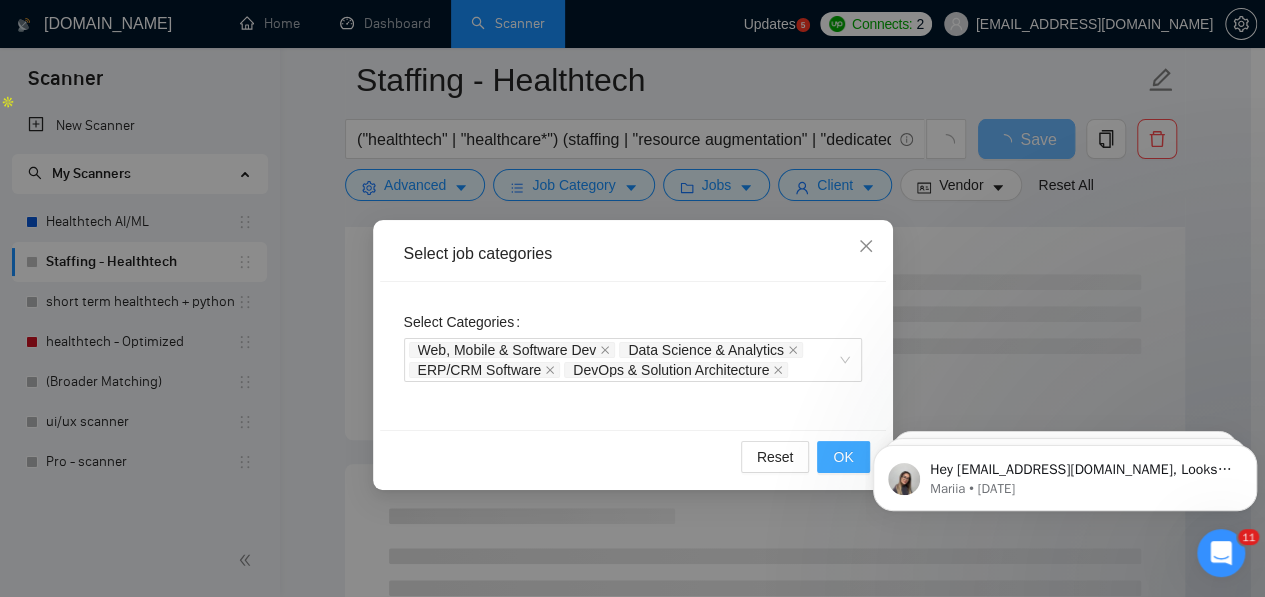 click on "OK" at bounding box center [843, 457] 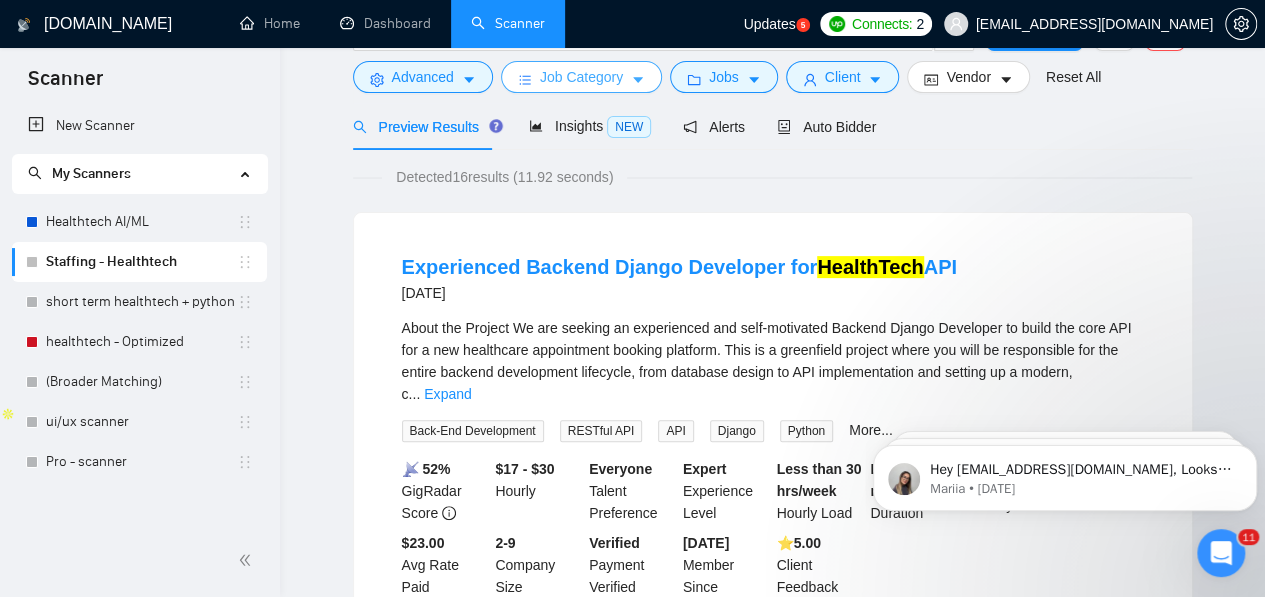scroll, scrollTop: 0, scrollLeft: 0, axis: both 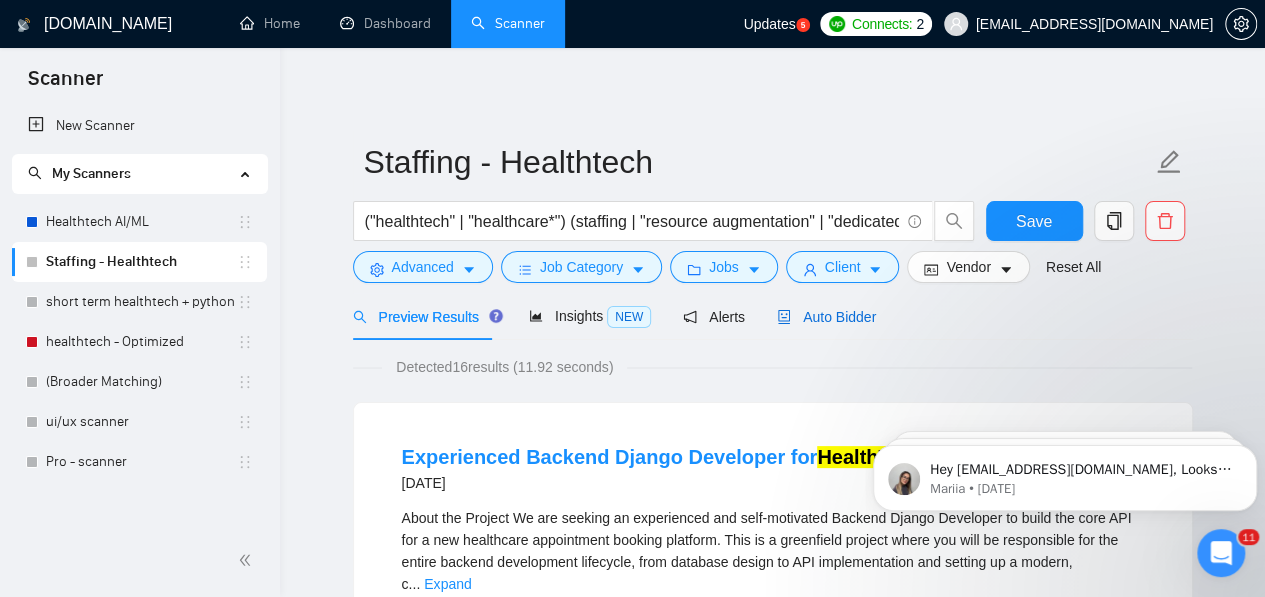 click on "Auto Bidder" at bounding box center (826, 317) 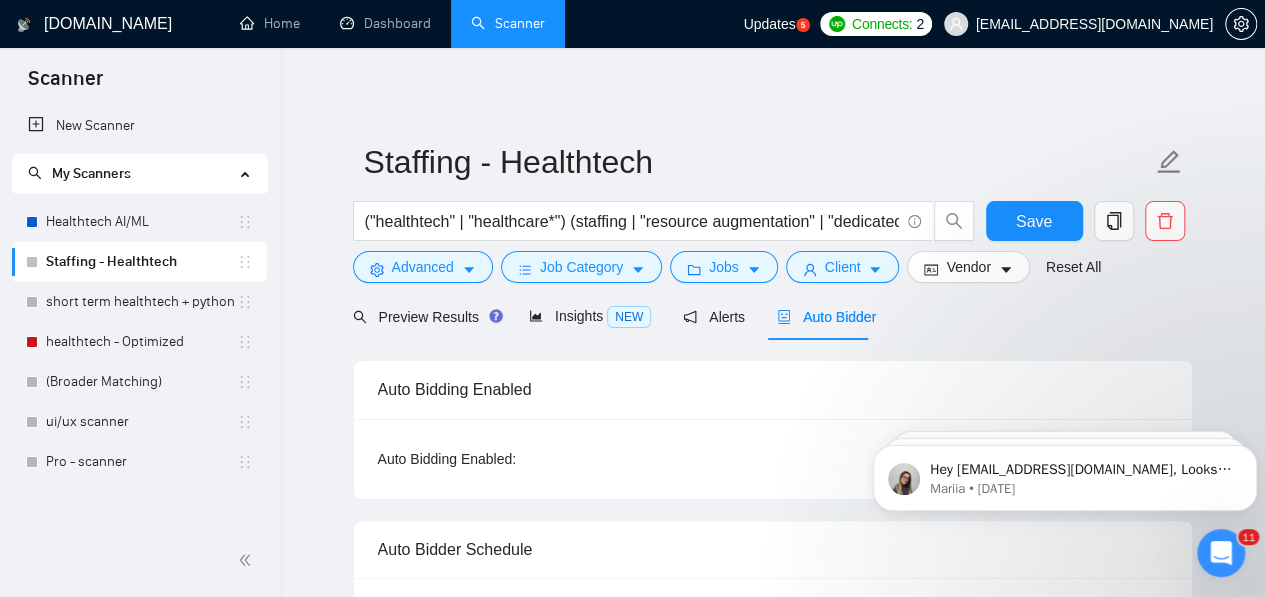 type 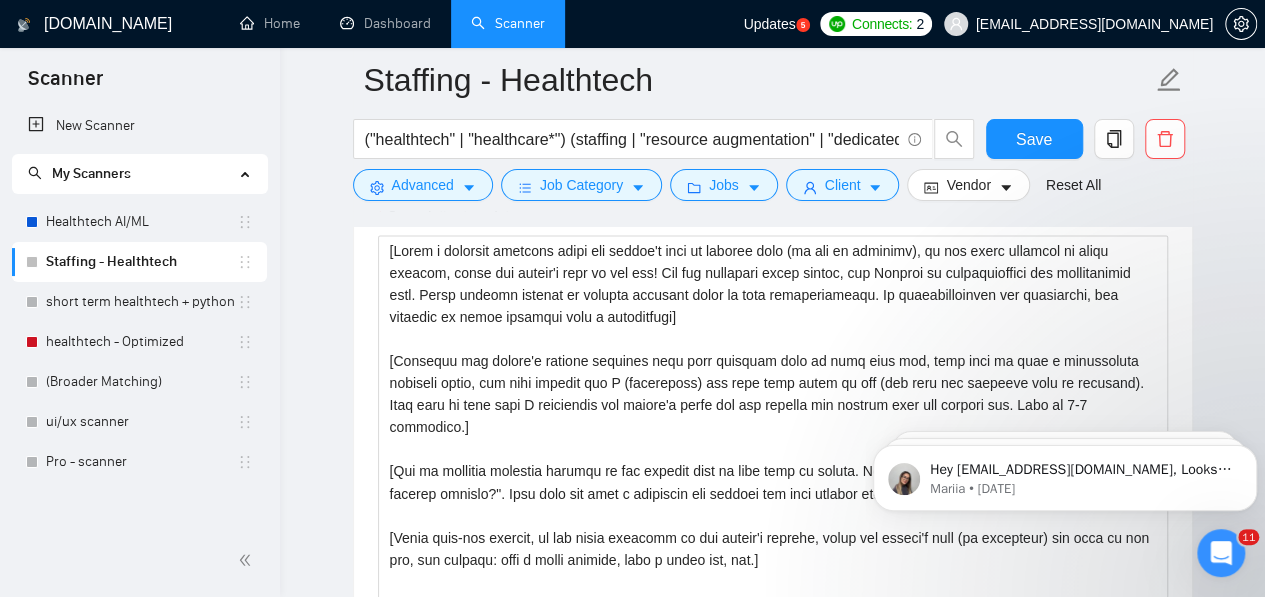 scroll, scrollTop: 1415, scrollLeft: 0, axis: vertical 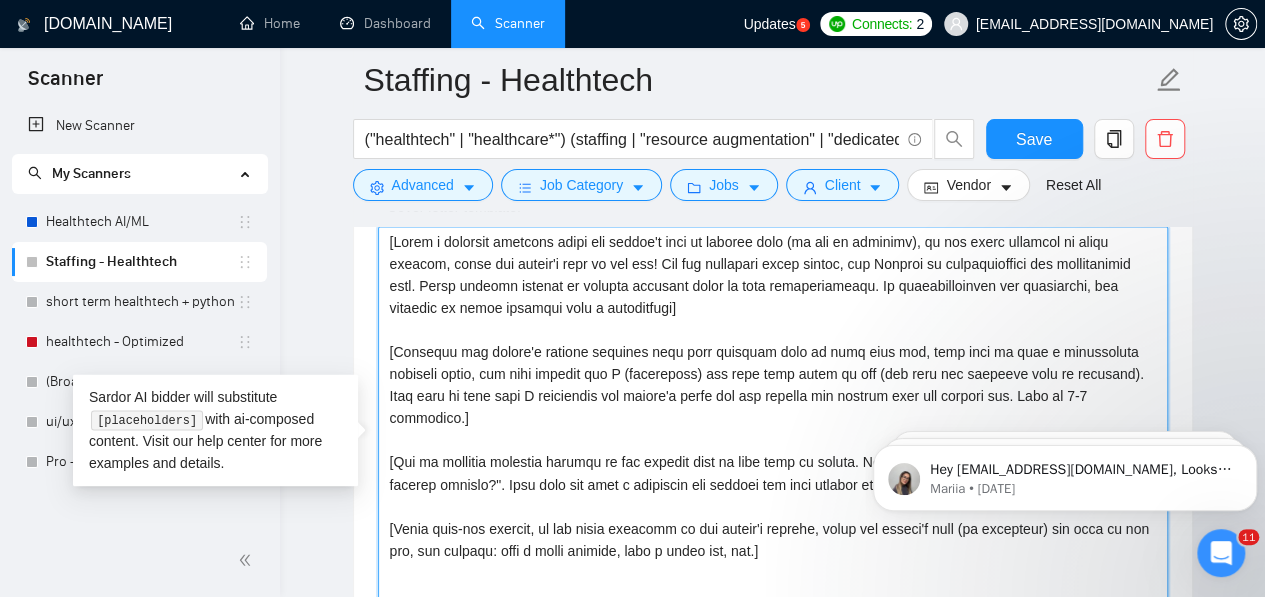 drag, startPoint x: 768, startPoint y: 523, endPoint x: 386, endPoint y: 242, distance: 474.2204 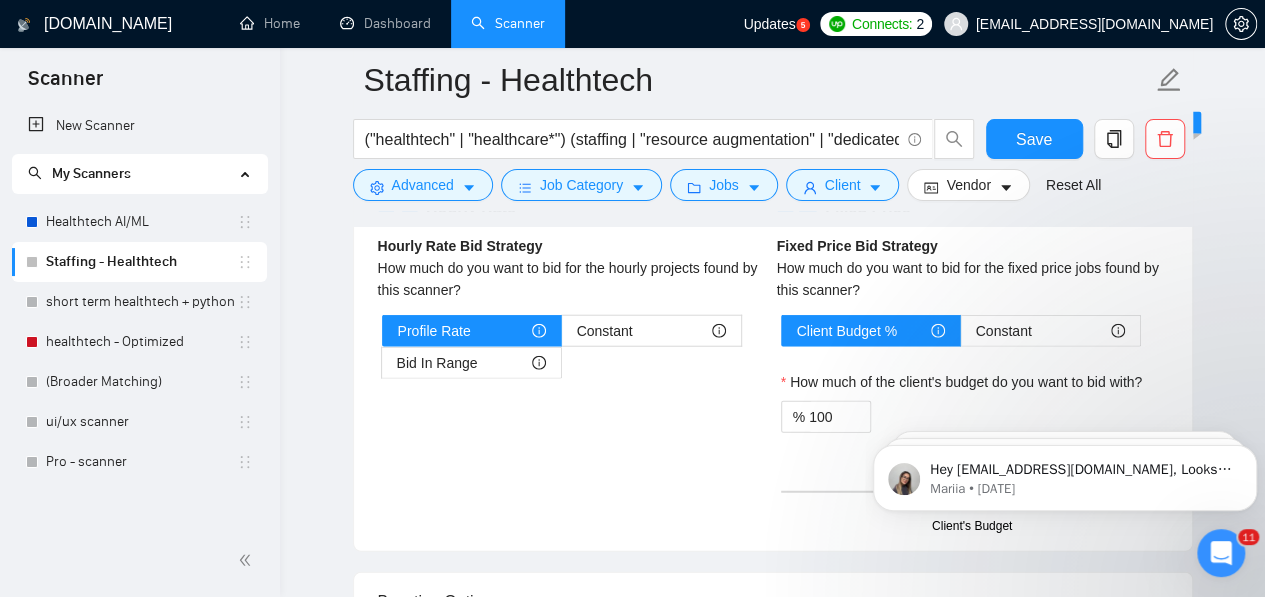 scroll, scrollTop: 2364, scrollLeft: 0, axis: vertical 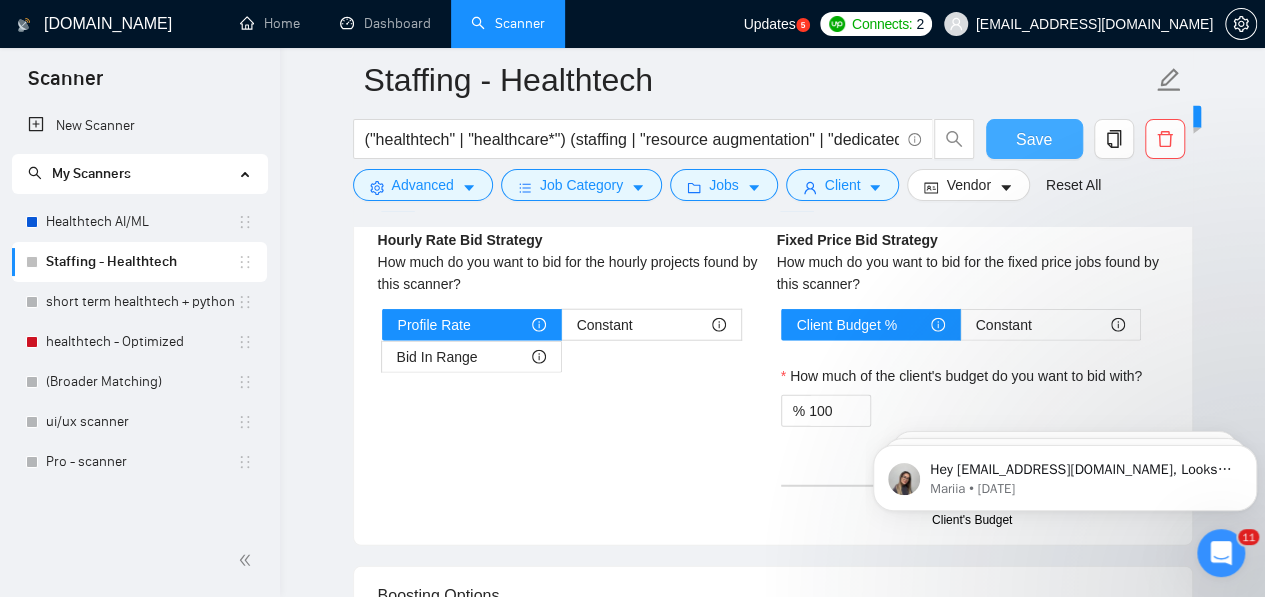 type on "[Write a personal greeting using the client's name or company name (if any is provided), in the local language of their country, using the client's time of day! For the remaining cover letter, use English in a conversational yet professional tone. Avoid generic phrases or cliches commonly found in such communications. Be straightforward and respectful, and remember to avoid sounding like a salesperson.
[Identify the client's biggest business pain that provoked them to post this job, hook into it with a provocative question first, and then explain how I (freelancer) can help them solve it too (not only the specific task in question). Make sure to show that I understand the client's needs and can deliver the results they are looking for. Make it 3-4 sentences.]
[Ask an engaging question related to the project that is very easy to answer. For example, "Do you have a mock-up of the designs already?". Show that you know a practical way forward for this project with such a question.]
[Funny sign-off message, ..." 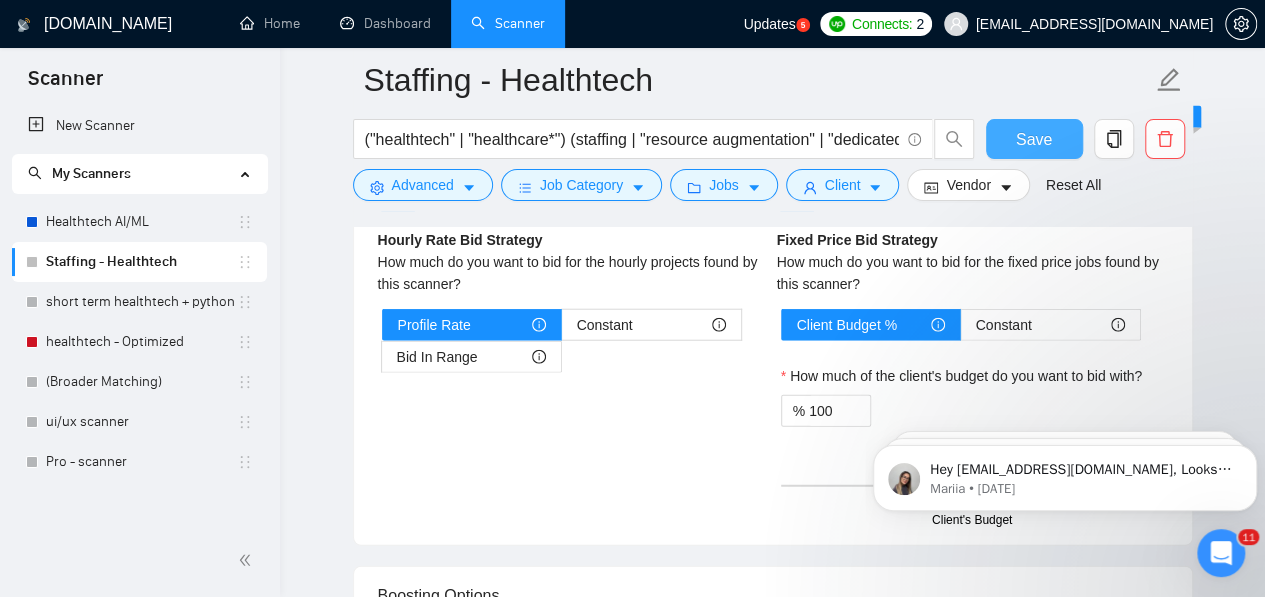 click on "Save" at bounding box center [1034, 139] 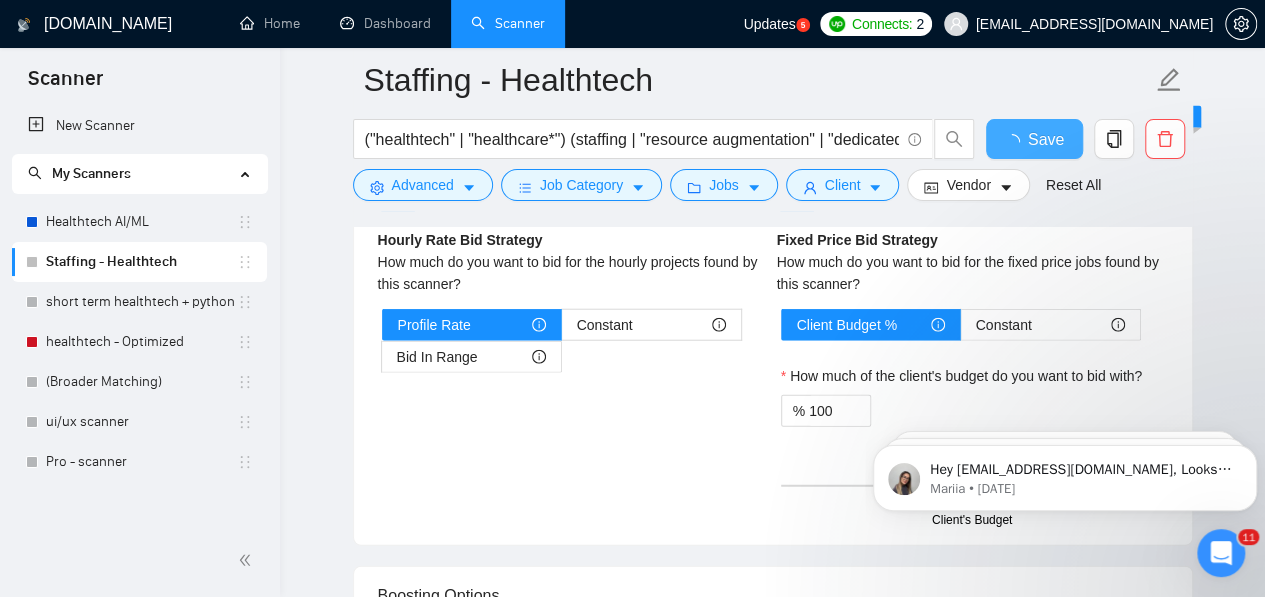 type 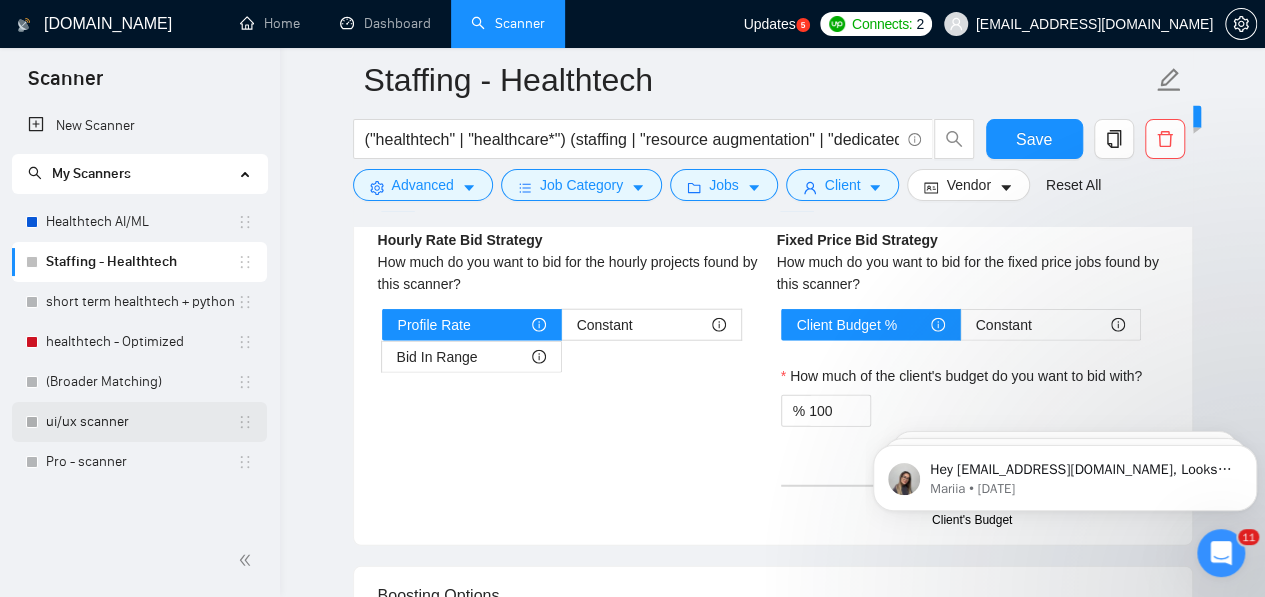 click on "ui/ux scanner" at bounding box center [141, 422] 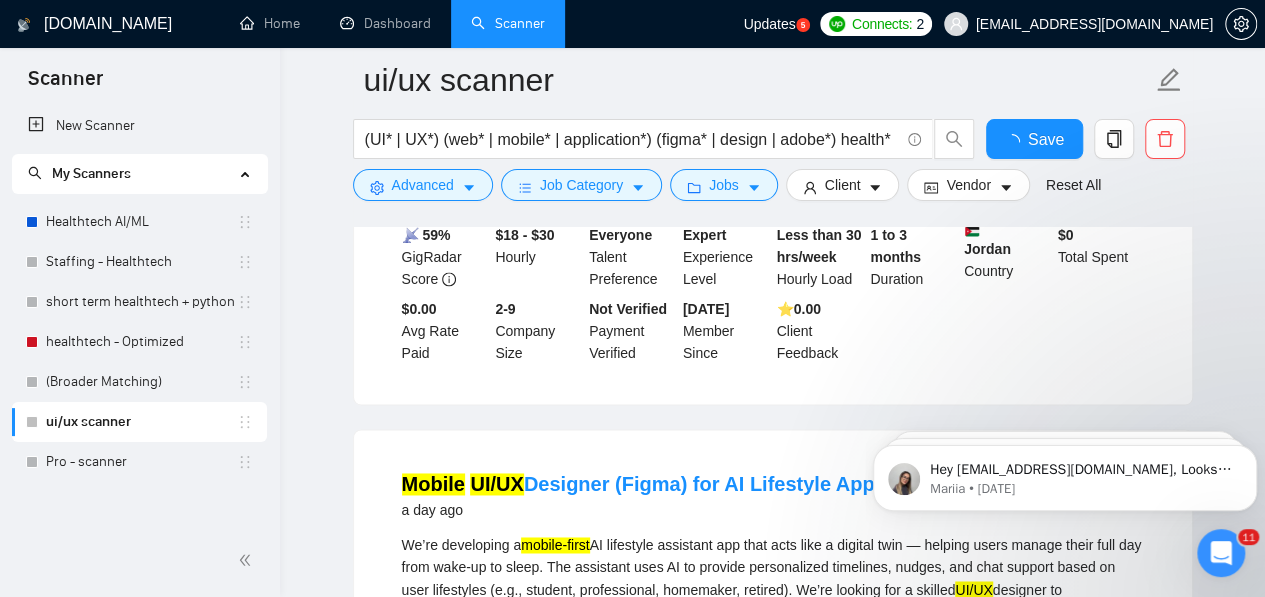 scroll, scrollTop: 2364, scrollLeft: 0, axis: vertical 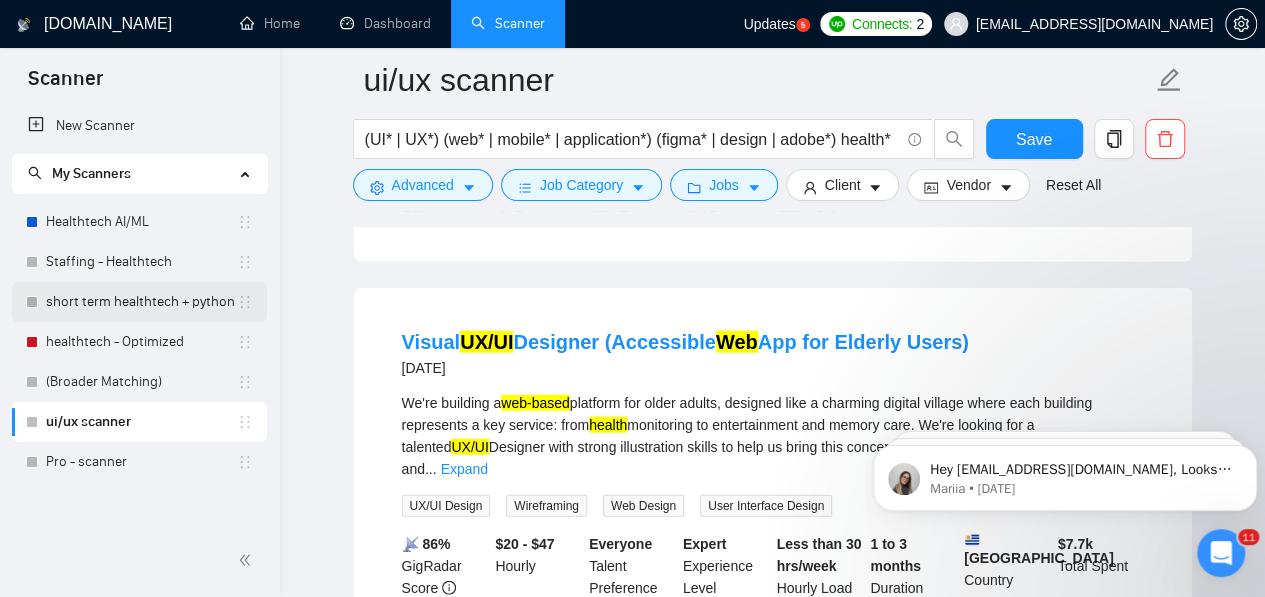 drag, startPoint x: 154, startPoint y: 307, endPoint x: 126, endPoint y: 301, distance: 28.635643 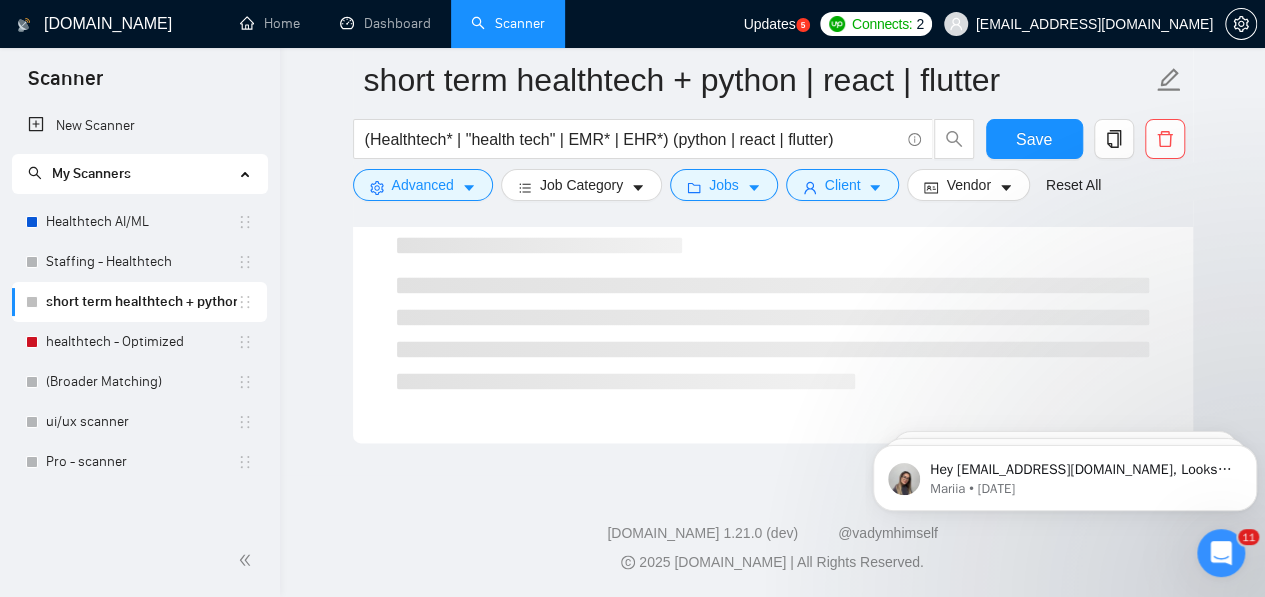 scroll, scrollTop: 1320, scrollLeft: 0, axis: vertical 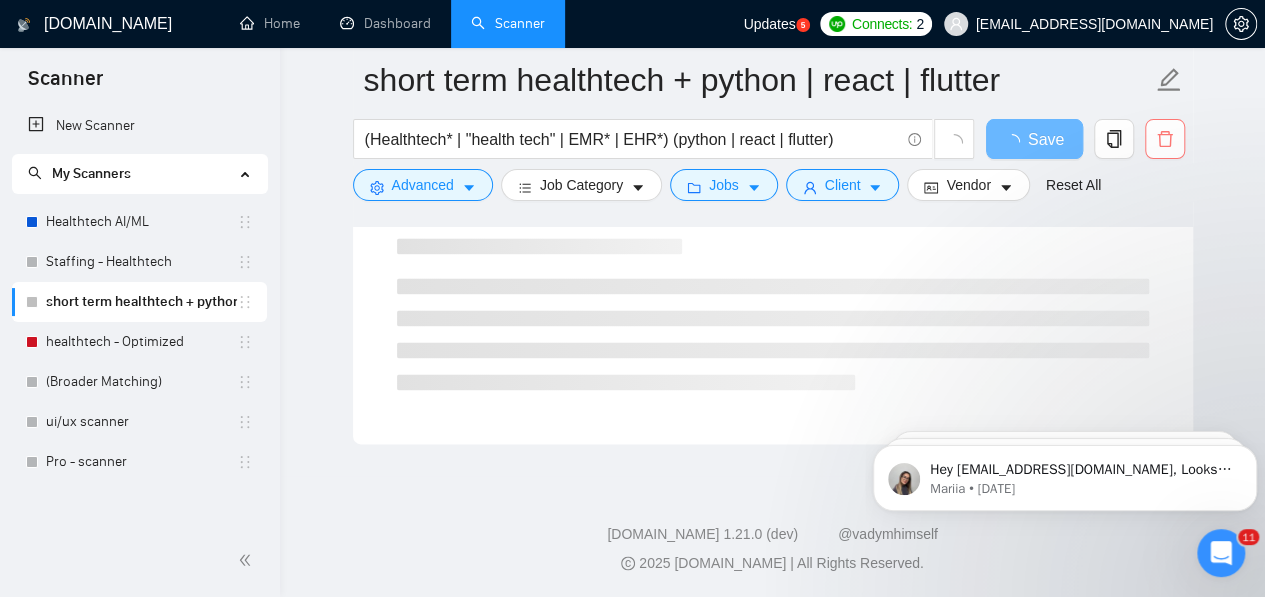 click at bounding box center (1165, 139) 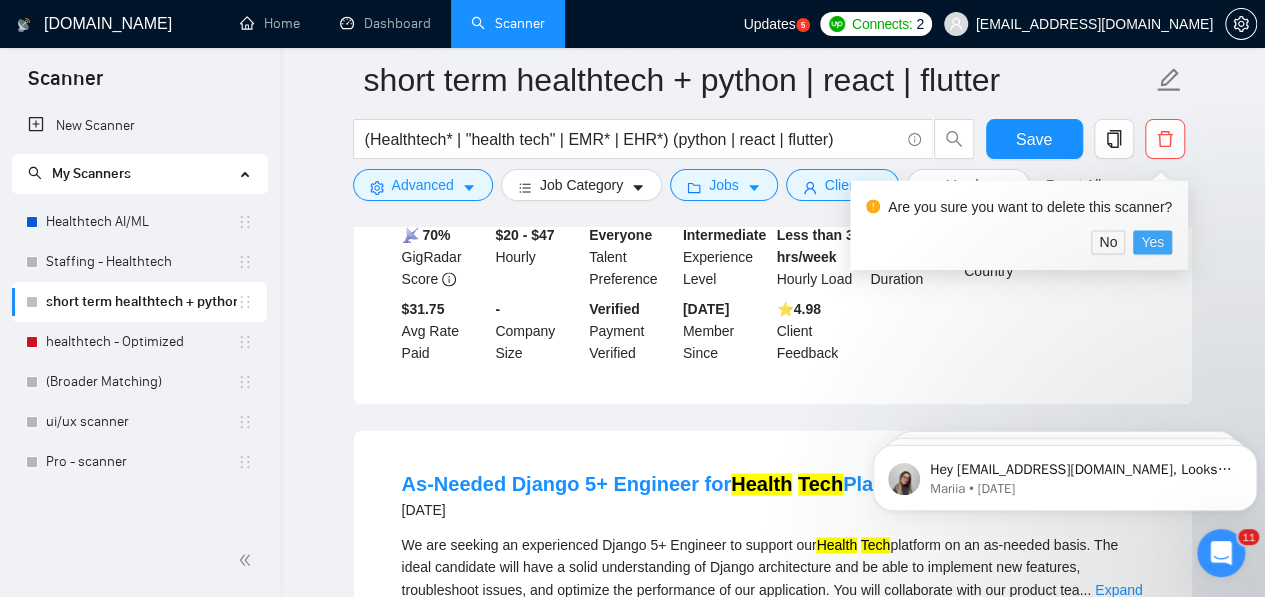 click on "Yes" at bounding box center [1152, 242] 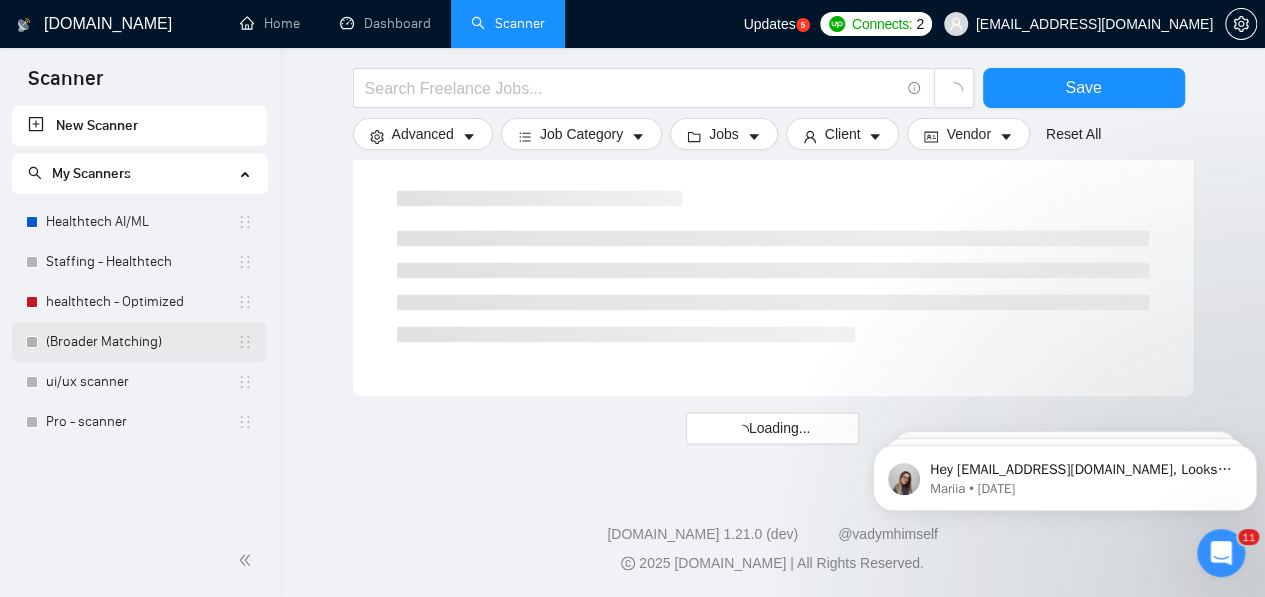 click on "(Broader Matching)" at bounding box center (141, 342) 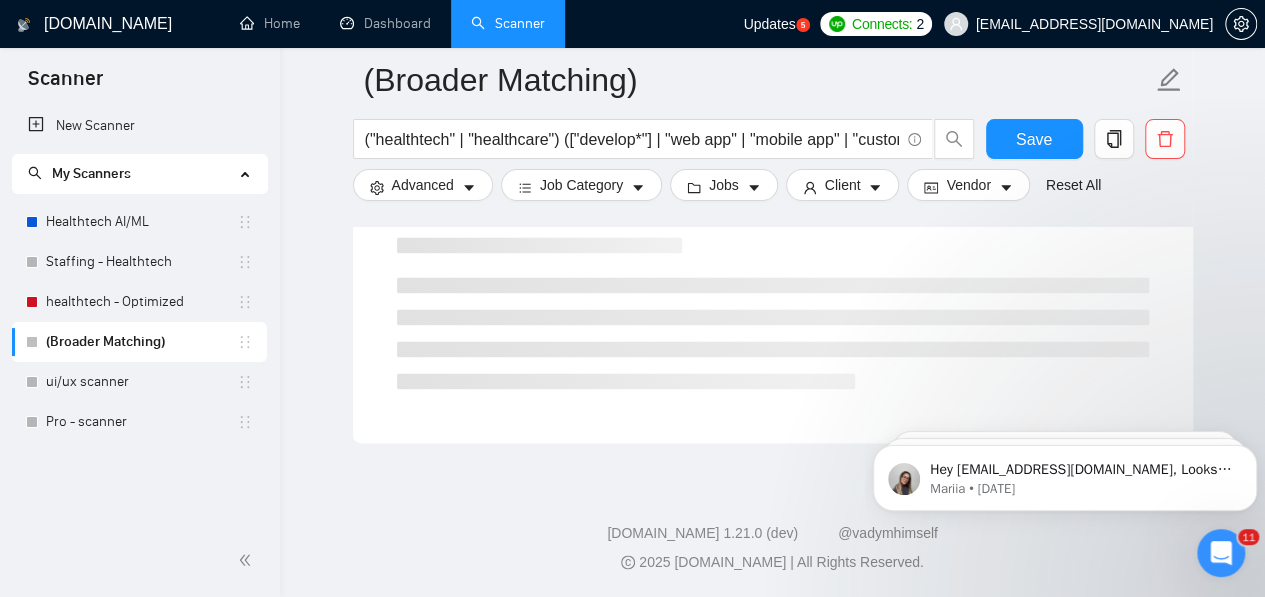 scroll, scrollTop: 116, scrollLeft: 0, axis: vertical 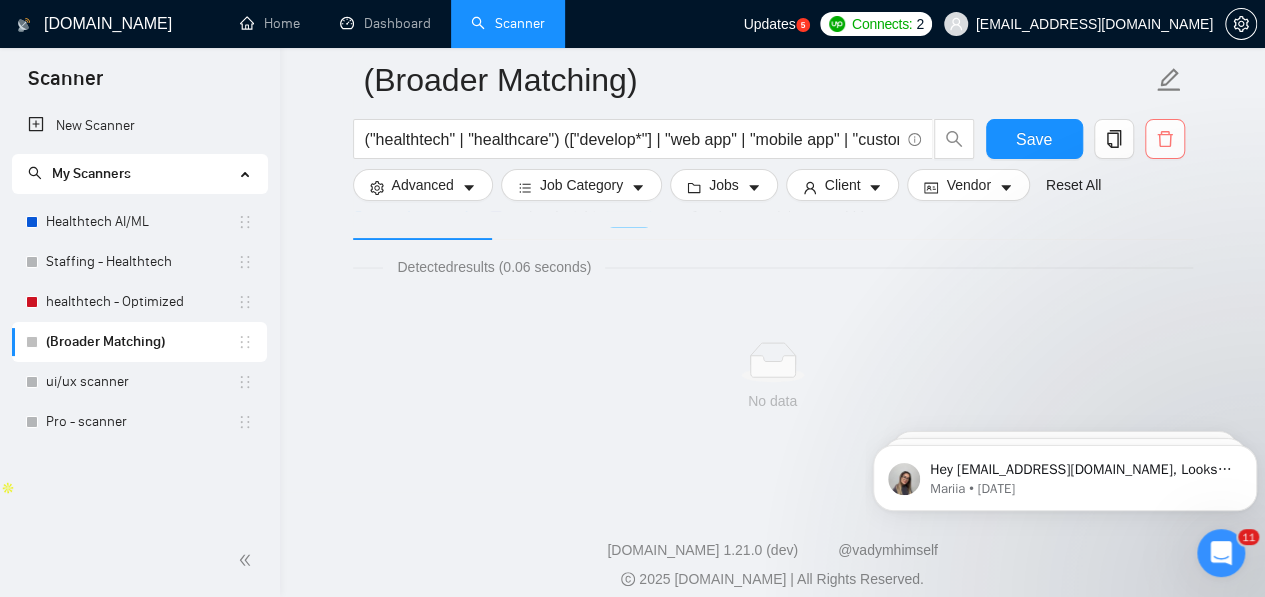 click 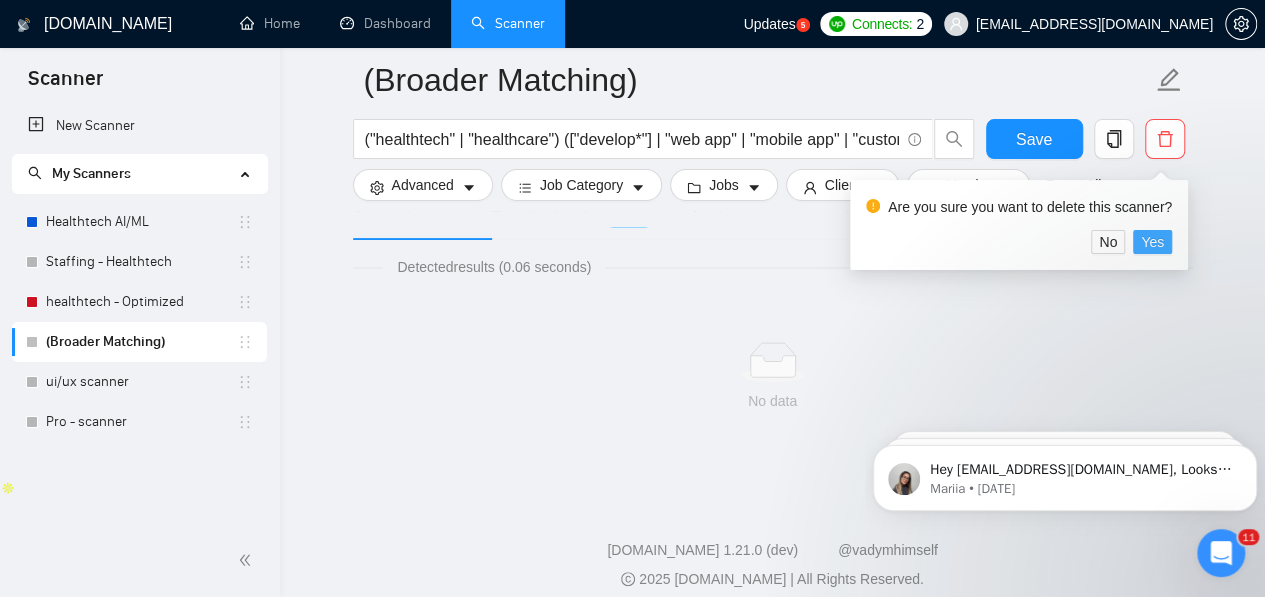 click on "Yes" at bounding box center (1152, 242) 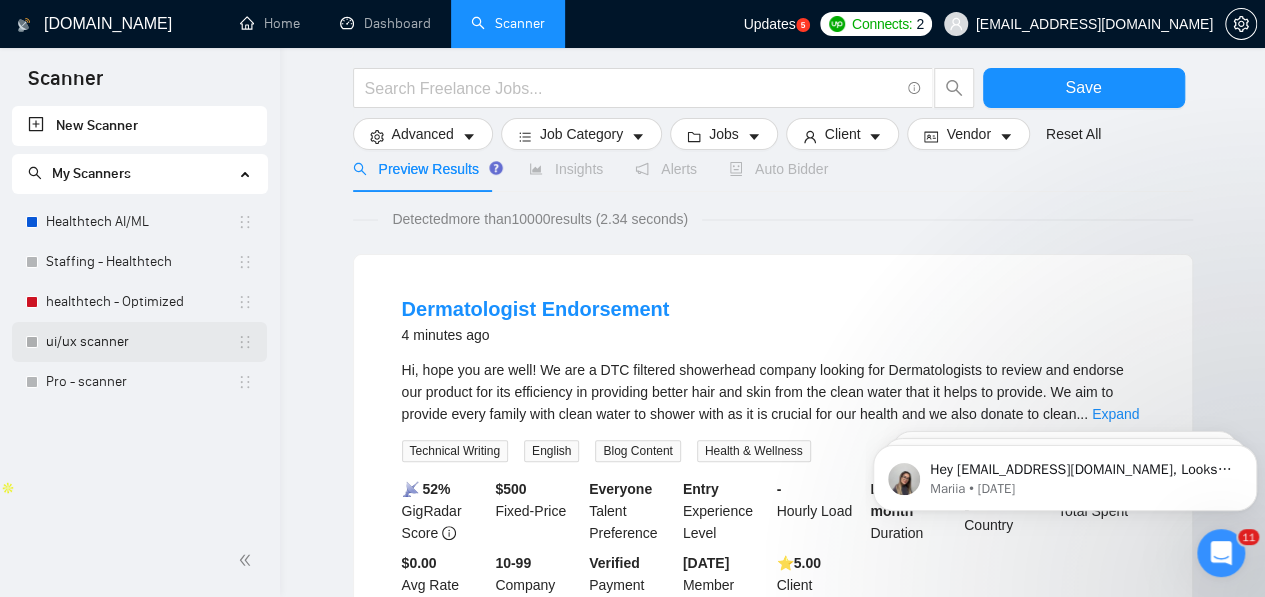 click on "ui/ux scanner" at bounding box center (141, 342) 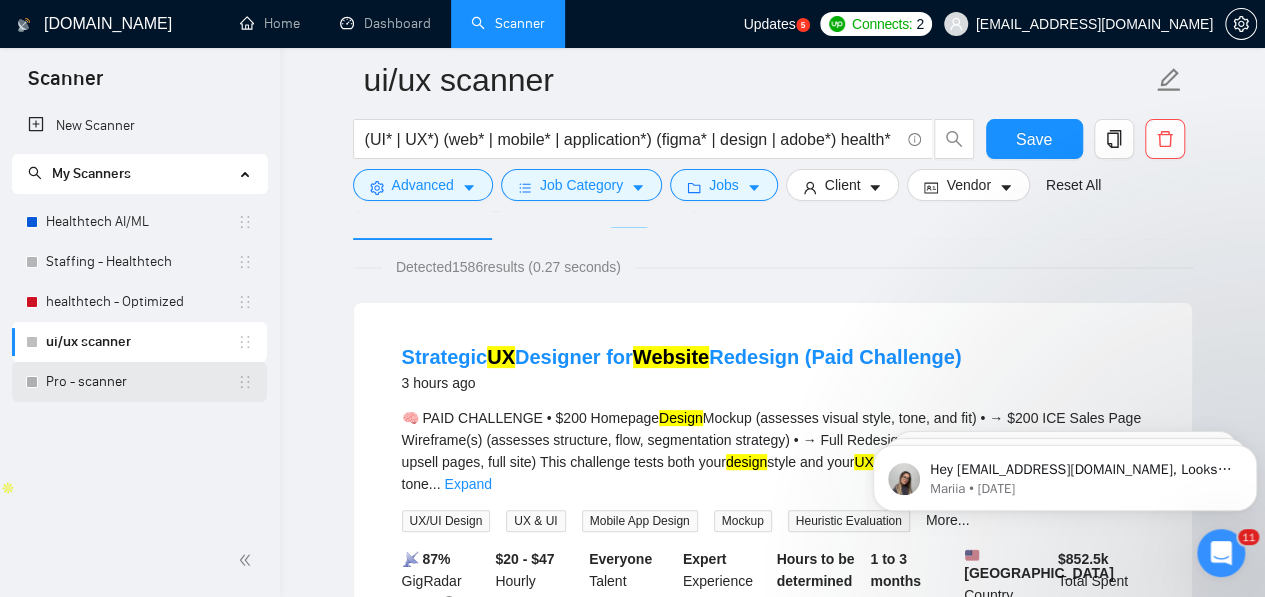 click on "Pro - scanner" at bounding box center [141, 382] 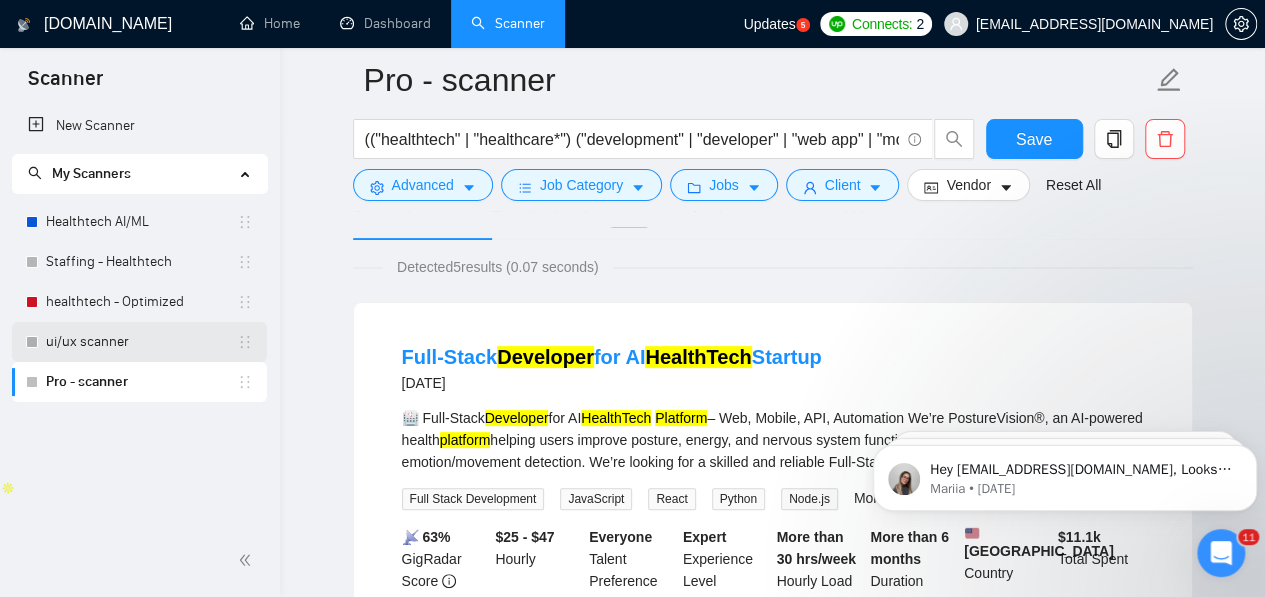 click on "ui/ux scanner" at bounding box center (141, 342) 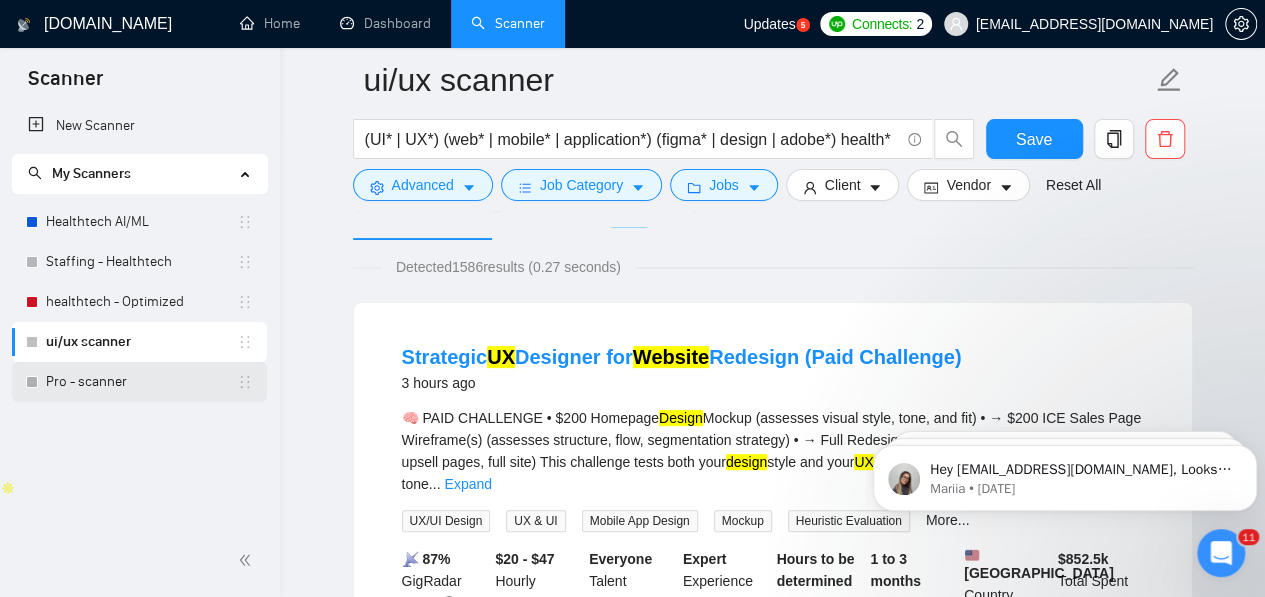 click on "Pro - scanner" at bounding box center [141, 382] 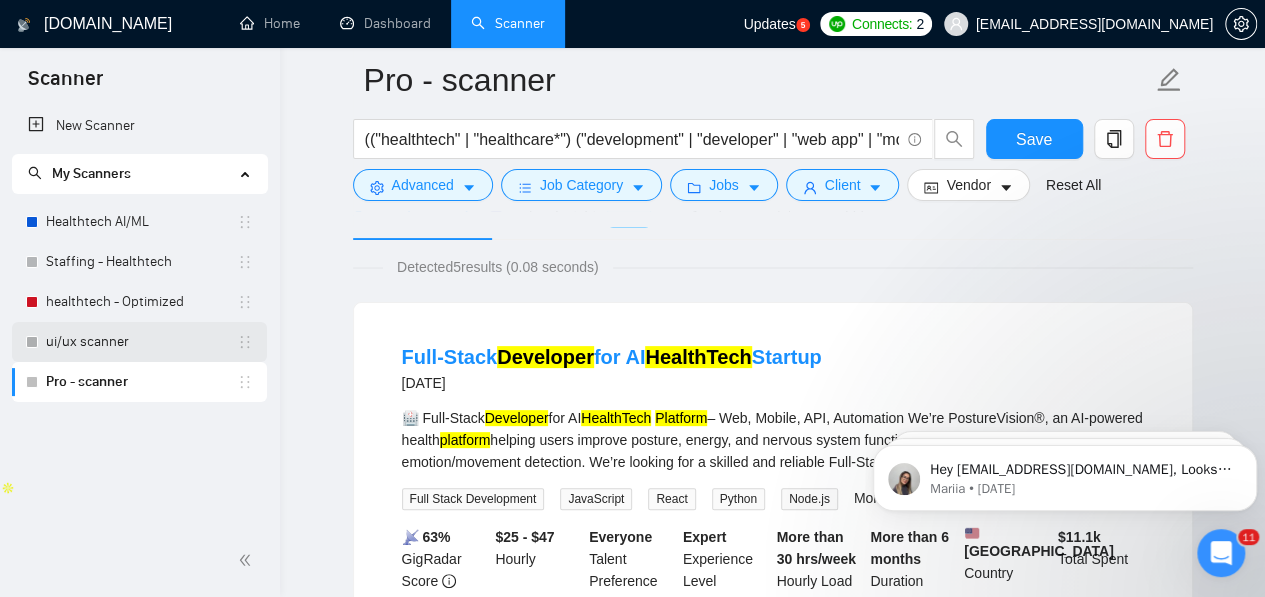 click on "ui/ux scanner" at bounding box center (141, 342) 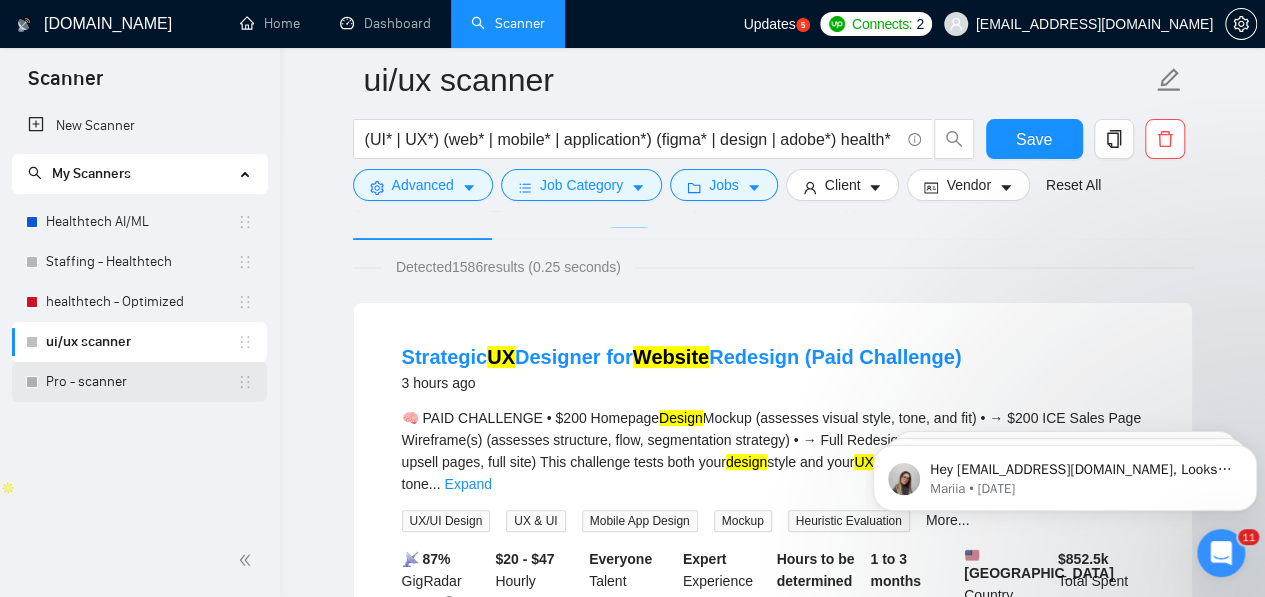 click on "Pro - scanner" at bounding box center [141, 382] 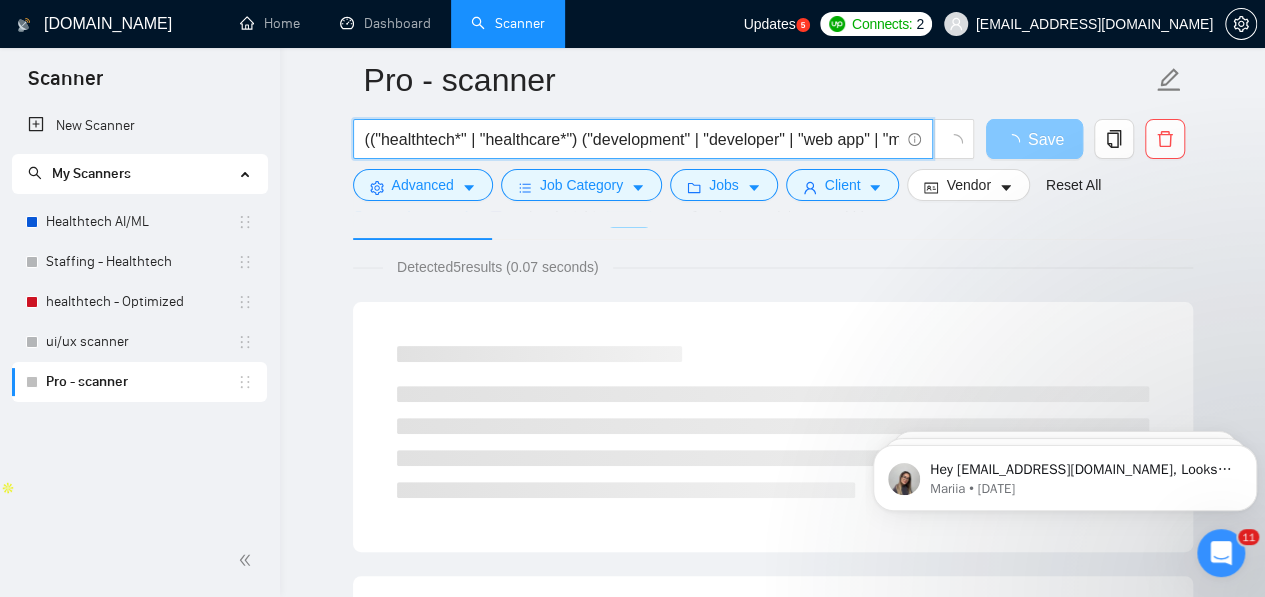 type on "(("healthtech*" | "healthcare*") ("development" | "developer" | "web app" | "mobile app" | "SaaS" | "platform" | "custom software") ("EHR" | "EMR" | "FHIR" | "HL7" | "HIPAA" | "telemedicine" | "UI UX" | "AI in Healthcare" | "MERN" | "Python" | "machine learning" | "medical imaging" | "RPM" | "chatbot" | "clinical decision support" | "LIMS" | "pharmacy system" | "workflow automation" | "agentic AI" | "patient portal"))" 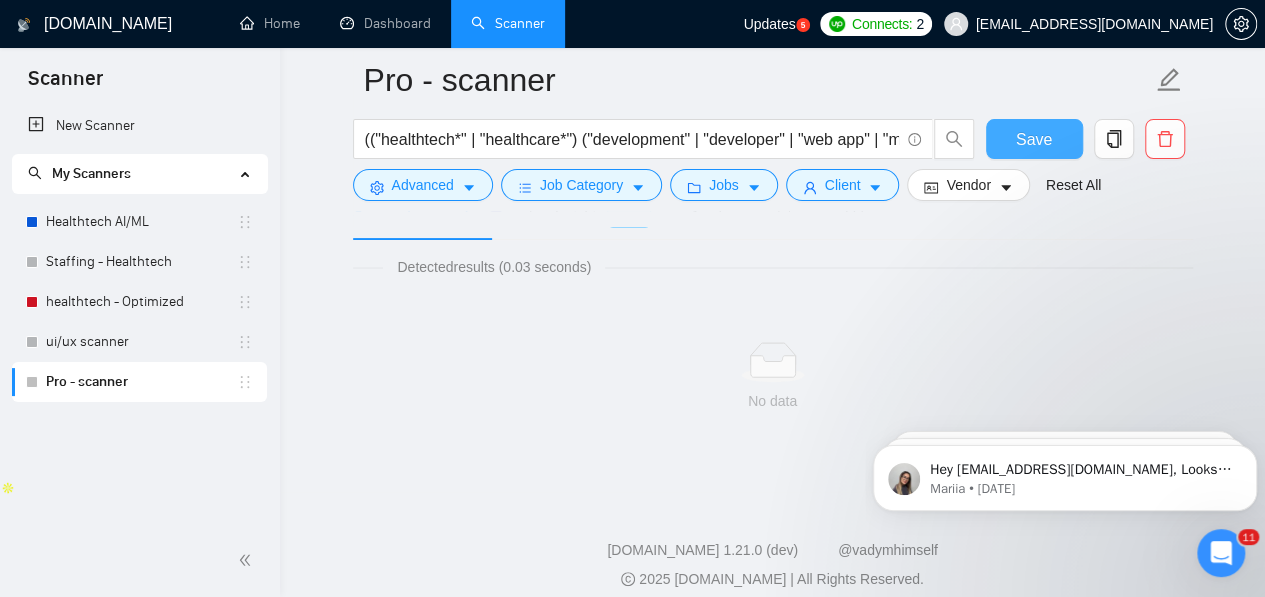 click on "Save" at bounding box center [1034, 139] 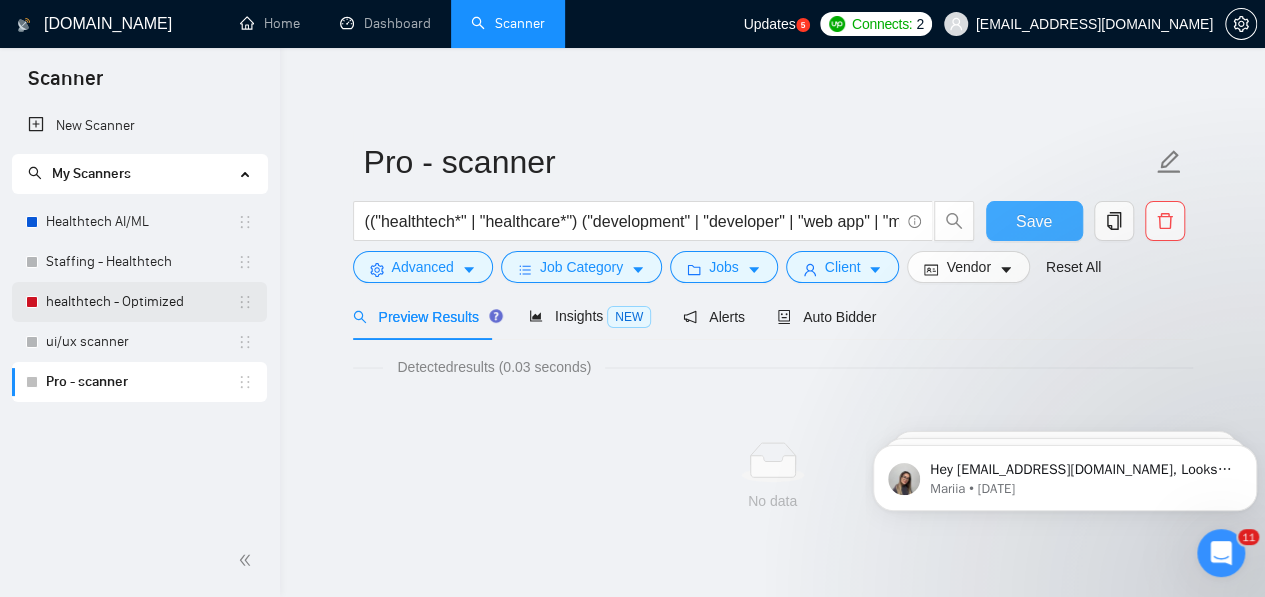 click on "healthtech - Optimized" at bounding box center (141, 302) 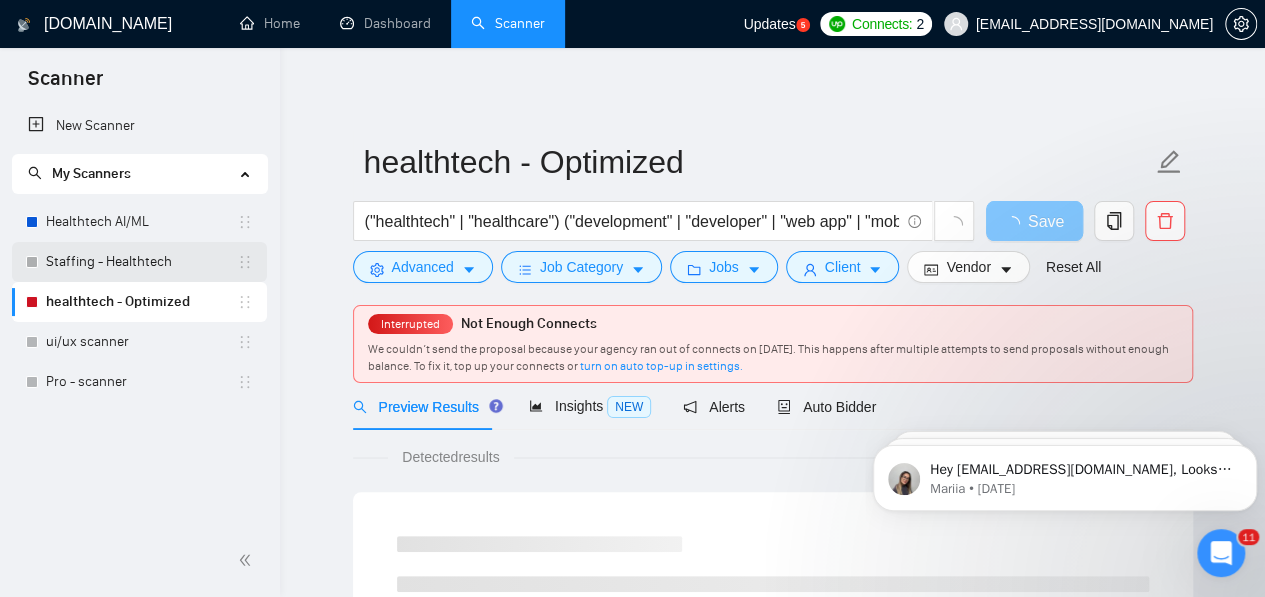 click on "Staffing - Healthtech" at bounding box center (141, 262) 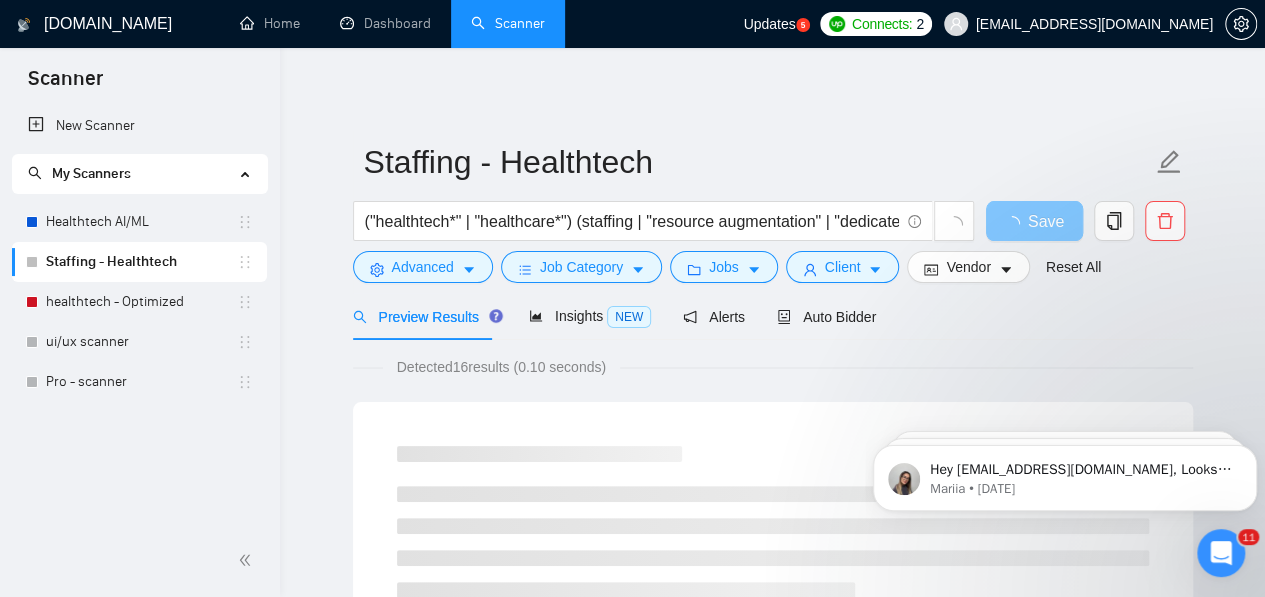 click on "Save" at bounding box center [1046, 221] 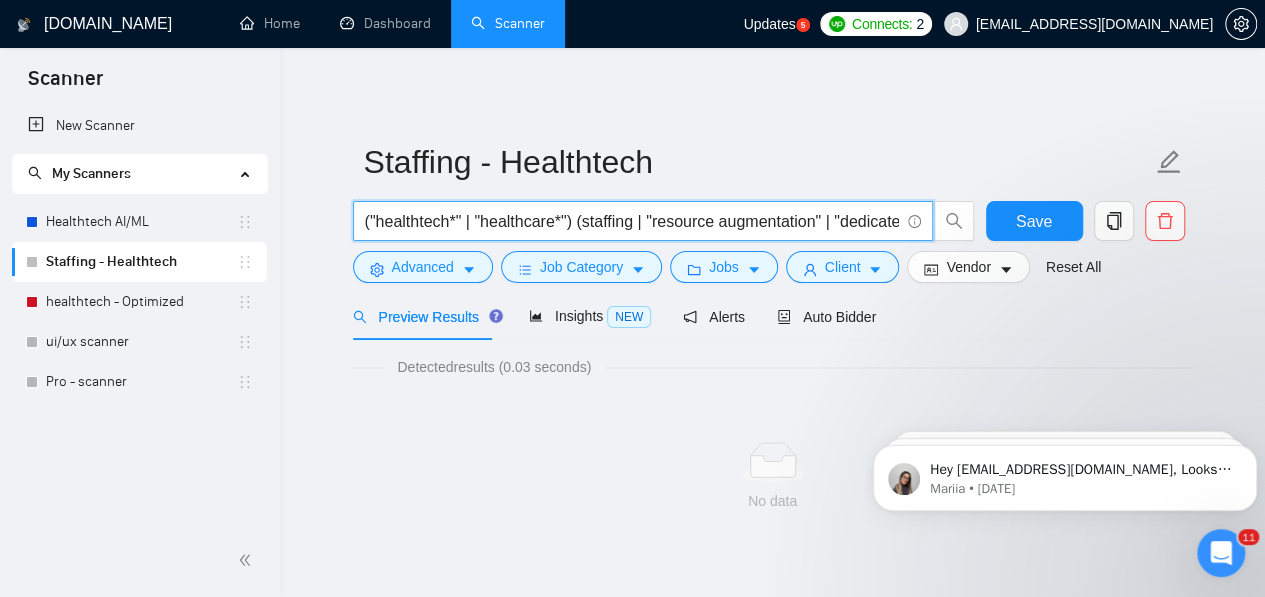 click on "("healthtech*" | "healthcare*") (staffing | "resource augmentation" | "dedicated developer" | "remote developer" | "hire developer" | "monthly basis" | "hourly basis" | "C2C" | "contract basis" | "team extension" | "developer needed" | "need developer" | "long term developer" | "ongoing support" | "frontend developer" | "backend developer" | "full stack developer" | "React developer" | "Node developer" | "MERN developer" | "mobile app developer" | "web developer" | Python | "React Native" | Flutter | QA | "AI developer" | "ML developer" | "AI/ML")" at bounding box center [632, 221] 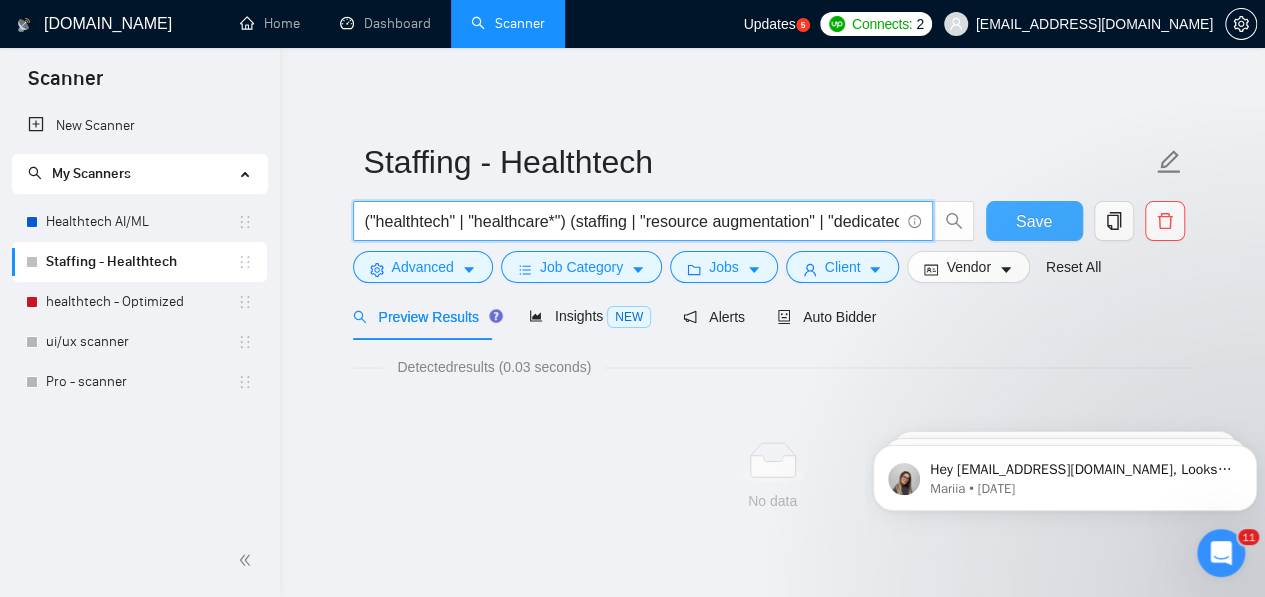 type on "("healthtech" | "healthcare*") (staffing | "resource augmentation" | "dedicated developer" | "remote developer" | "hire developer" | "monthly basis" | "hourly basis" | "C2C" | "contract basis" | "team extension" | "developer needed" | "need developer" | "long term developer" | "ongoing support" | "frontend developer" | "backend developer" | "full stack developer" | "React developer" | "Node developer" | "MERN developer" | "mobile app developer" | "web developer" | Python | "React Native" | Flutter | QA | "AI developer" | "ML developer" | "AI/ML")" 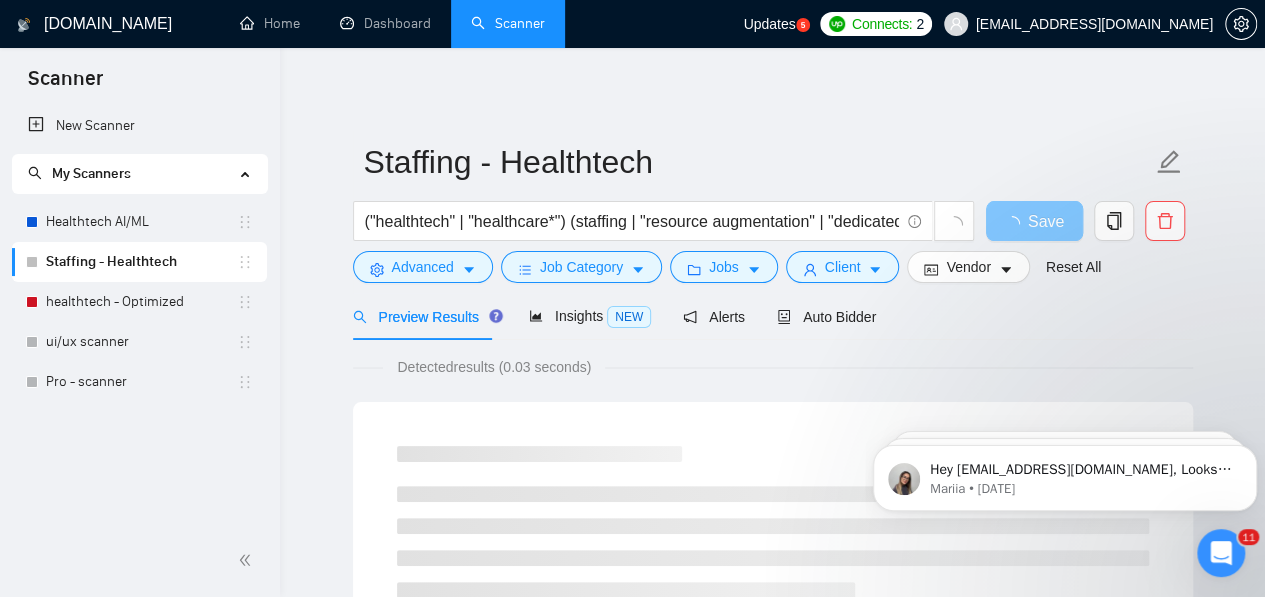 click on "Save" at bounding box center [1046, 221] 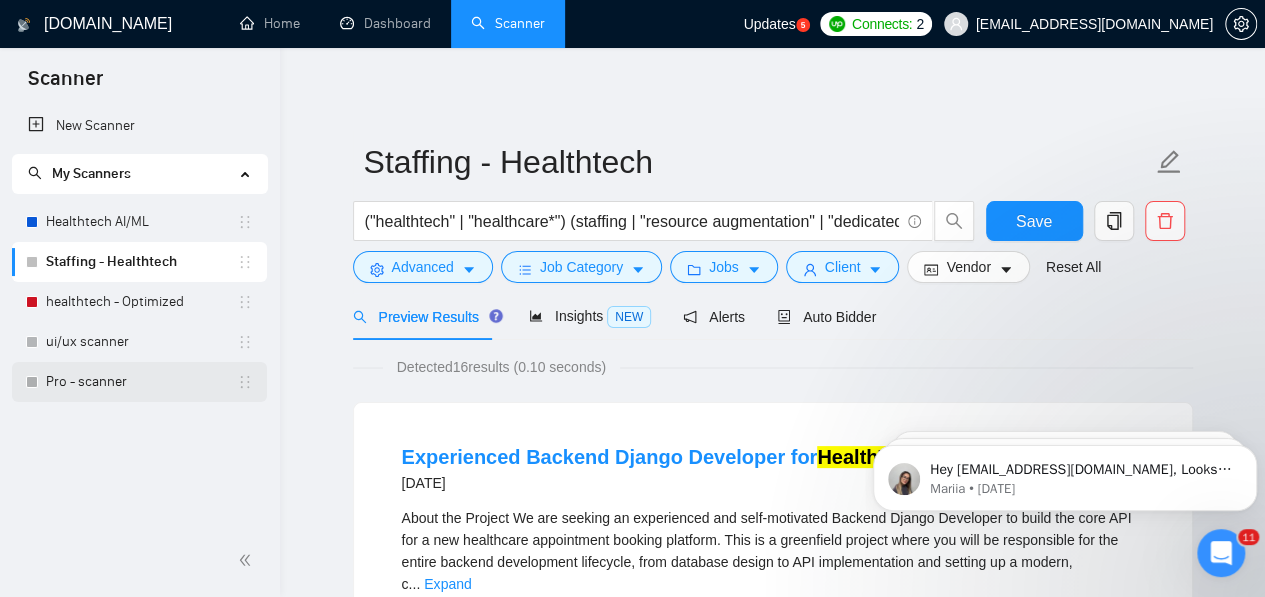 click on "Pro - scanner" at bounding box center (141, 382) 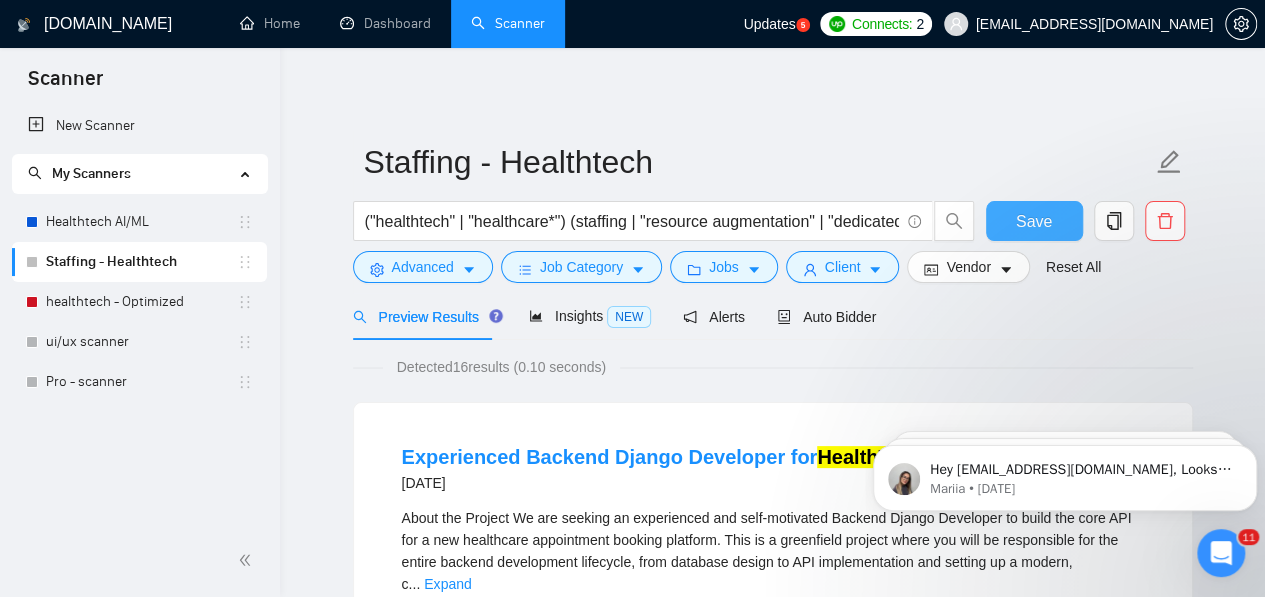 click on "Save" at bounding box center [1034, 221] 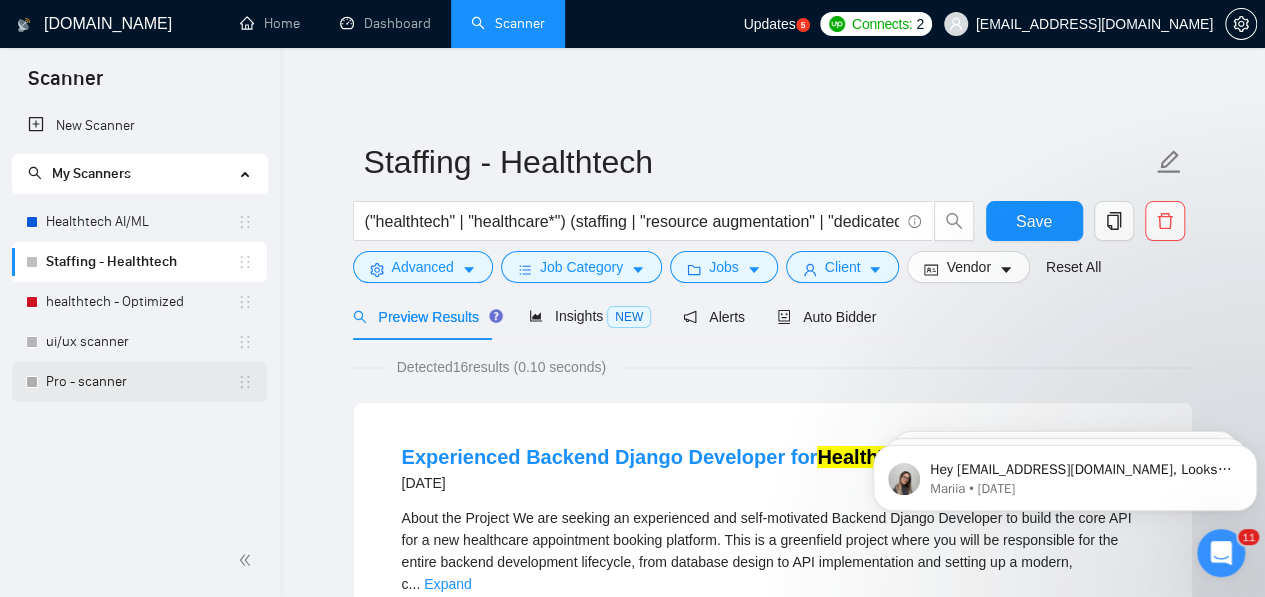 click on "Pro - scanner" at bounding box center (141, 382) 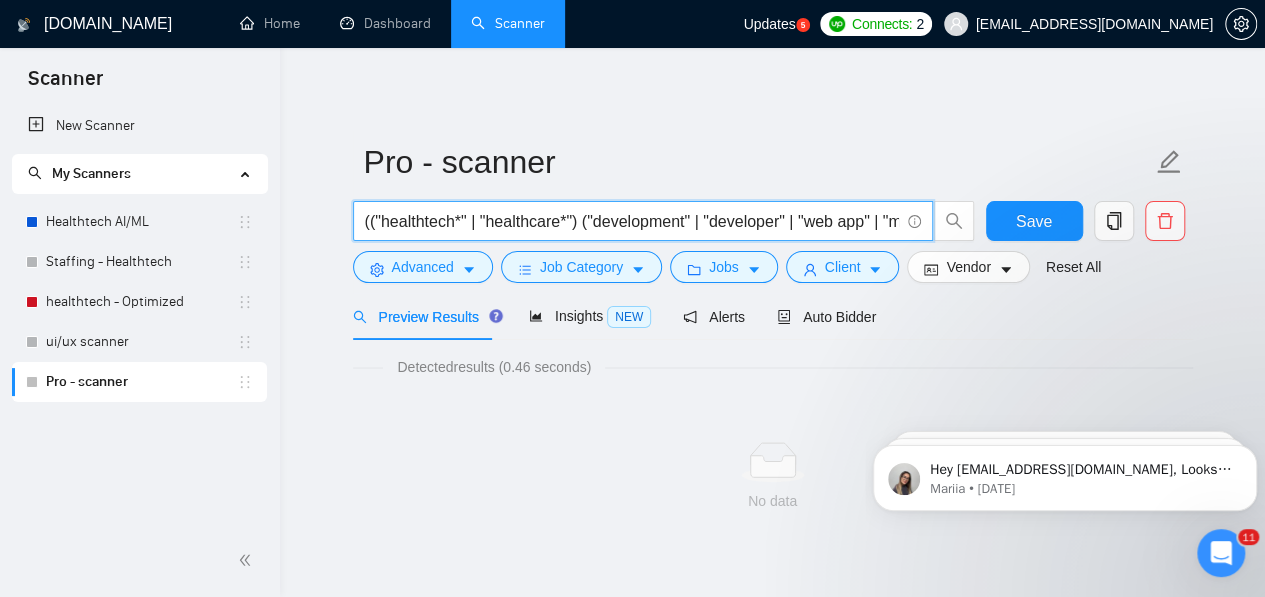 click on "(("healthtech*" | "healthcare*") ("development" | "developer" | "web app" | "mobile app" | "SaaS" | "platform" | "custom software") ("EHR" | "EMR" | "FHIR" | "HL7" | "HIPAA" | "telemedicine" | "UI UX" | "AI in Healthcare" | "MERN" | "Python" | "machine learning" | "medical imaging" | "RPM" | "chatbot" | "clinical decision support" | "LIMS" | "pharmacy system" | "workflow automation" | "agentic AI" | "patient portal"))" at bounding box center [632, 221] 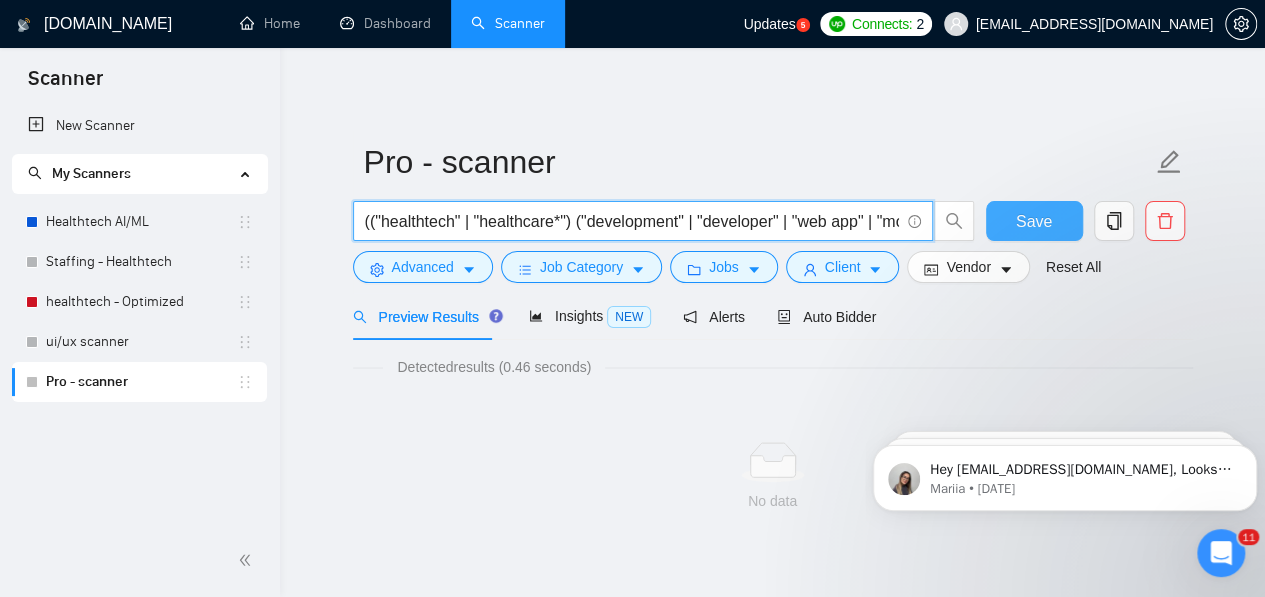 type on "(("healthtech" | "healthcare*") ("development" | "developer" | "web app" | "mobile app" | "SaaS" | "platform" | "custom software") ("EHR" | "EMR" | "FHIR" | "HL7" | "HIPAA" | "telemedicine" | "UI UX" | "AI in Healthcare" | "MERN" | "Python" | "machine learning" | "medical imaging" | "RPM" | "chatbot" | "clinical decision support" | "LIMS" | "pharmacy system" | "workflow automation" | "agentic AI" | "patient portal"))" 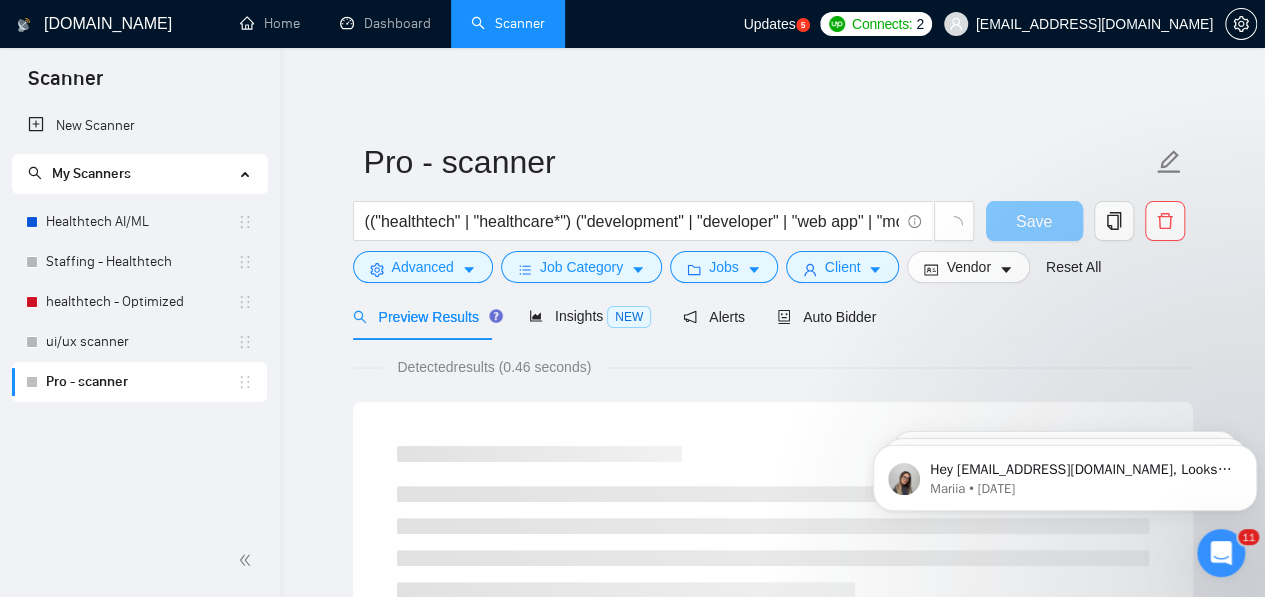 click on "Save" at bounding box center (1034, 221) 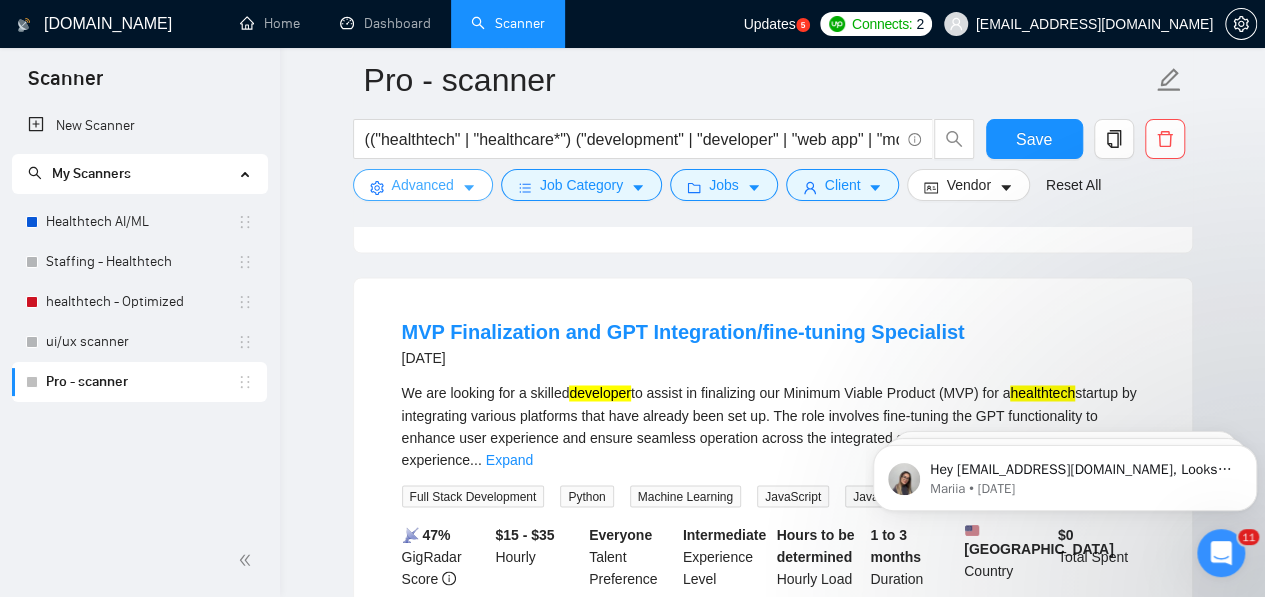 click on "Advanced" at bounding box center [423, 185] 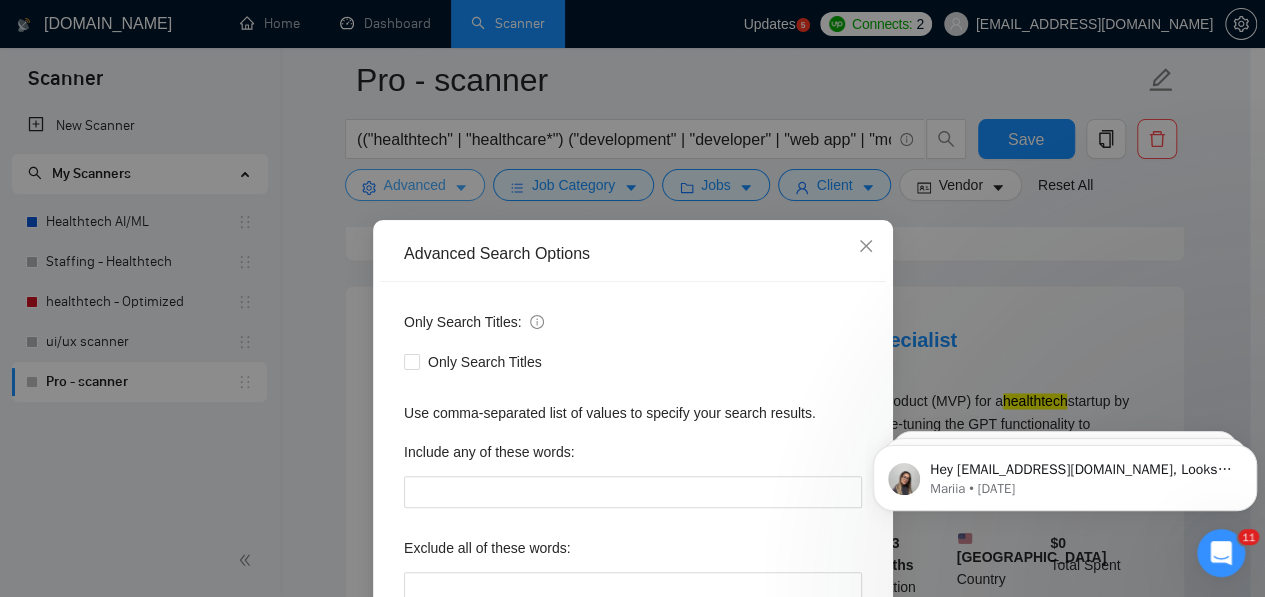 scroll, scrollTop: 1468, scrollLeft: 0, axis: vertical 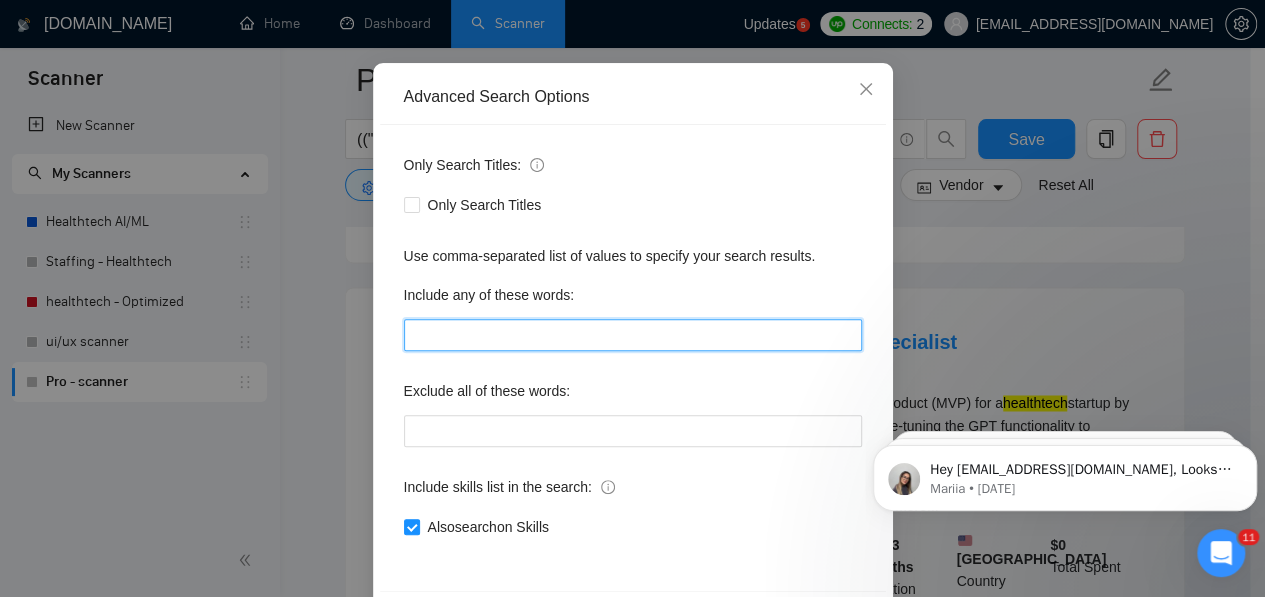 click at bounding box center (633, 335) 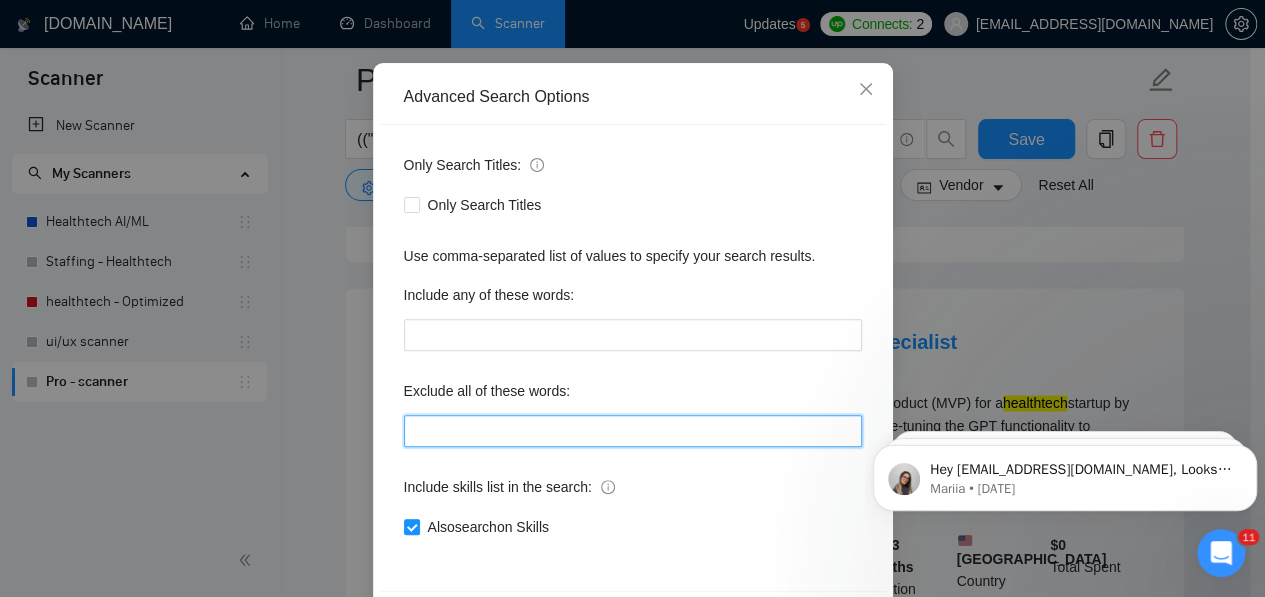click at bounding box center [633, 431] 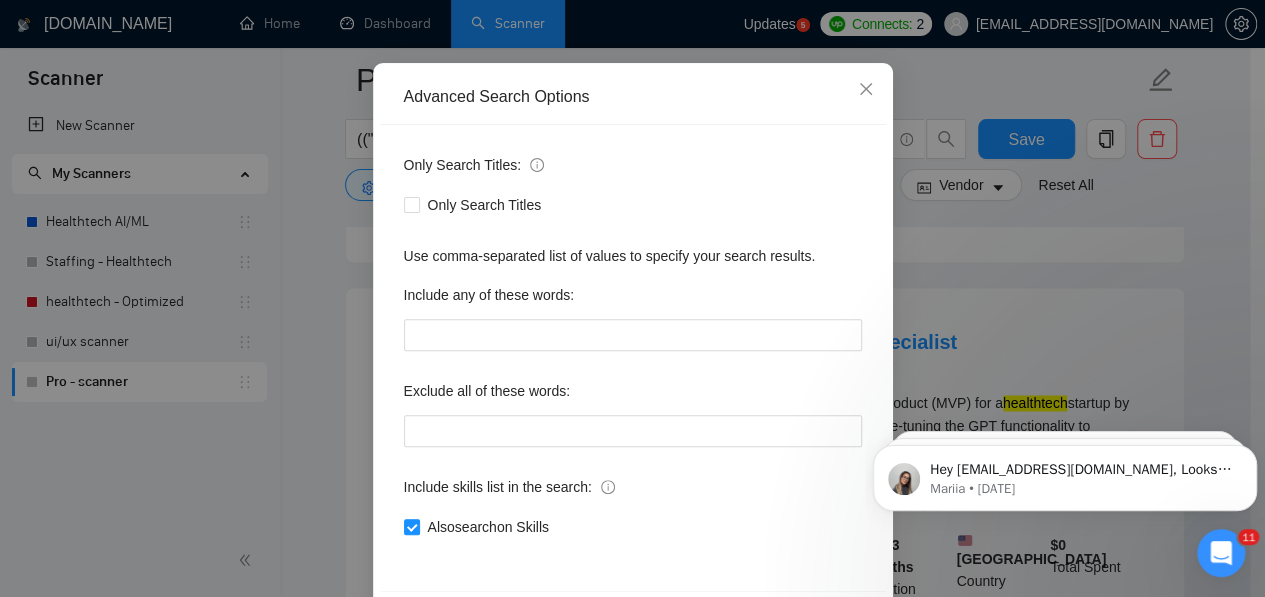 click on "Only Search Titles:   Only Search Titles Use comma-separated list of values to specify your search results. Include any of these words: Exclude all of these words: Include skills list in the search:   Also  search  on Skills" at bounding box center (633, 358) 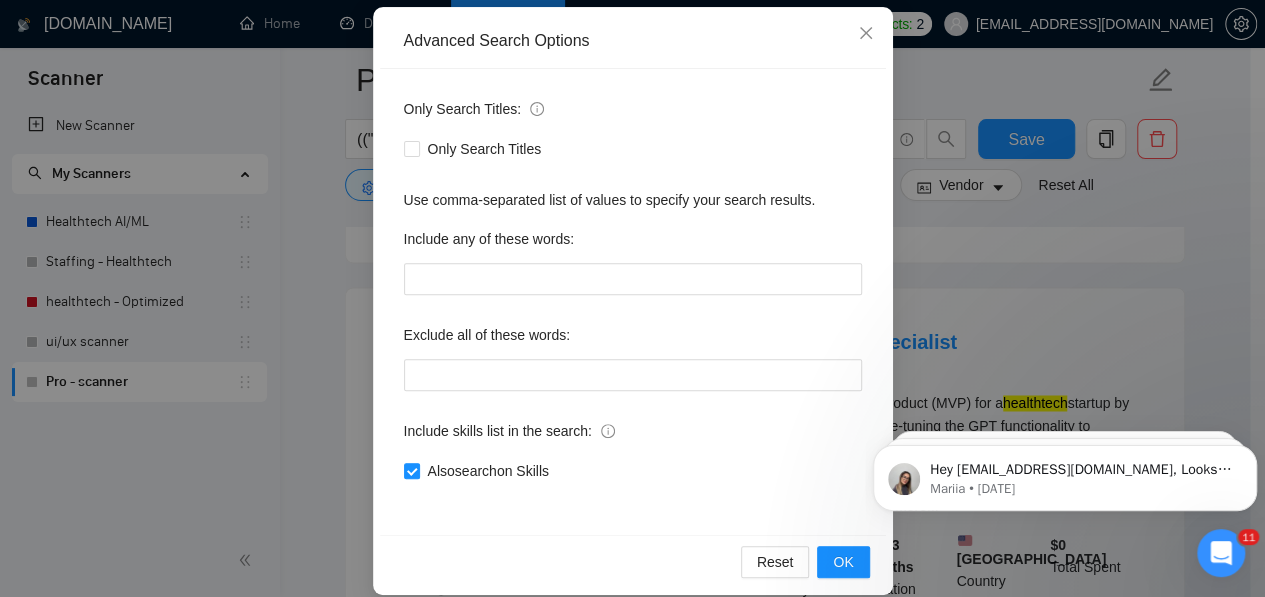scroll, scrollTop: 222, scrollLeft: 0, axis: vertical 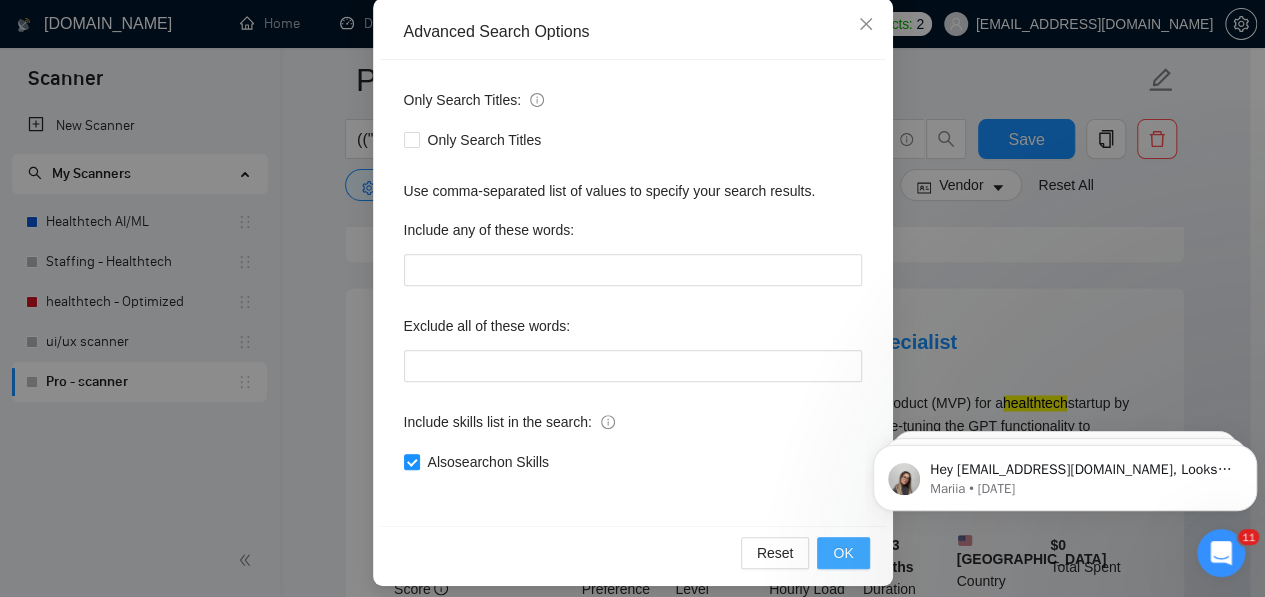 click on "OK" at bounding box center [843, 553] 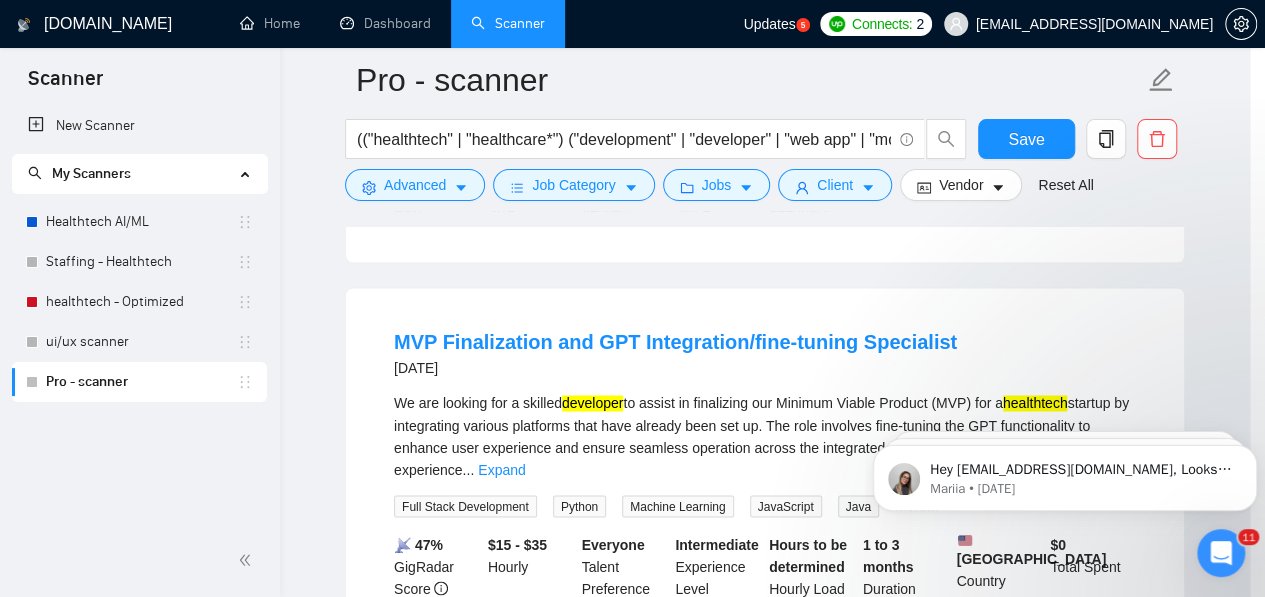 scroll, scrollTop: 134, scrollLeft: 0, axis: vertical 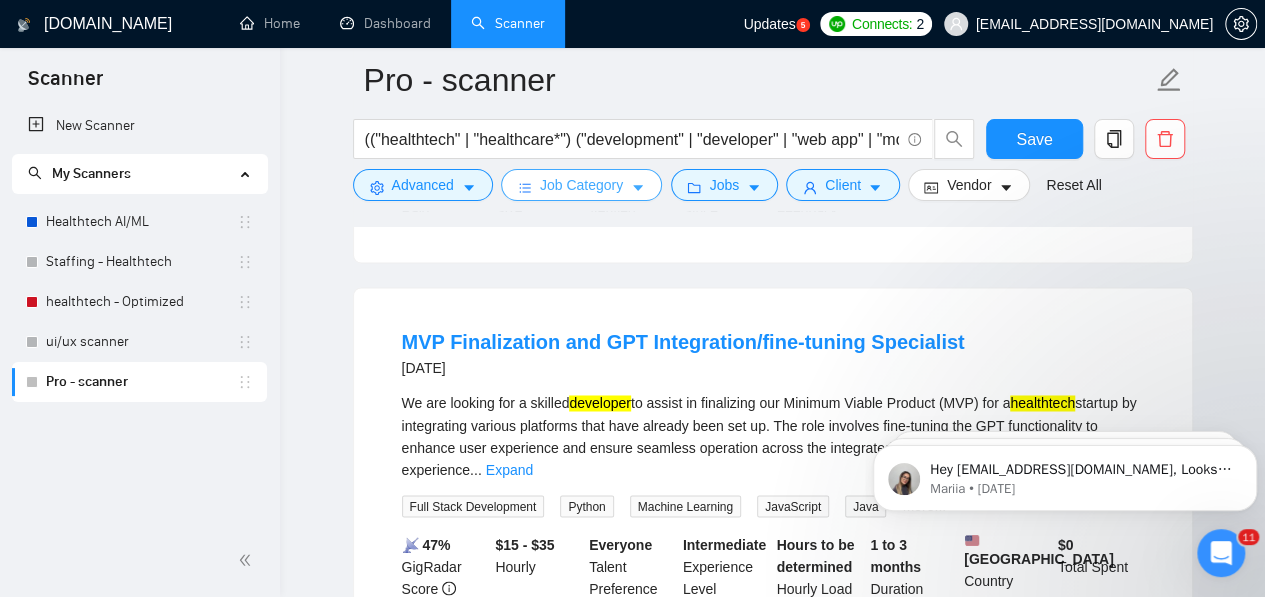 click on "Job Category" at bounding box center [581, 185] 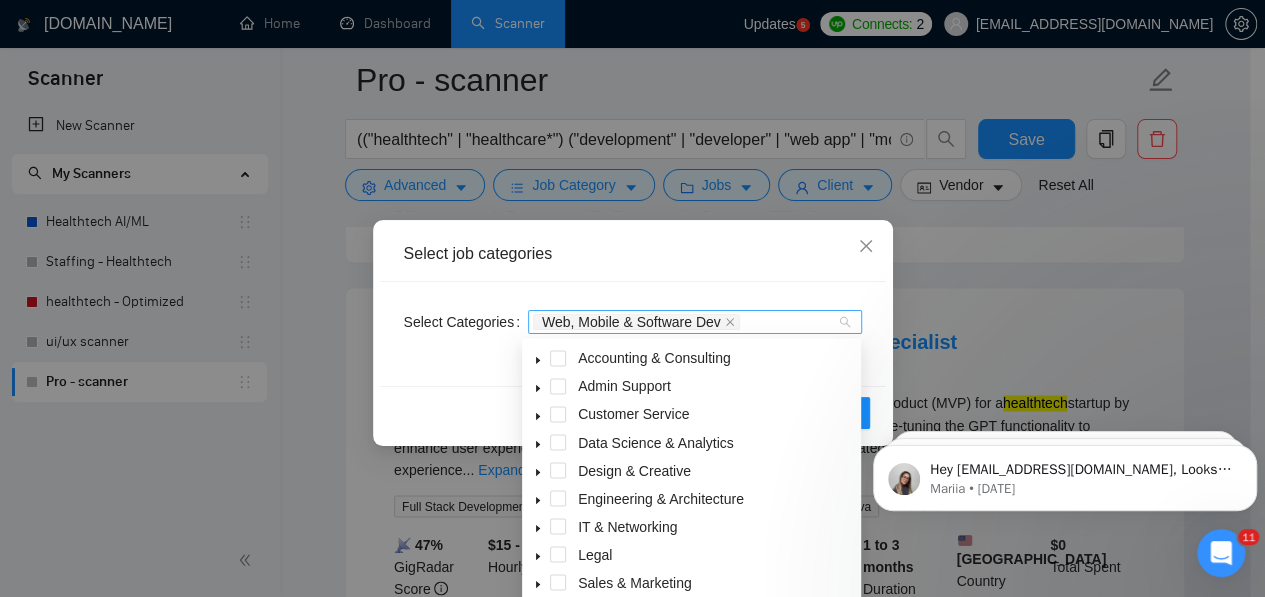 click on "Web, Mobile & Software Dev" at bounding box center [685, 322] 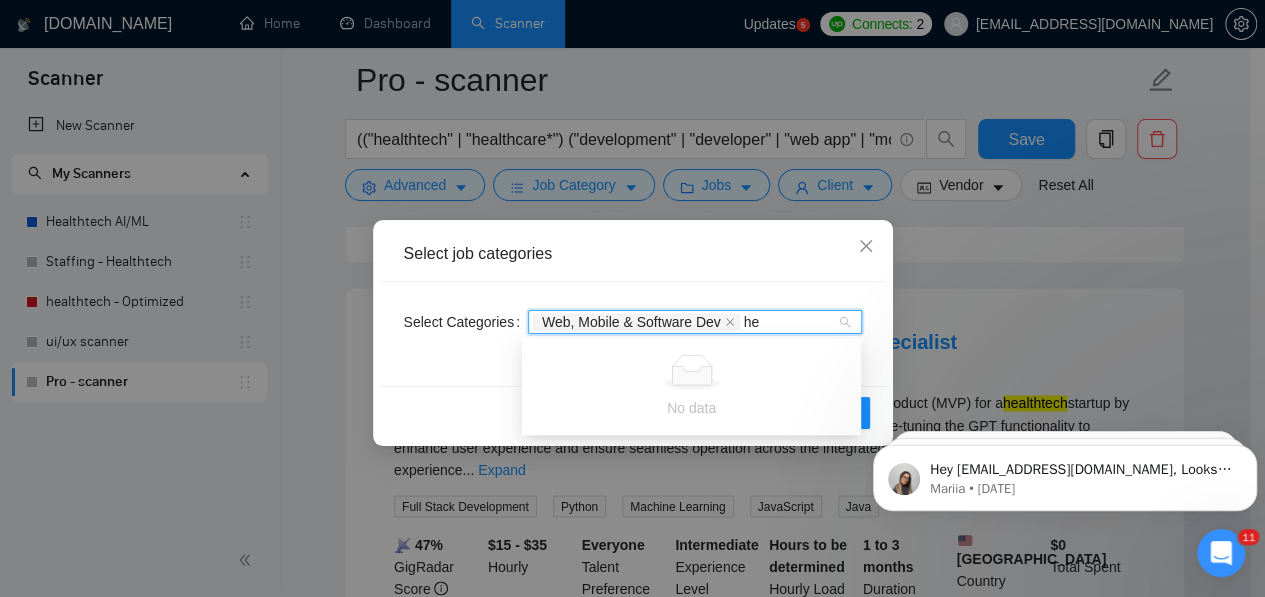 type on "h" 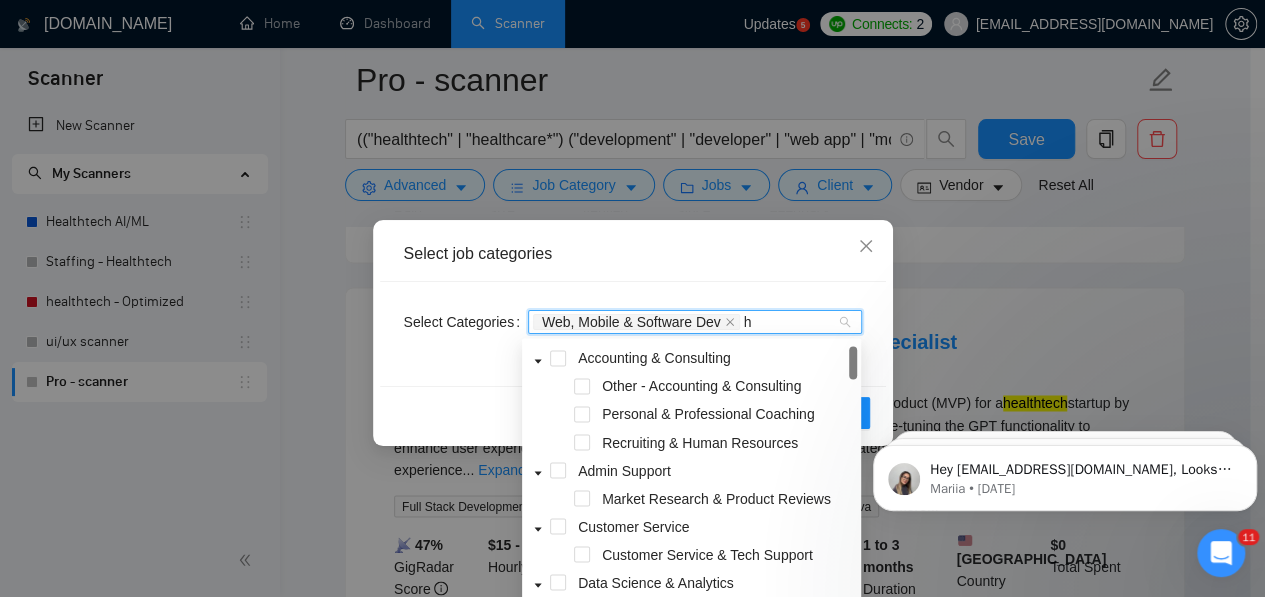 type 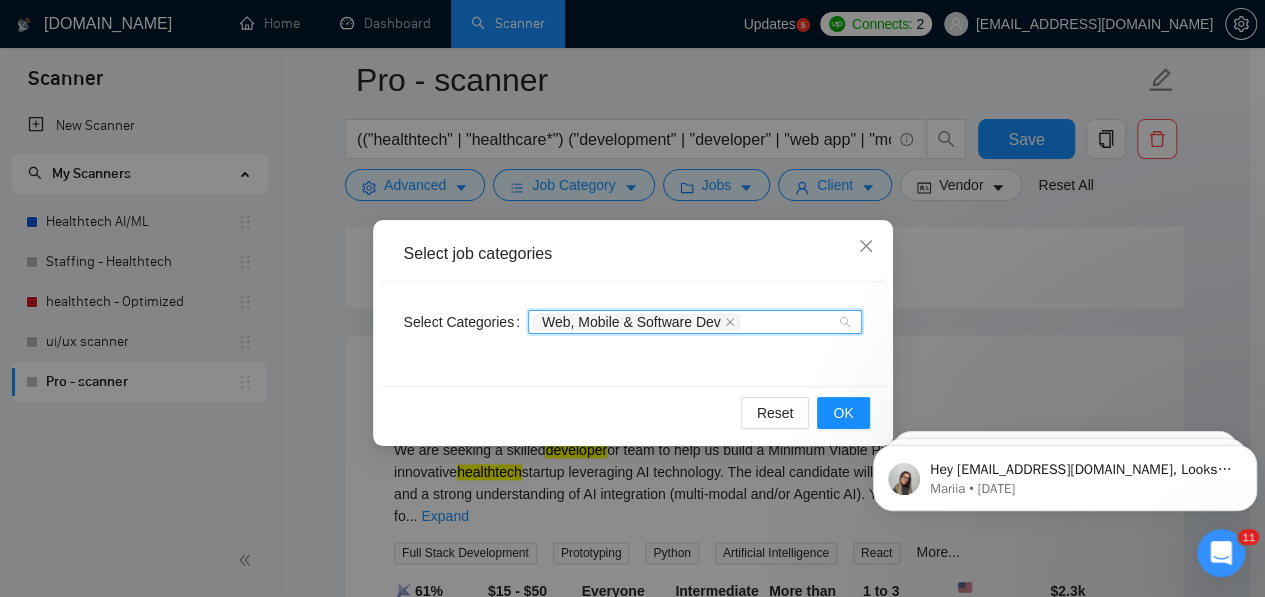 scroll, scrollTop: 904, scrollLeft: 0, axis: vertical 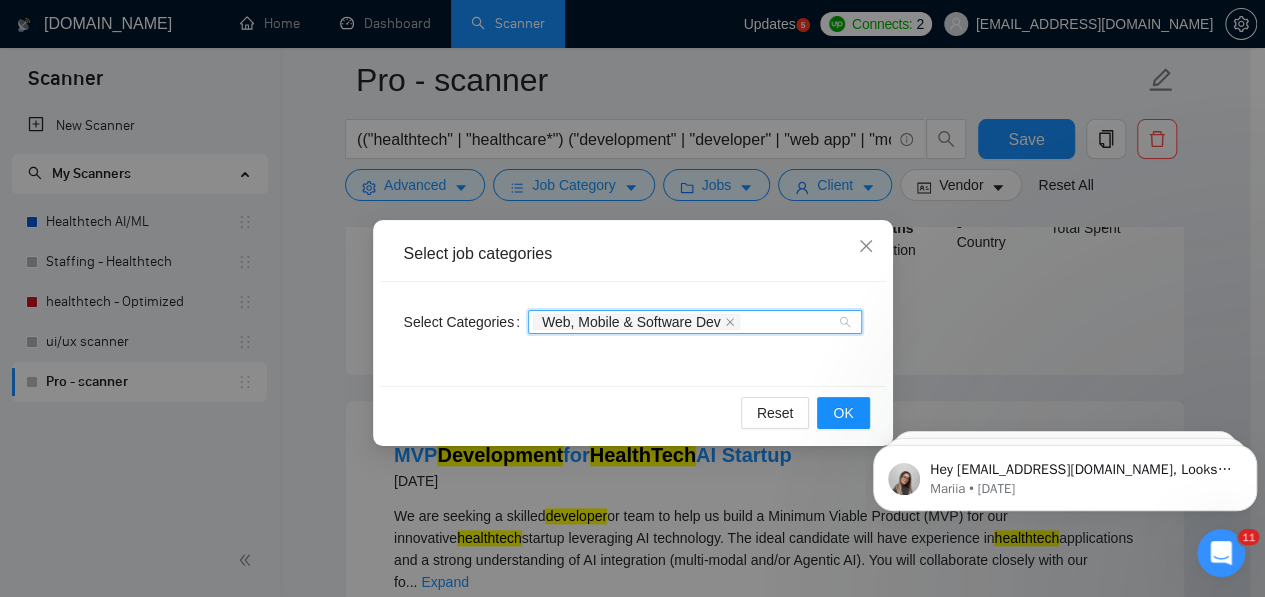 click on "Web, Mobile & Software Dev" at bounding box center [685, 322] 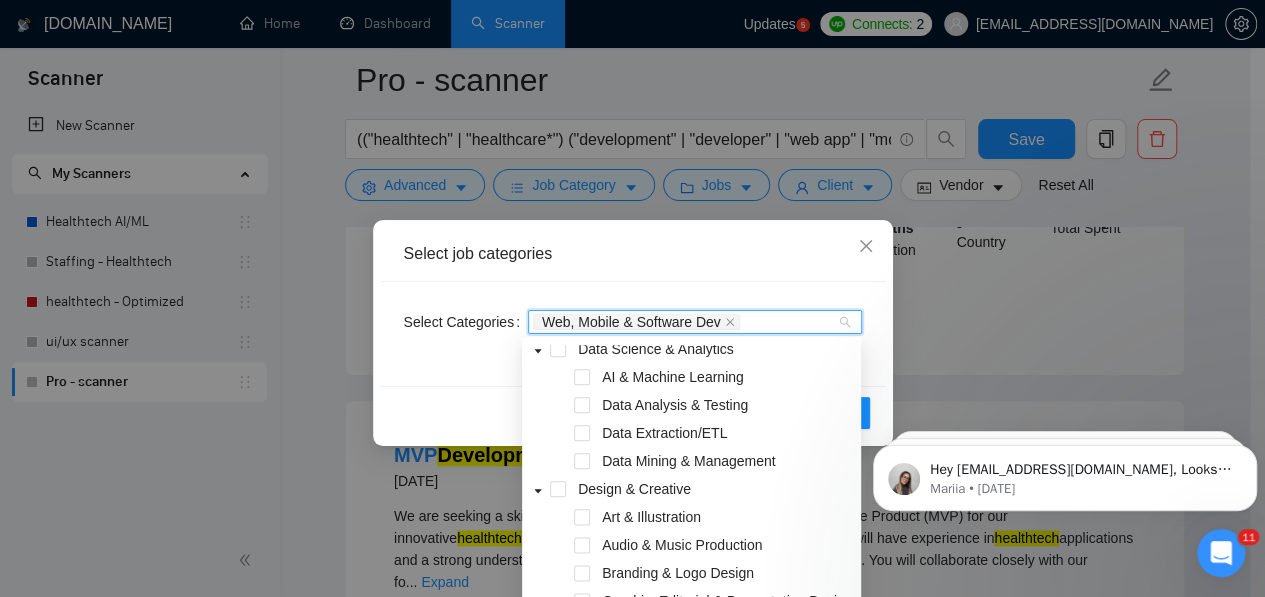 scroll, scrollTop: 424, scrollLeft: 0, axis: vertical 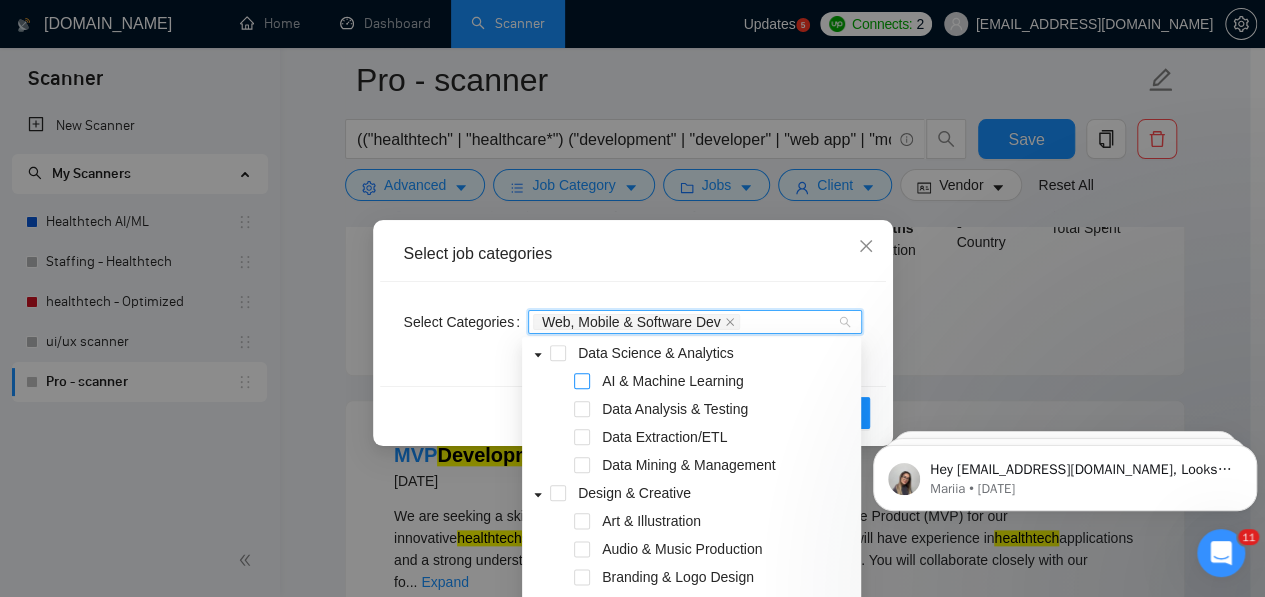 click at bounding box center [582, 381] 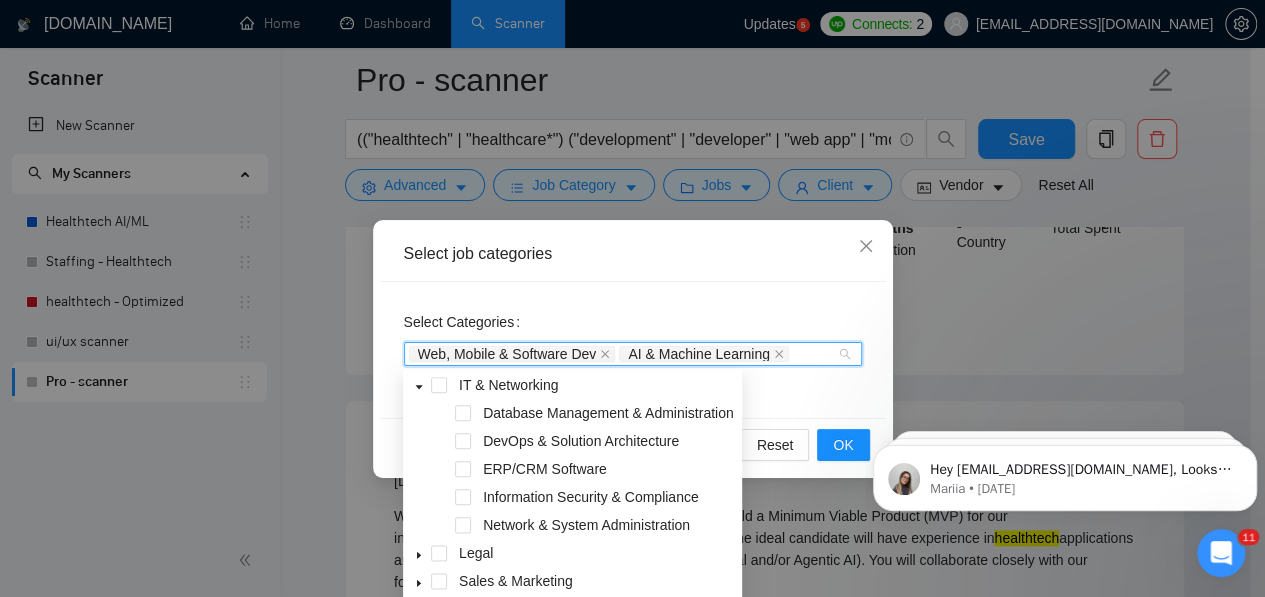 scroll, scrollTop: 1129, scrollLeft: 0, axis: vertical 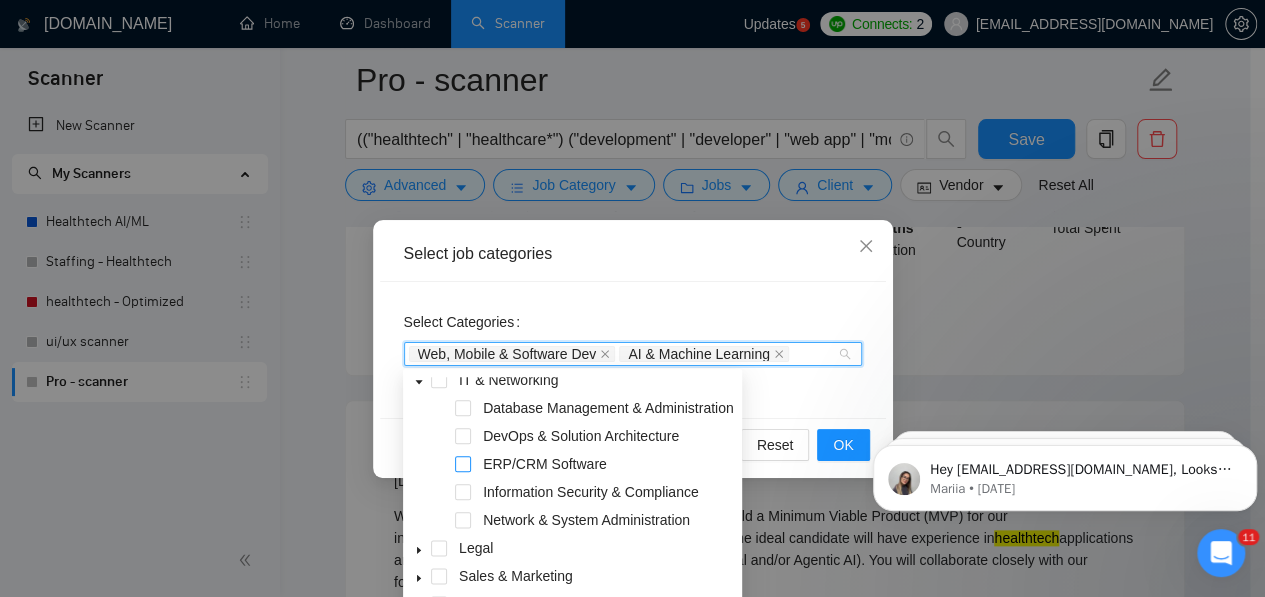 click at bounding box center [463, 464] 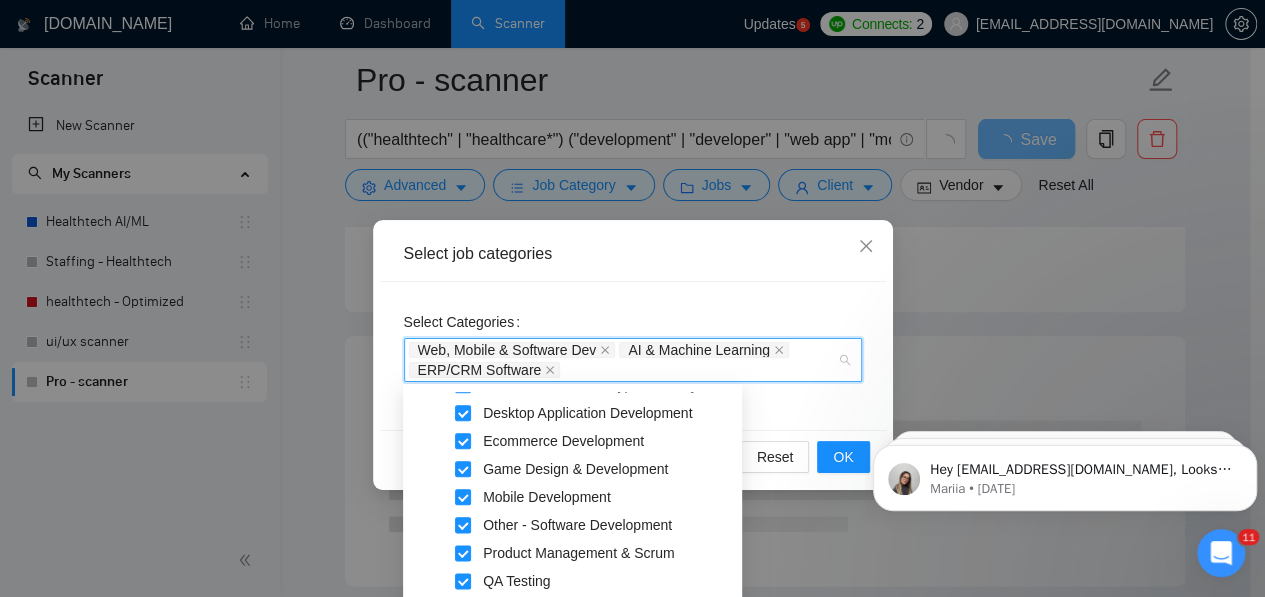 scroll, scrollTop: 1532, scrollLeft: 0, axis: vertical 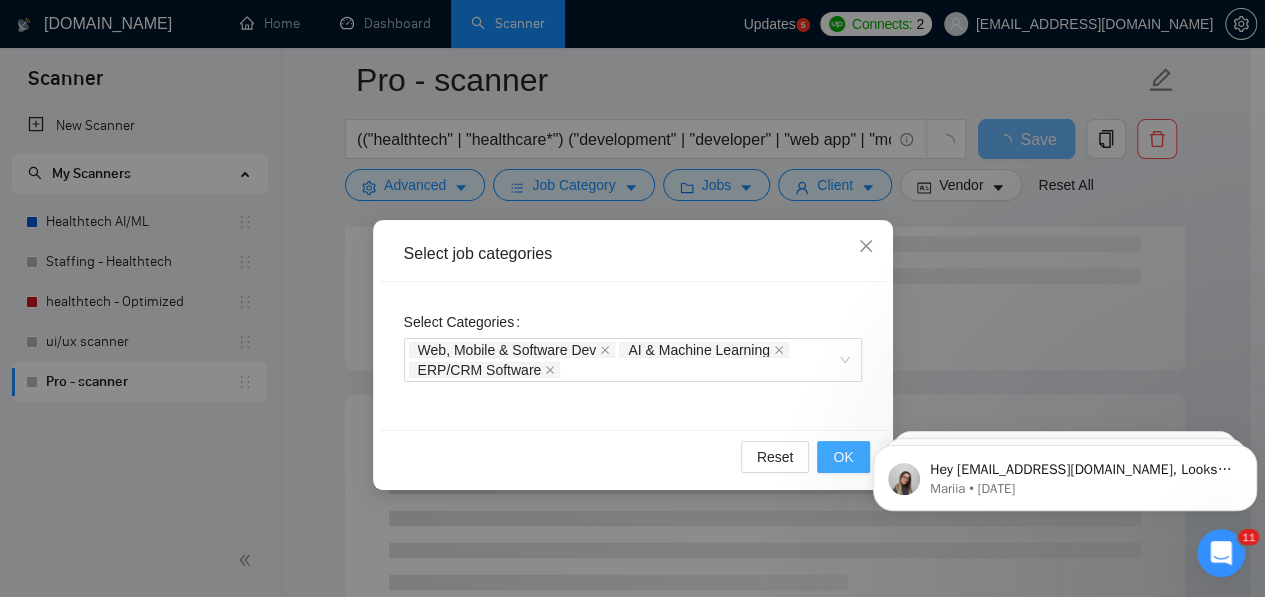 click on "OK" at bounding box center (843, 457) 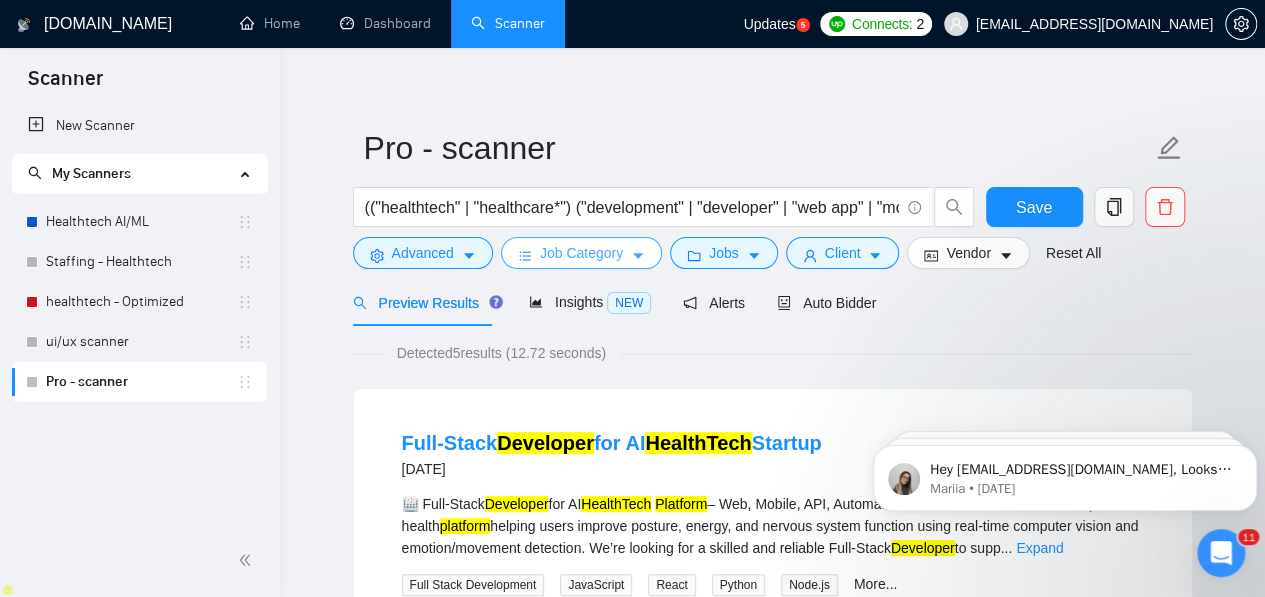 scroll, scrollTop: 0, scrollLeft: 0, axis: both 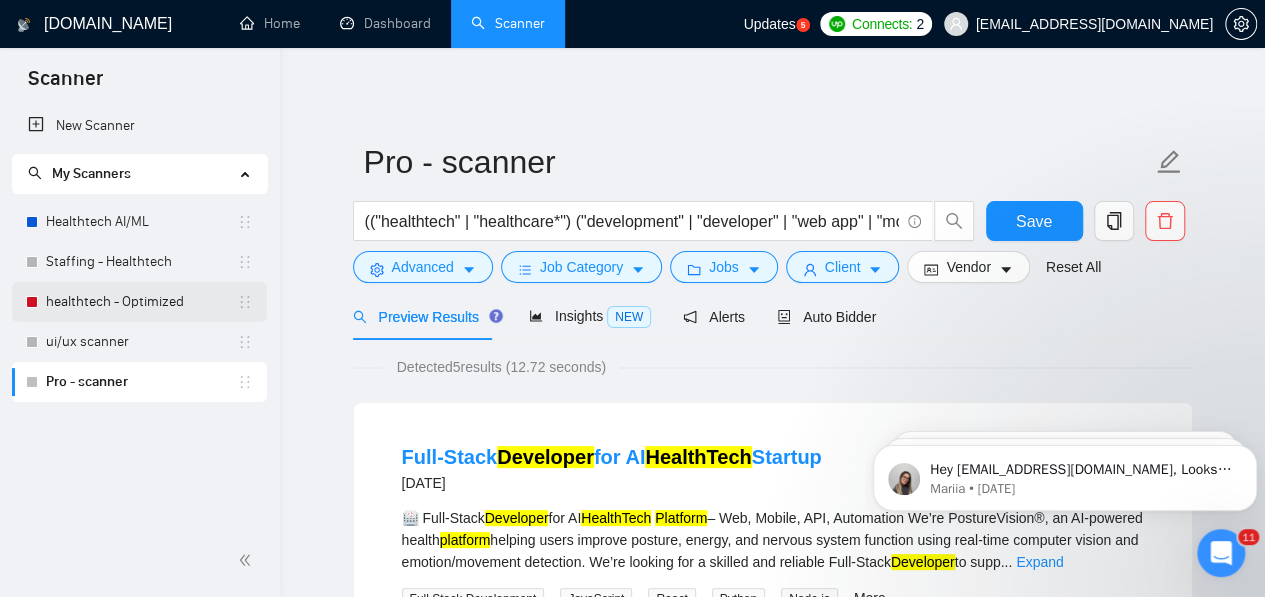 click on "healthtech - Optimized" at bounding box center (141, 302) 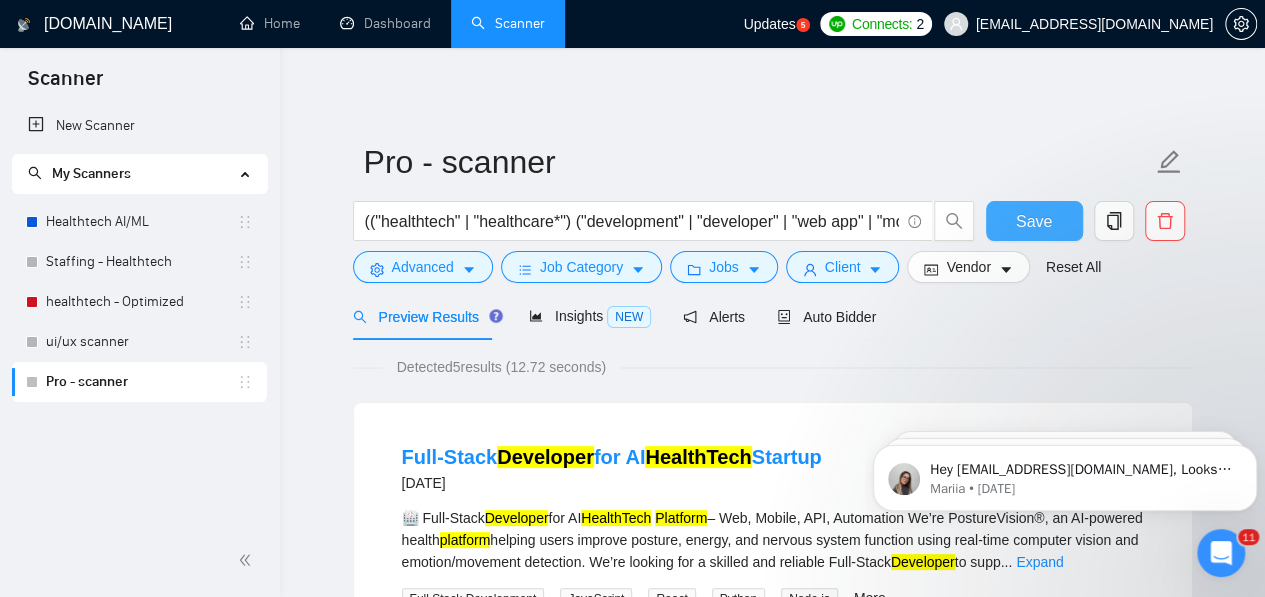 click on "Save" at bounding box center [1034, 221] 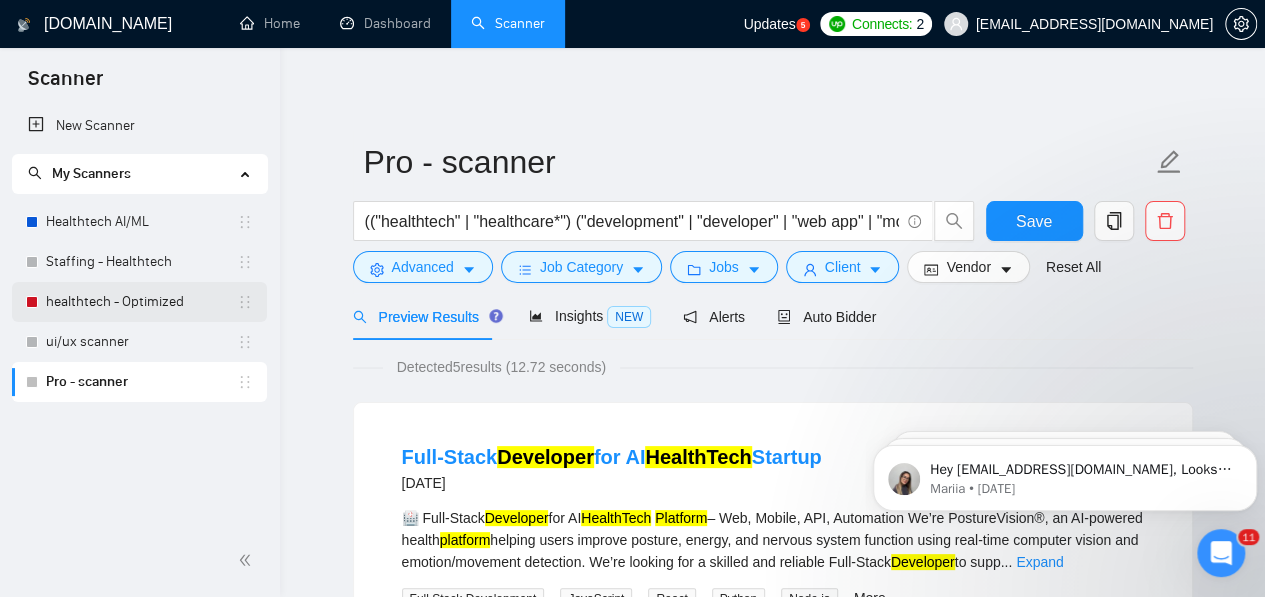 click on "healthtech - Optimized" at bounding box center [141, 302] 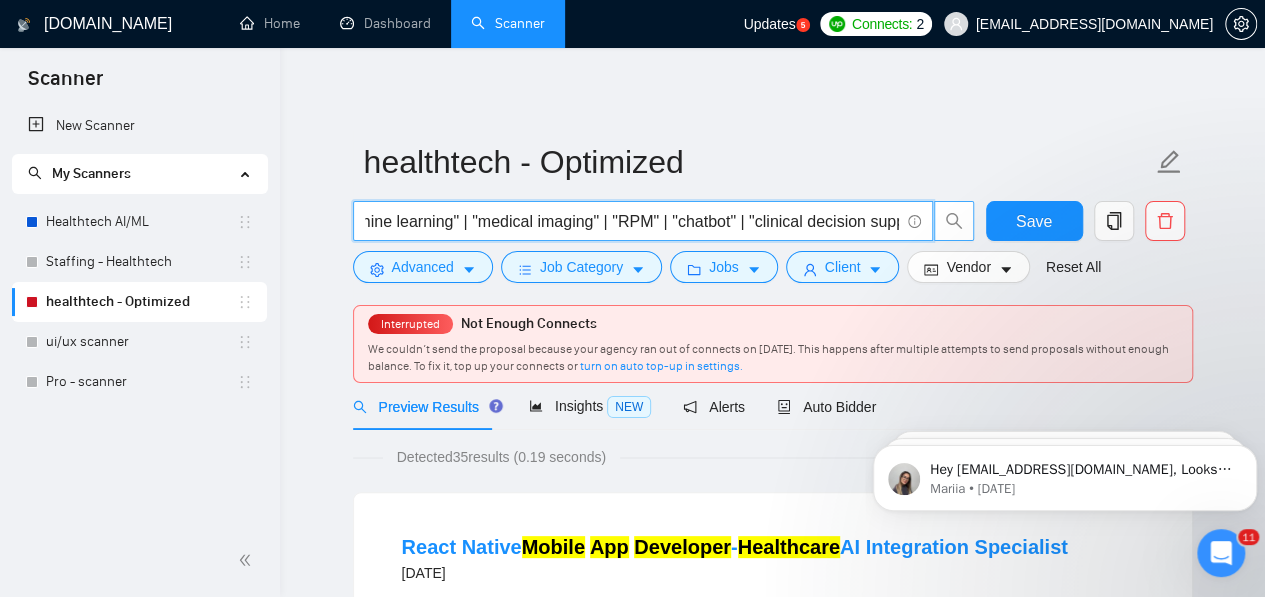 scroll, scrollTop: 0, scrollLeft: 2318, axis: horizontal 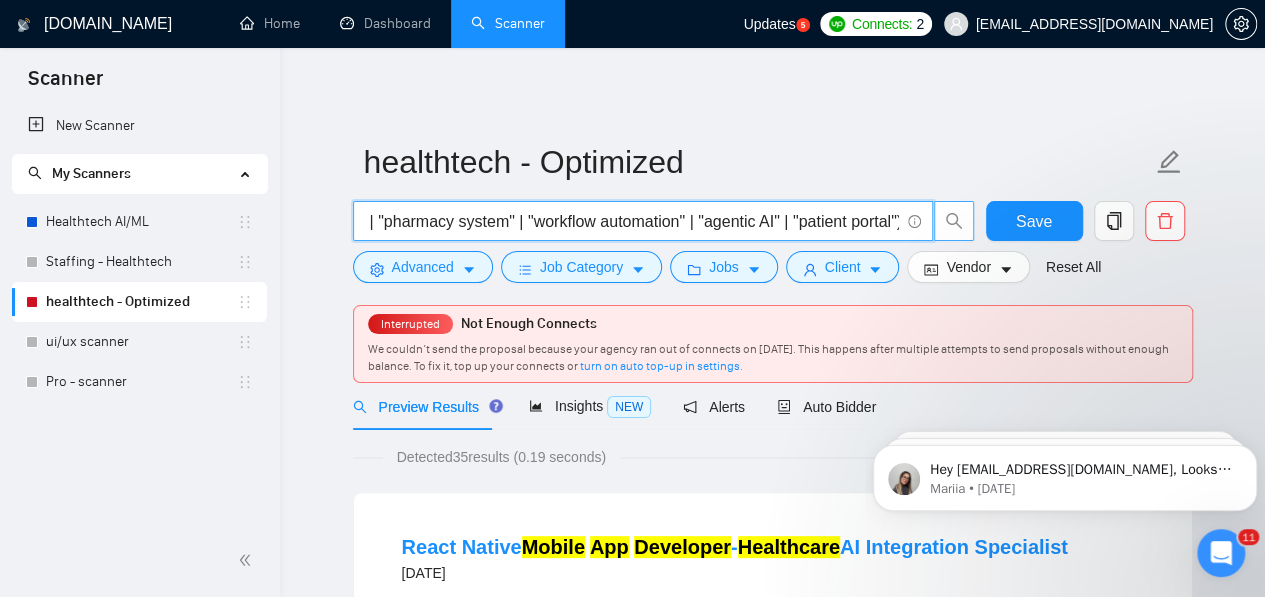 drag, startPoint x: 810, startPoint y: 219, endPoint x: 967, endPoint y: 217, distance: 157.01274 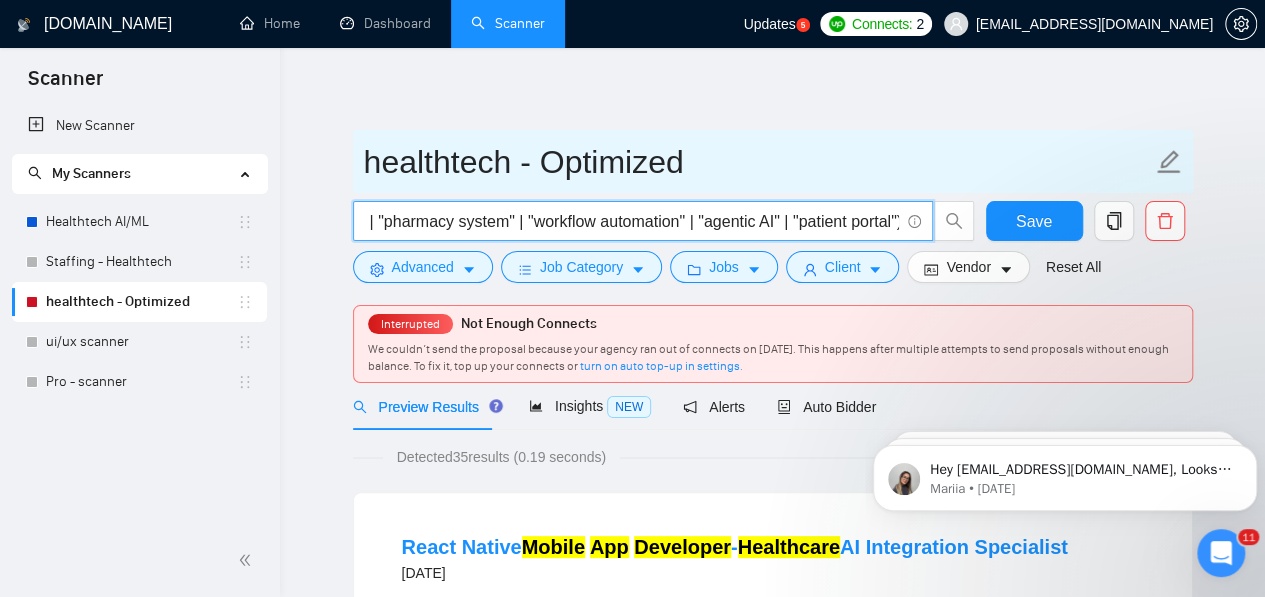 scroll, scrollTop: 0, scrollLeft: 0, axis: both 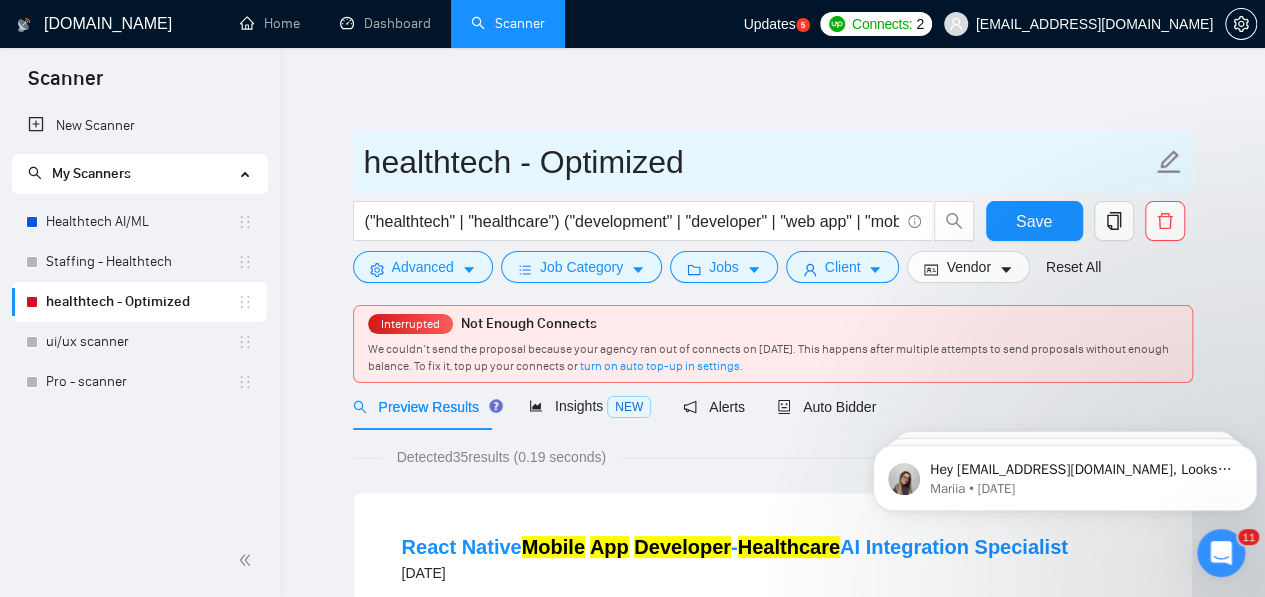 click on "healthtech - Optimized" at bounding box center (758, 162) 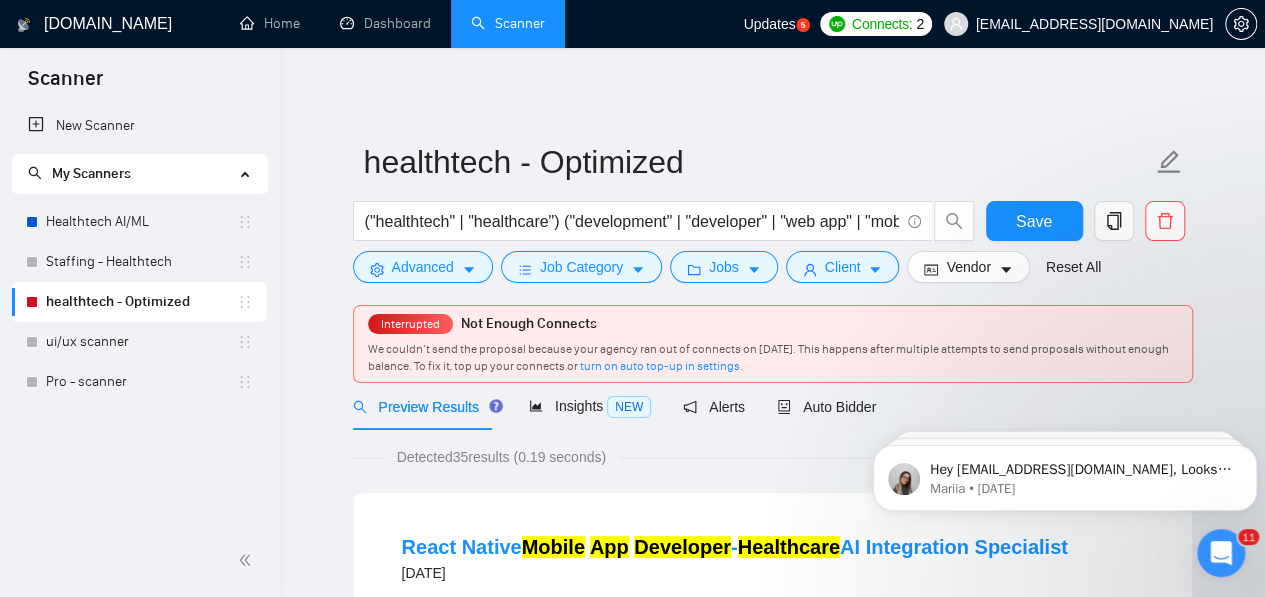 click on "healthtech - Optimized ("healthtech" | "healthcare") ("development" | "developer" | "web app" | "mobile app" | "SaaS" | "platform" | "custom software") ("EHR" | "EMR" | "FHIR" | "HL7" | "HIPAA" | "telemedicine" "UI UX" | "AI in Healthcare" | "MERN" | "Python" | "machine learning" | "medical imaging" | "RPM" | "chatbot" | "clinical decision support" | "LIMS" | "pharmacy system" | "workflow automation" | "agentic AI" | "patient portal") Save Advanced   Job Category   Jobs   Client   Vendor   Reset All Interrupted Not Enough Connects We couldn’t send the proposal because your agency ran out of connects on [DATE]. This happens after multiple attempts to send proposals without enough balance. To fix it, top up your connects or   turn on auto top-up in settings. Preview Results Insights NEW Alerts Auto Bidder Detected   35  results   (0.19 seconds) React Native  Mobile   App   Developer  -  Healthcare  AI Integration Specialist [DATE] We are looking for an experienced React [DEMOGRAPHIC_DATA]  developer   Python" at bounding box center (773, 2509) 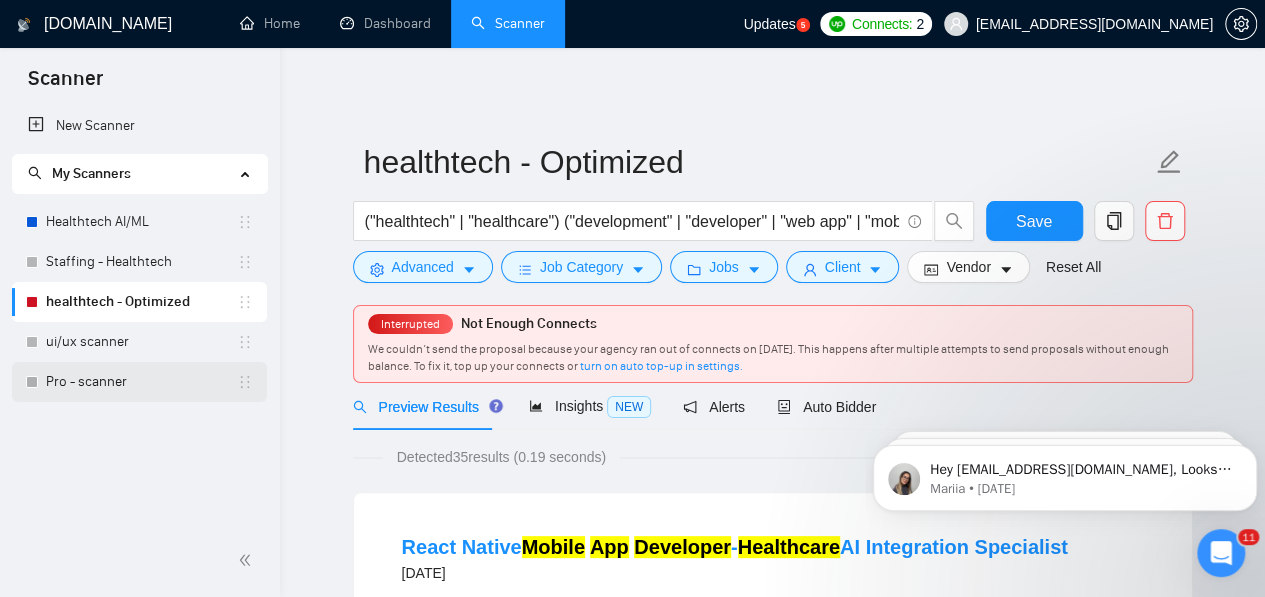 click on "Pro - scanner" at bounding box center [141, 382] 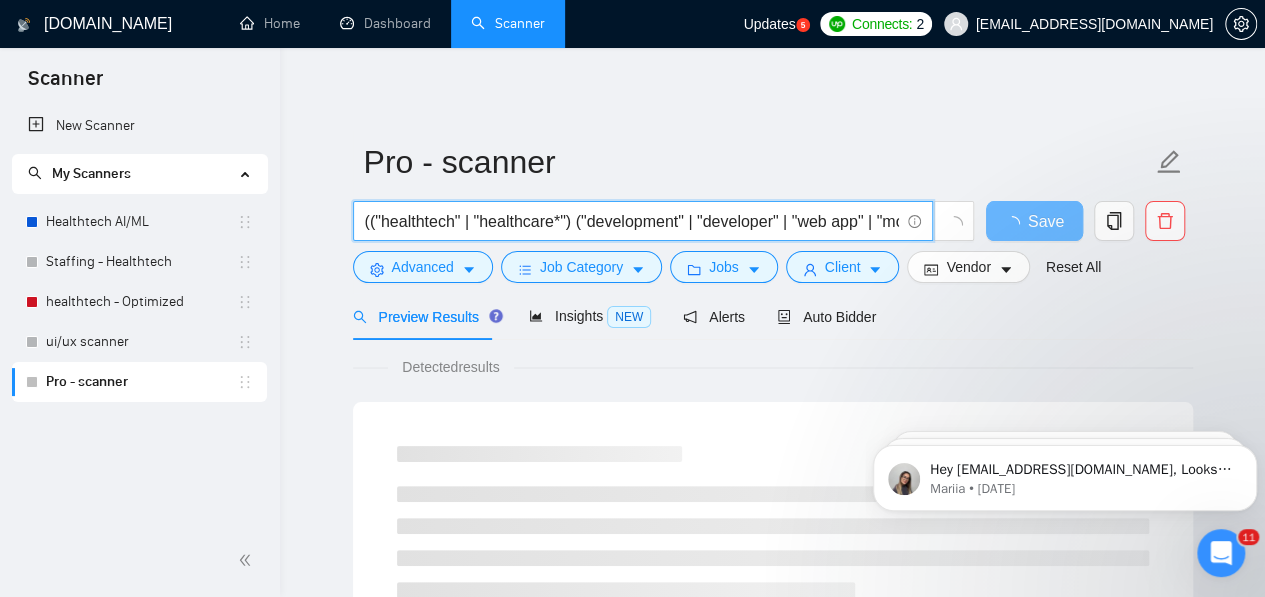 click on "(("healthtech" | "healthcare*") ("development" | "developer" | "web app" | "mobile app" | "SaaS" | "platform" | "custom software") ("EHR" | "EMR" | "FHIR" | "HL7" | "HIPAA" | "telemedicine" | "UI UX" | "AI in Healthcare" | "MERN" | "Python" | "machine learning" | "medical imaging" | "RPM" | "chatbot" | "clinical decision support" | "LIMS" | "pharmacy system" | "workflow automation" | "agentic AI" | "patient portal"))" at bounding box center [632, 221] 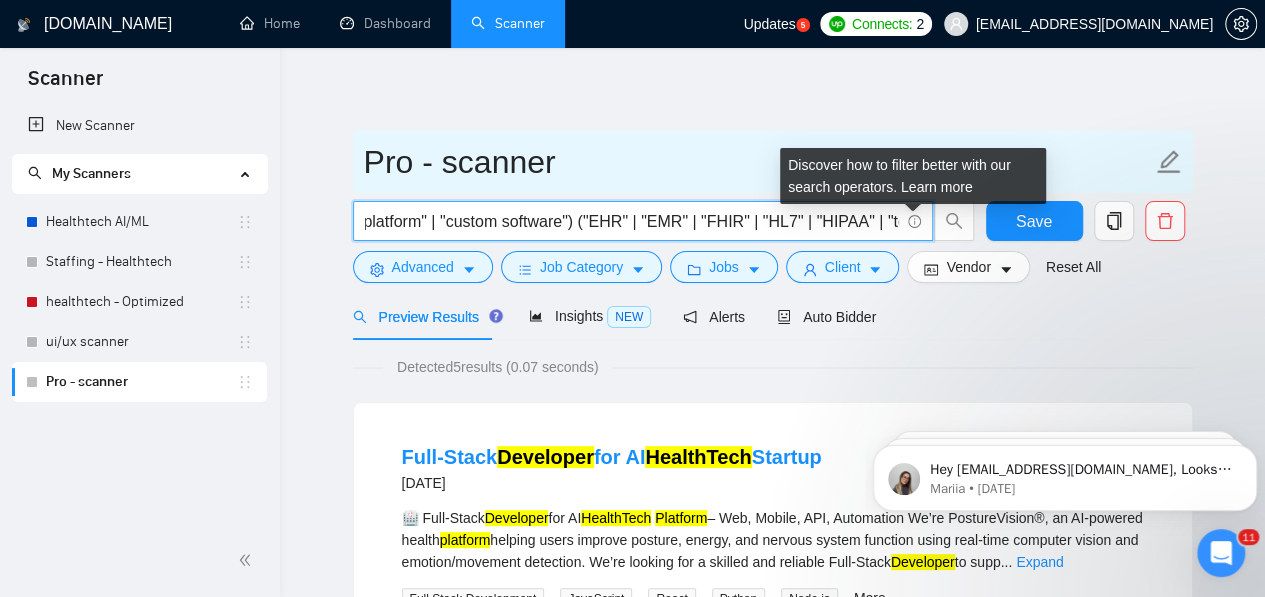 scroll, scrollTop: 0, scrollLeft: 711, axis: horizontal 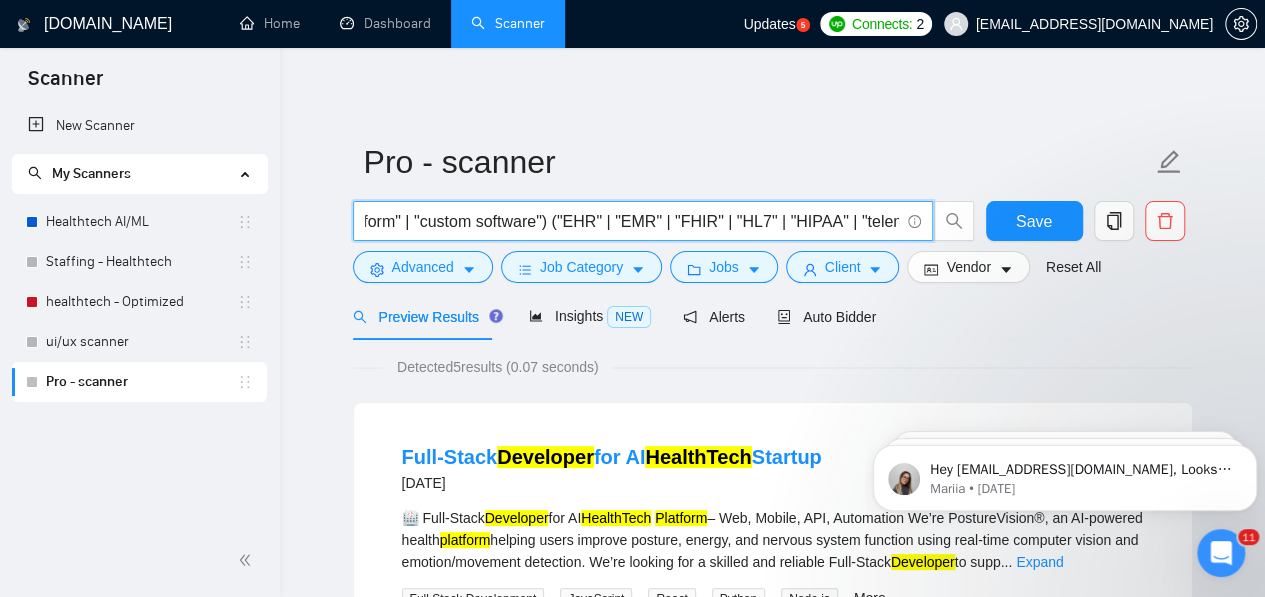 drag, startPoint x: 578, startPoint y: 215, endPoint x: 847, endPoint y: 206, distance: 269.1505 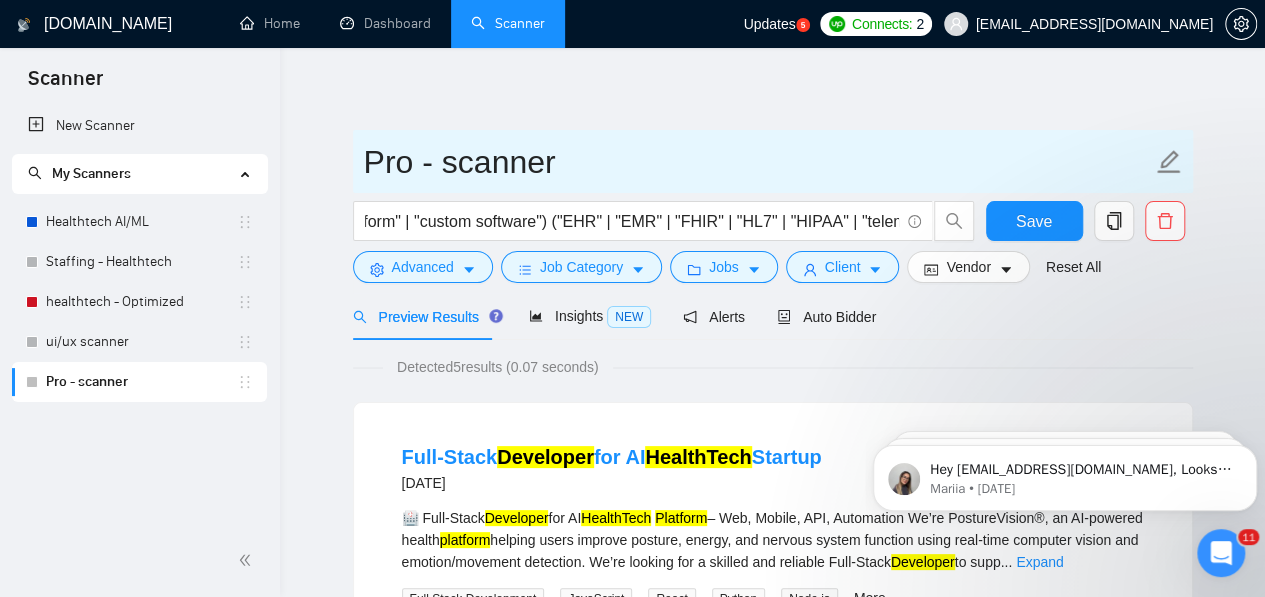 scroll, scrollTop: 0, scrollLeft: 0, axis: both 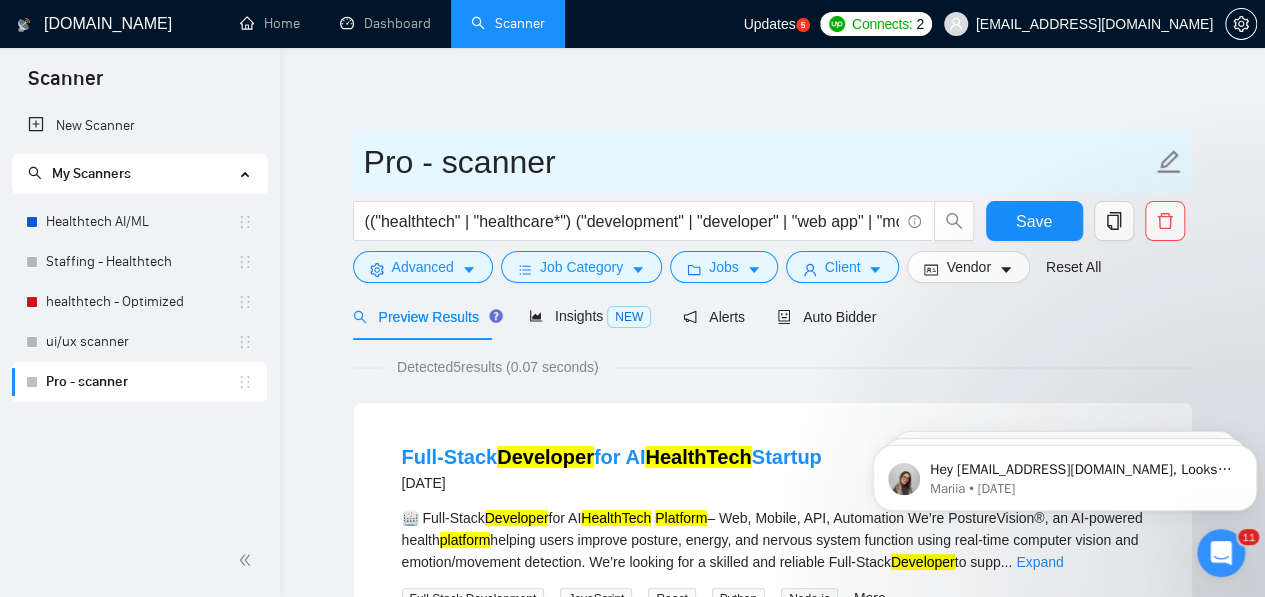 click on "Pro - scanner" at bounding box center [758, 162] 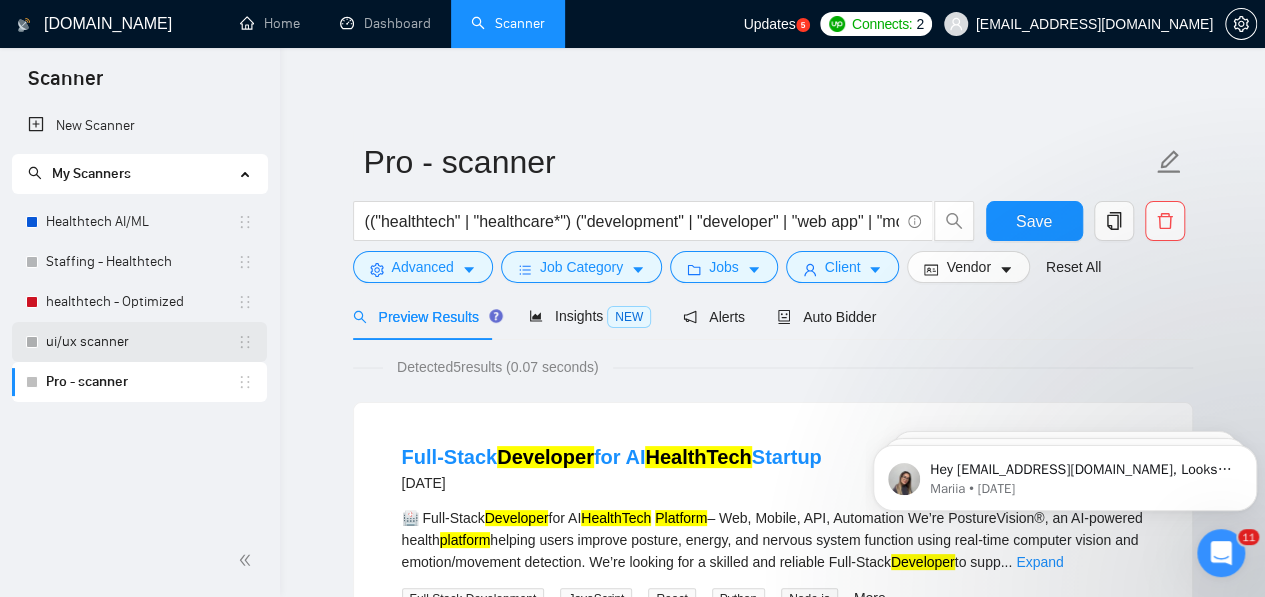 click on "ui/ux scanner" at bounding box center [141, 342] 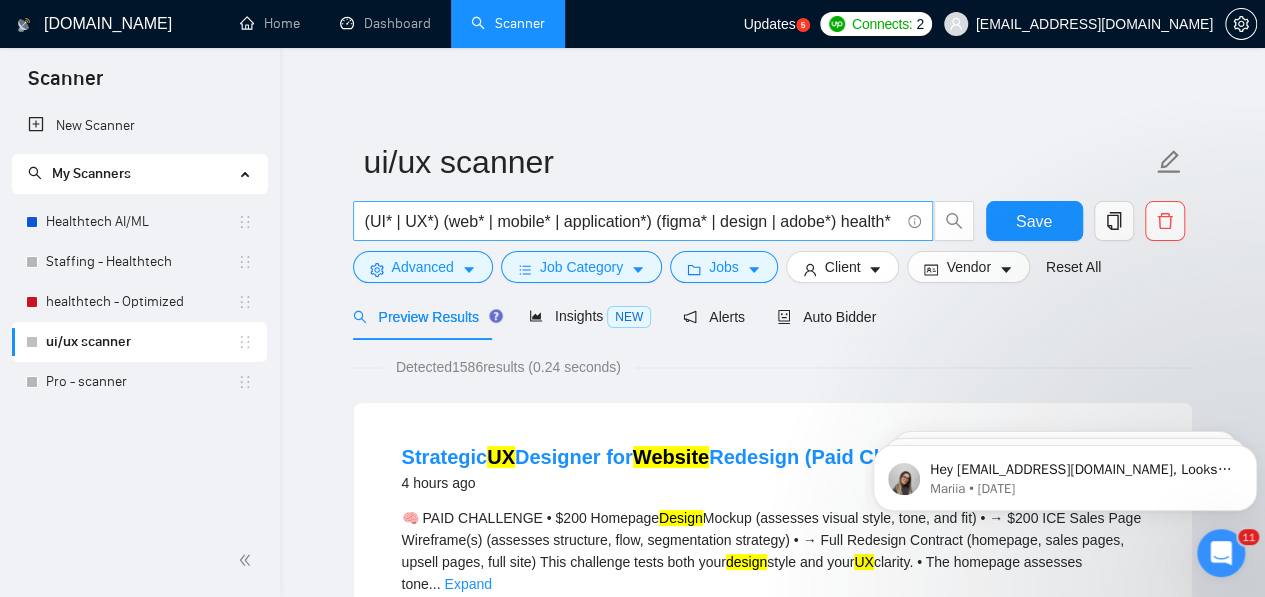 click on "(UI* | UX*) (web* | mobile* | application*) (figma* | design | adobe*) health*" at bounding box center (632, 221) 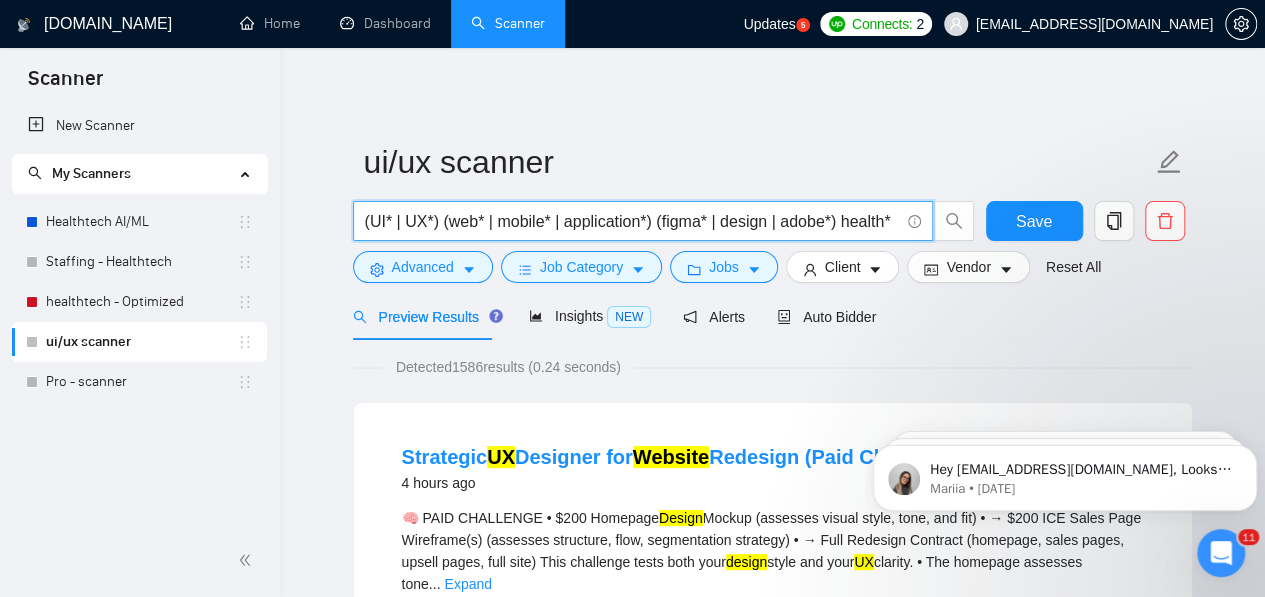 click on "(UI* | UX*) (web* | mobile* | application*) (figma* | design | adobe*) health*" at bounding box center [632, 221] 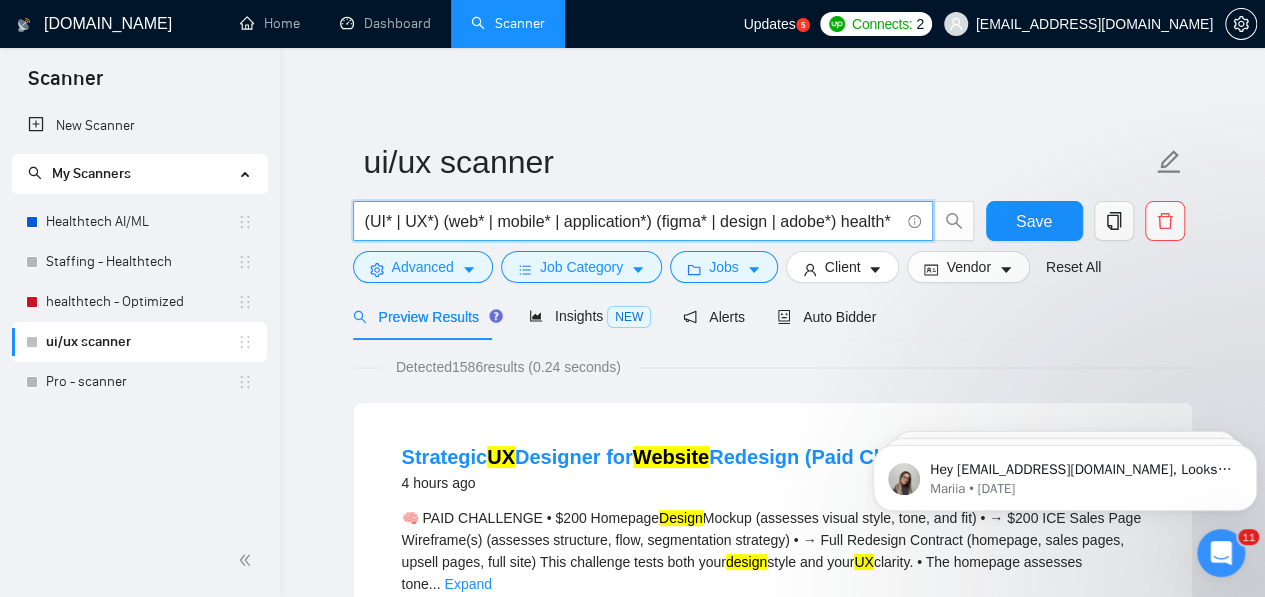 paste on ""healthtech" | "healthcare*") ("UI UX" | "UI/UX" | "UX/UI" | "product design" | "design staffing" | "design outsourcing" | "custom design" | "UX consulting" | "remote designer" | "on-demand designer" | "web app UI" | "mobile app UX" | "cross-platform design" | "responsive design" | "tablet design" | "iOS design" | "android design" | "Figma" | "Adobe XD" | "Sketch" | "Photoshop" | "Illustrator" | "Figma to code" | "prototyping" | "wire" 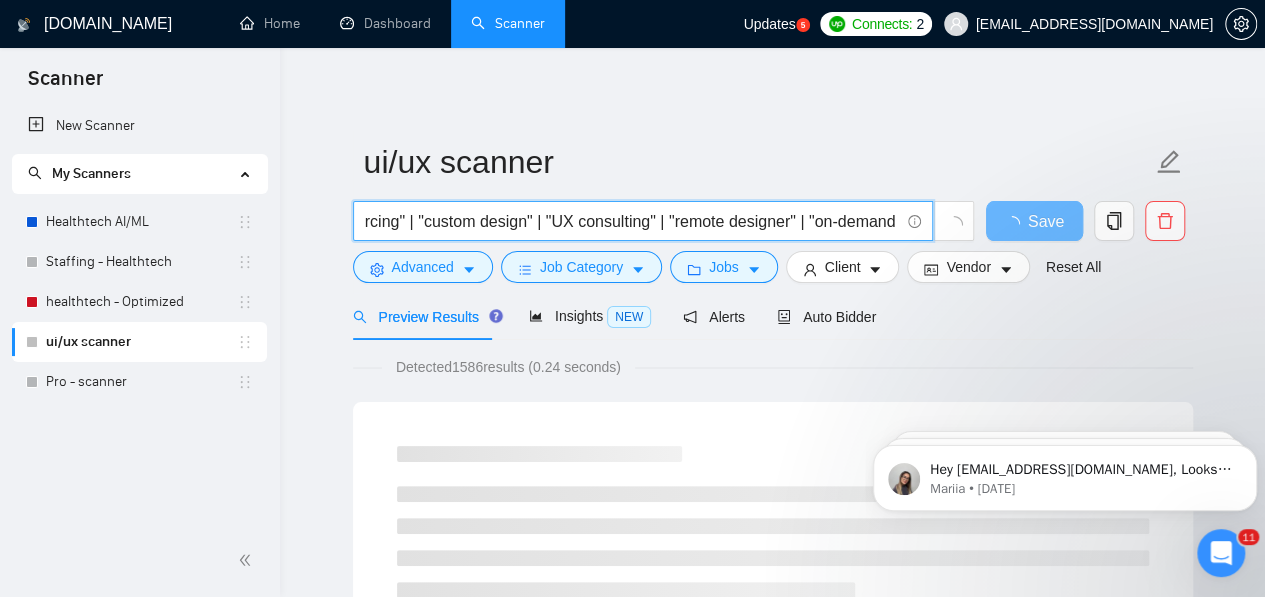 scroll, scrollTop: 0, scrollLeft: 0, axis: both 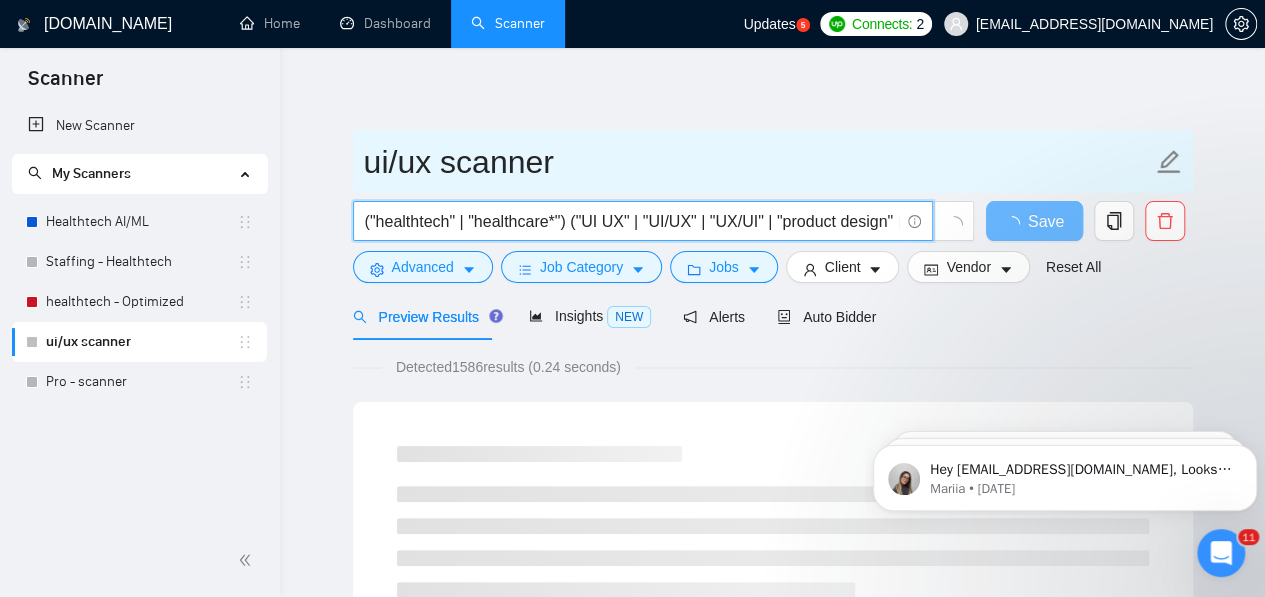 type on "("healthtech" | "healthcare*") ("UI UX" | "UI/UX" | "UX/UI" | "product design" | "design staffing" | "design outsourcing" | "custom design" | "UX consulting" | "remote designer" | "on-demand designer" | "web app UI" | "mobile app UX" | "cross-platform design" | "responsive design" | "tablet design" | "iOS design" | "android design" | "Figma" | "Adobe XD" | "Sketch" | "Photoshop" | "Illustrator" | "Figma to code" | "prototyping" | "wire*" 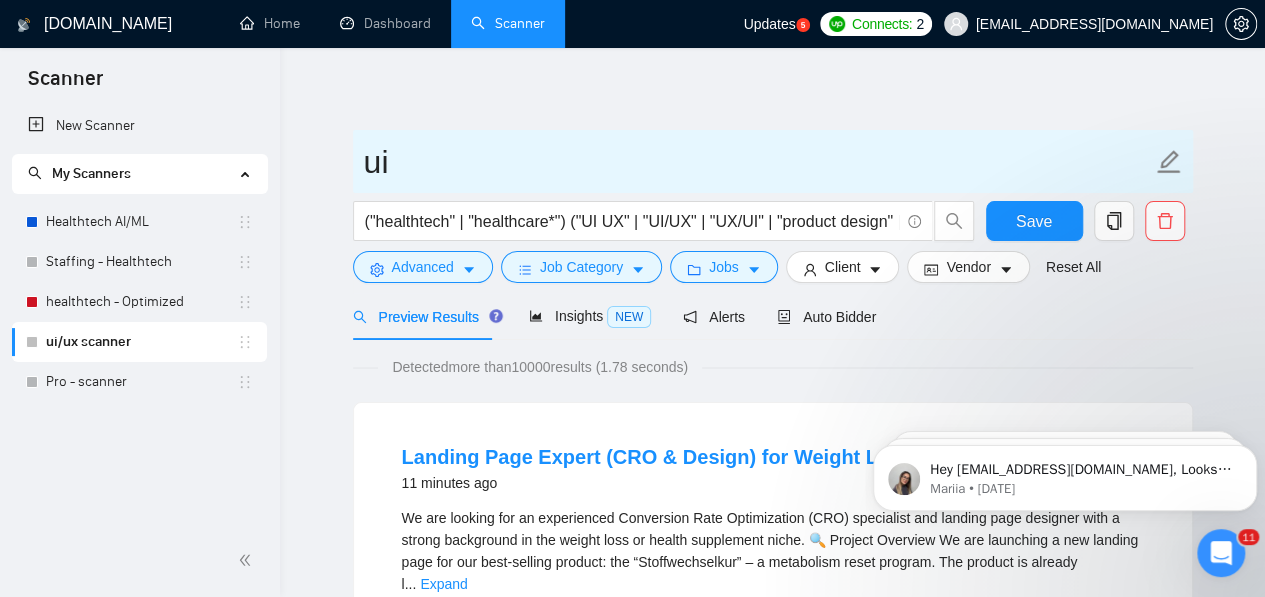 type on "u" 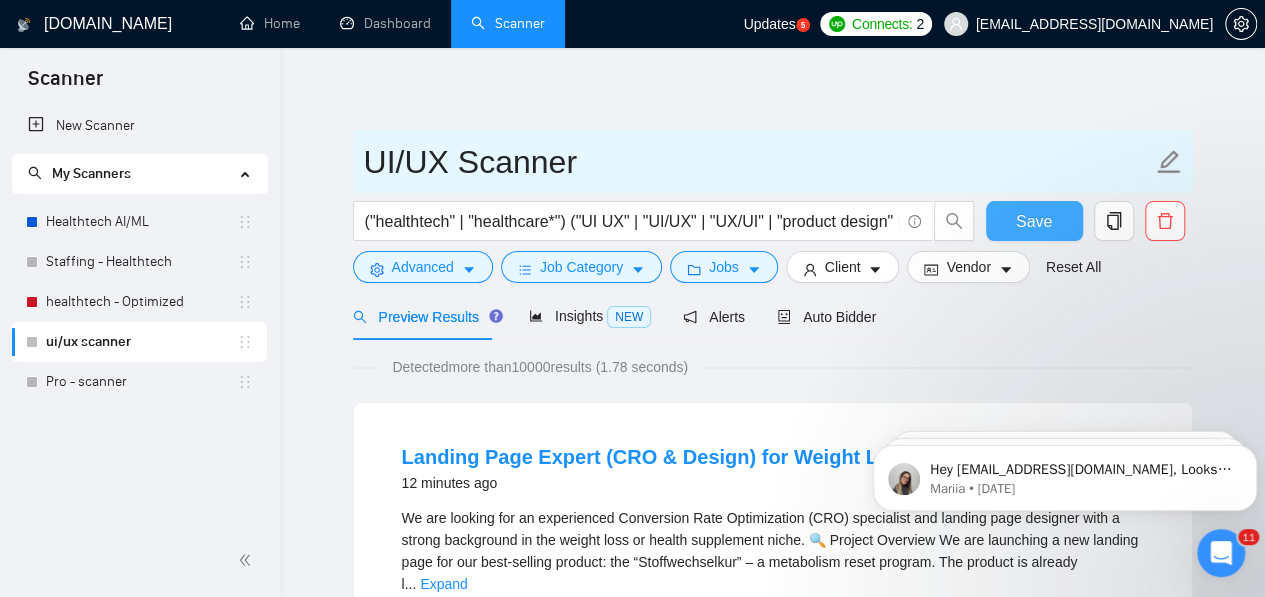 type on "UI/UX Scanner" 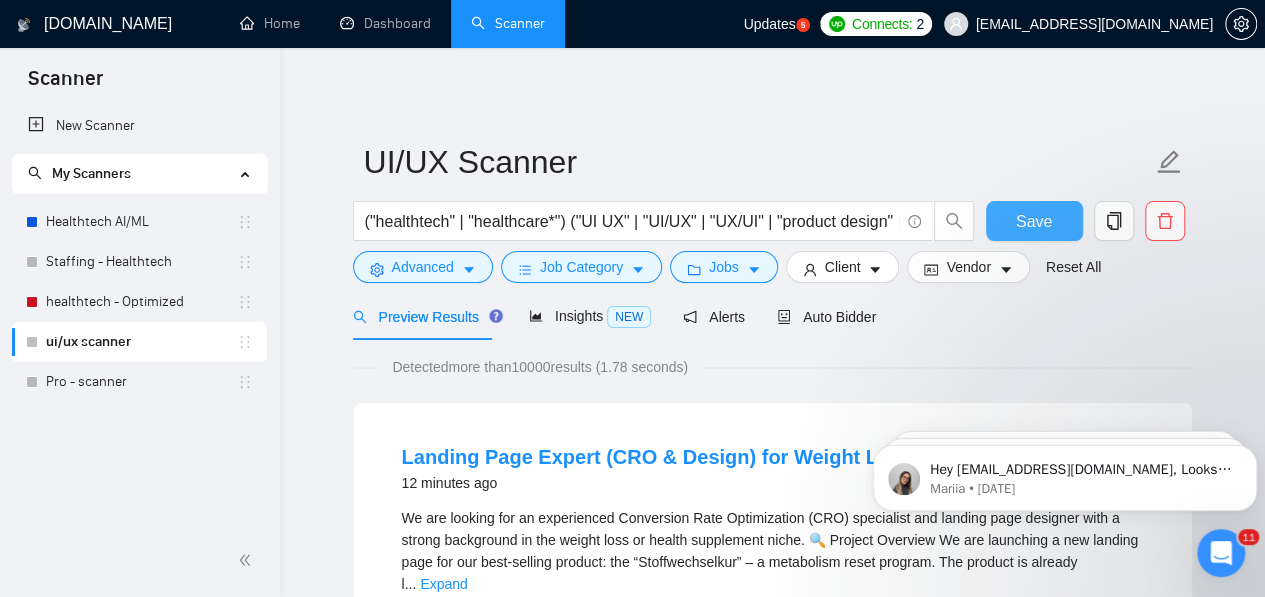 click on "Save" at bounding box center (1034, 221) 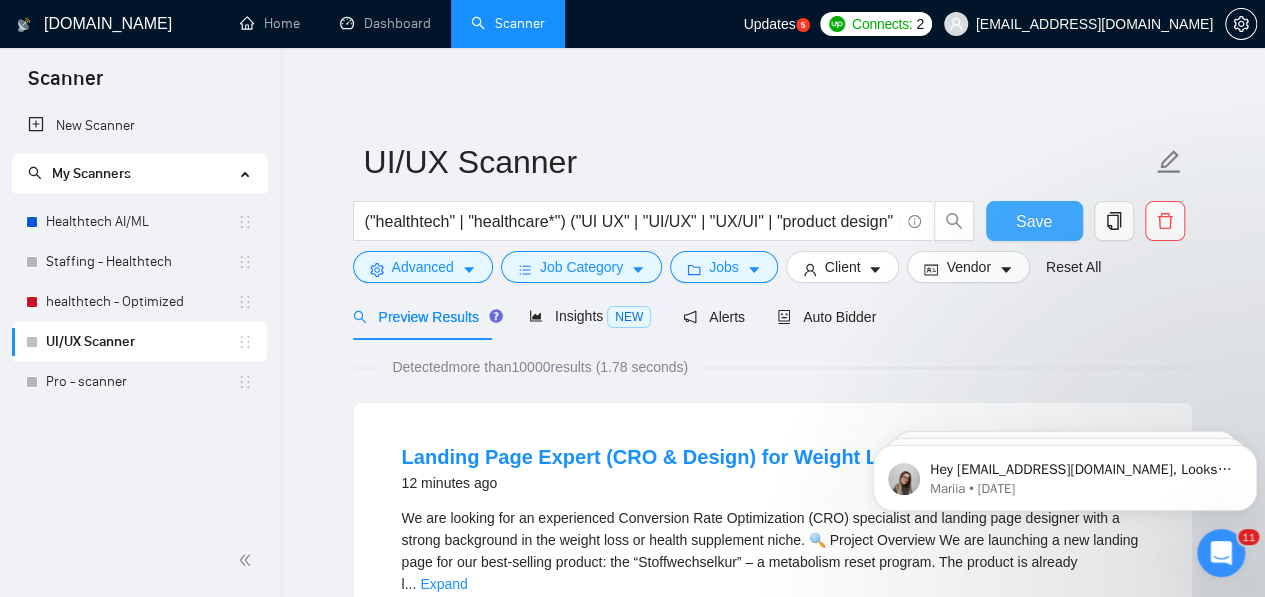 click on "Save" at bounding box center (1034, 221) 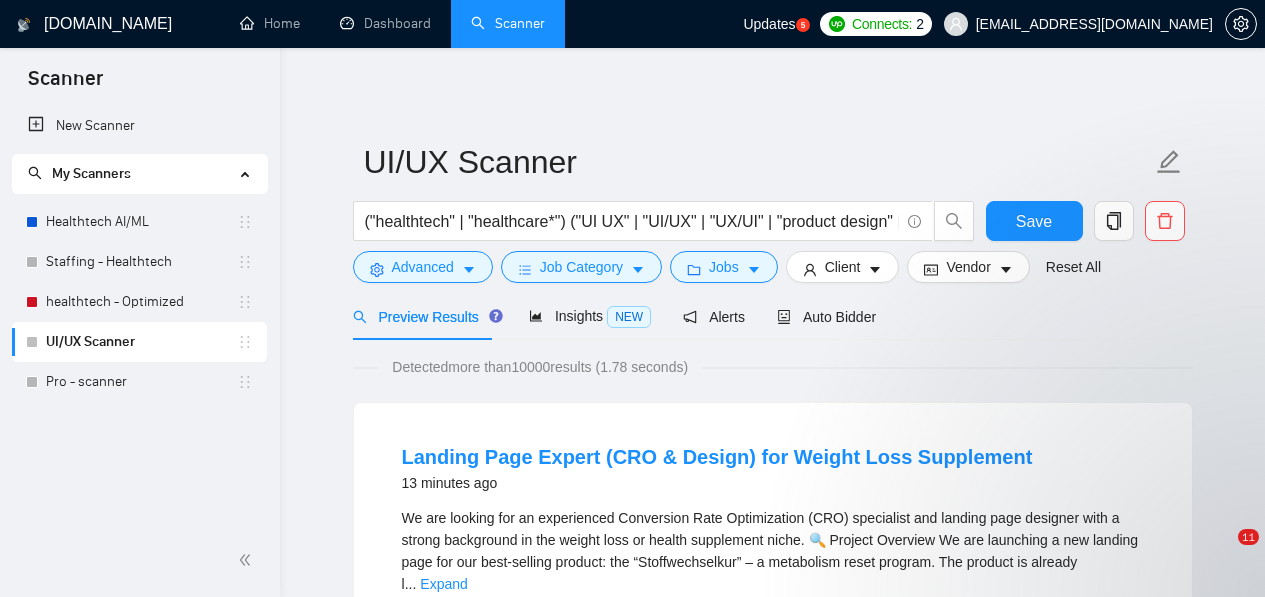 scroll, scrollTop: 0, scrollLeft: 0, axis: both 